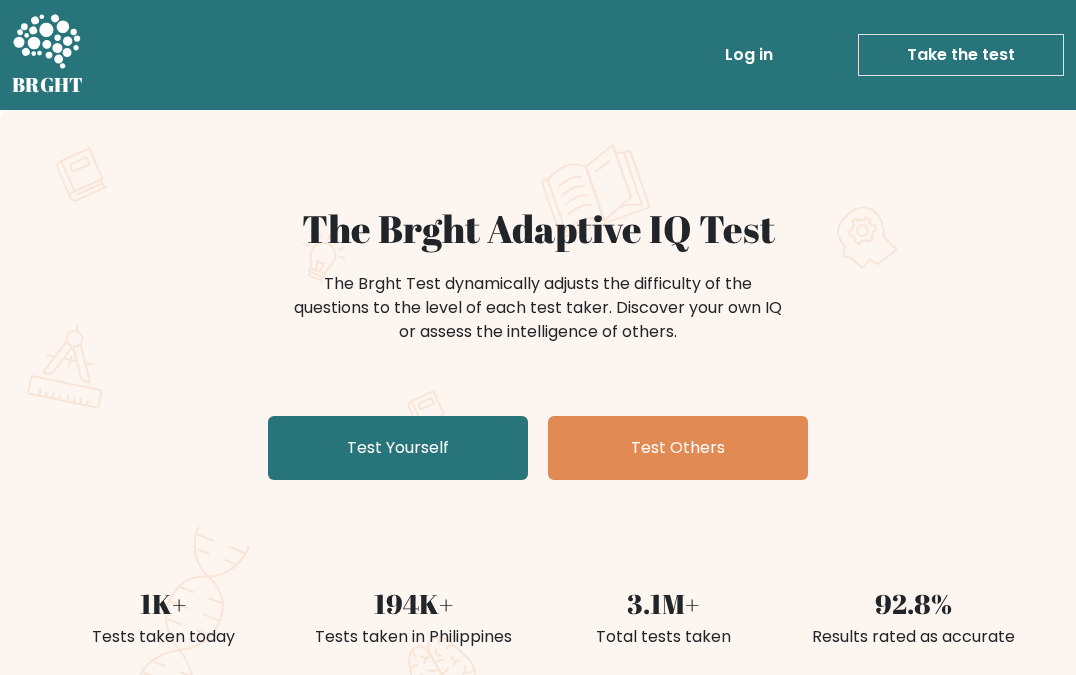 scroll, scrollTop: 0, scrollLeft: 0, axis: both 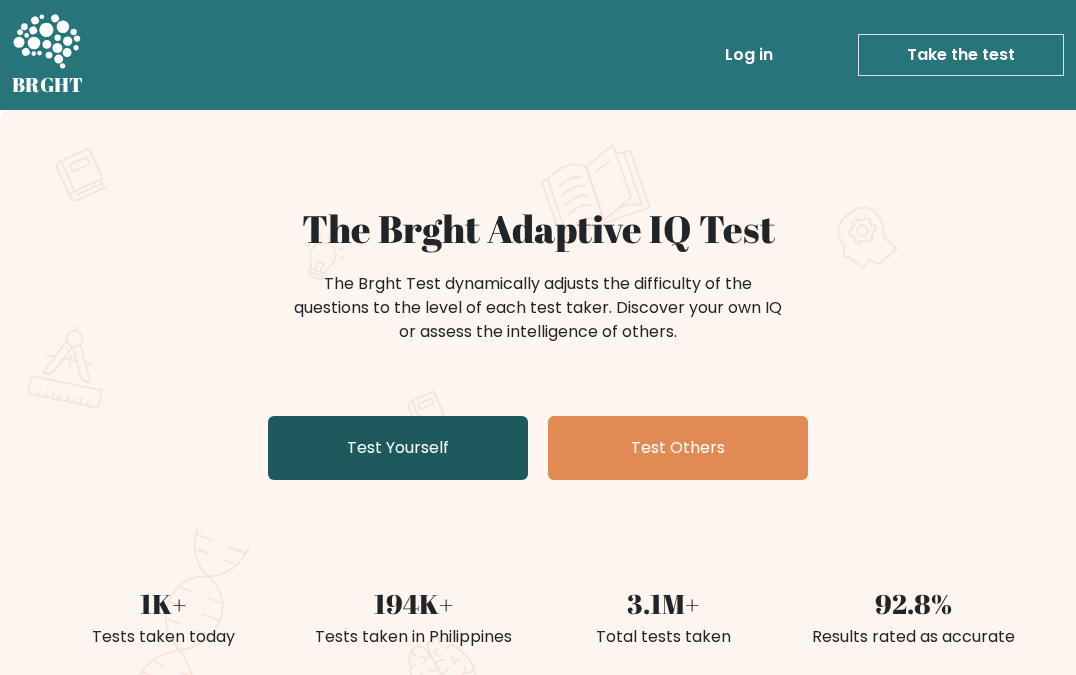 click on "Test Yourself" at bounding box center [398, 448] 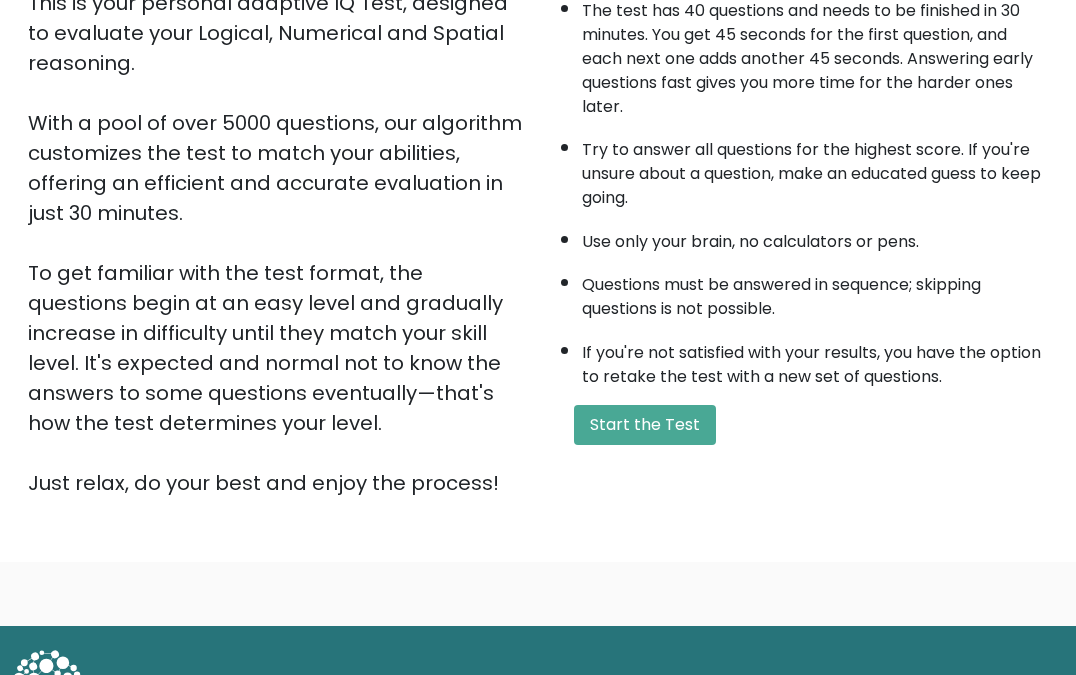 scroll, scrollTop: 282, scrollLeft: 0, axis: vertical 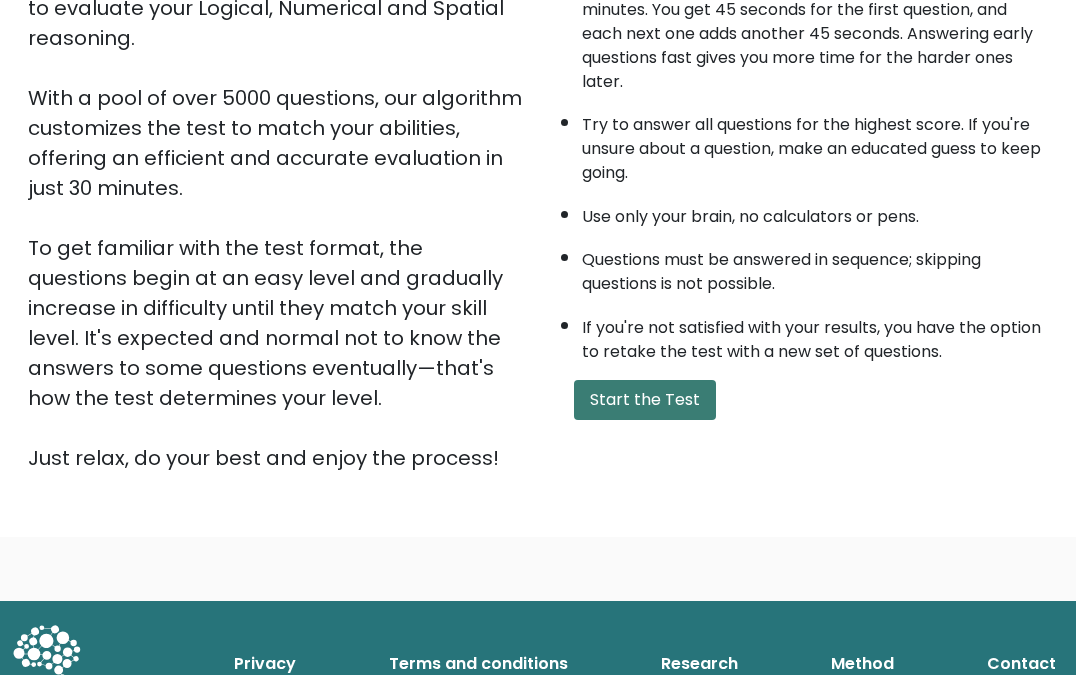 click on "Start the Test" at bounding box center (645, 400) 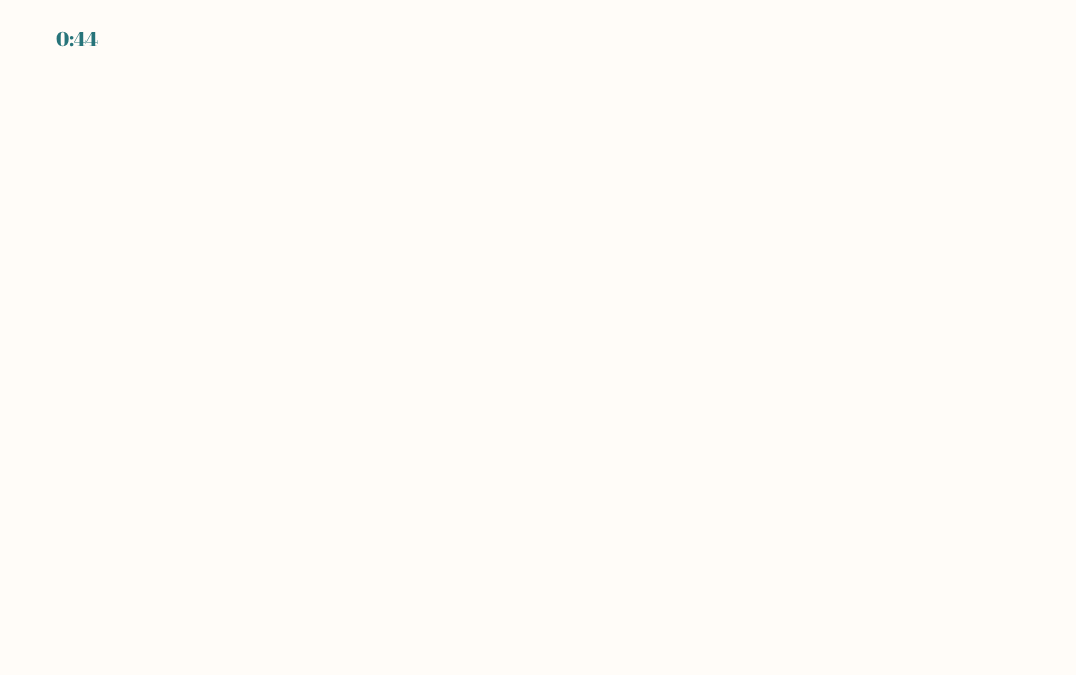 scroll, scrollTop: 0, scrollLeft: 0, axis: both 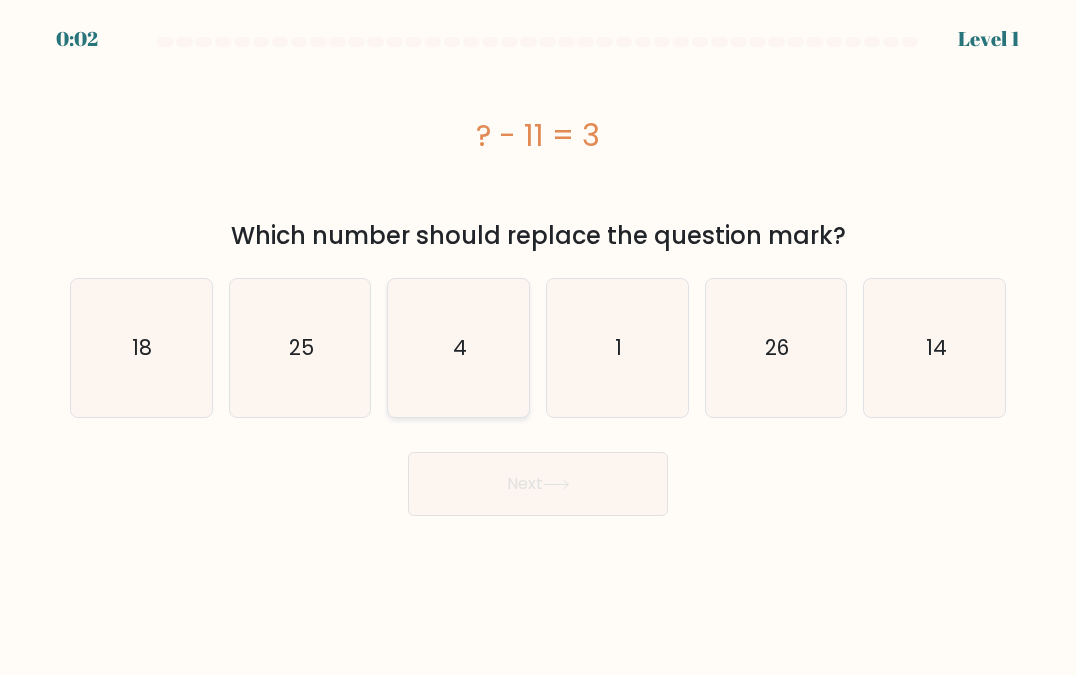 click on "4" at bounding box center (459, 348) 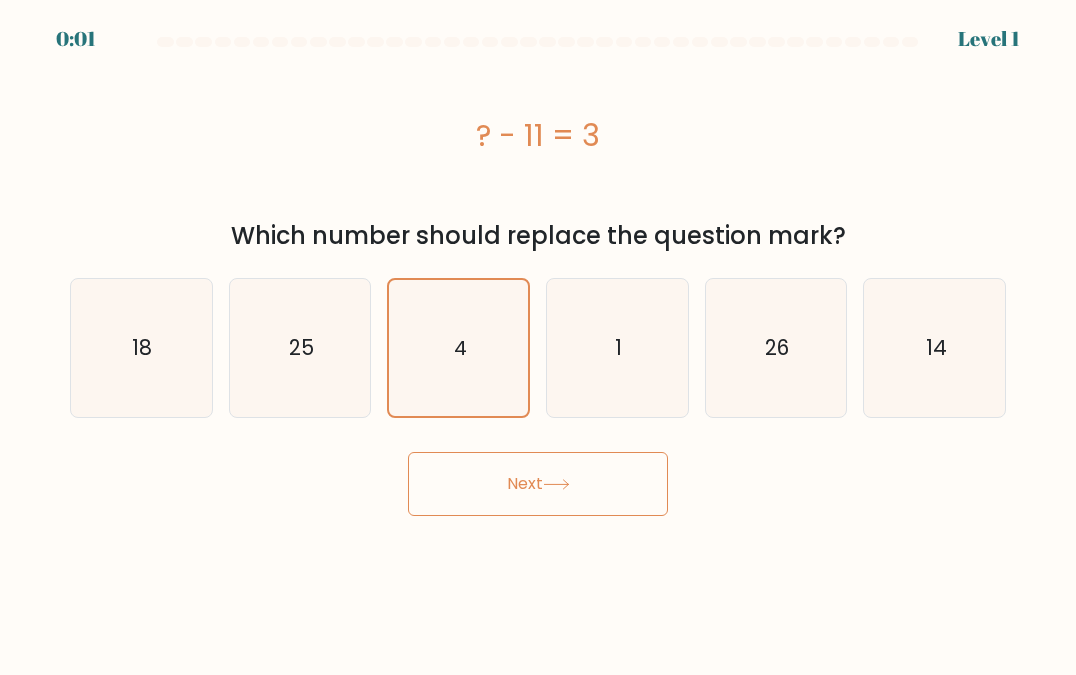 click on "Next" at bounding box center (538, 484) 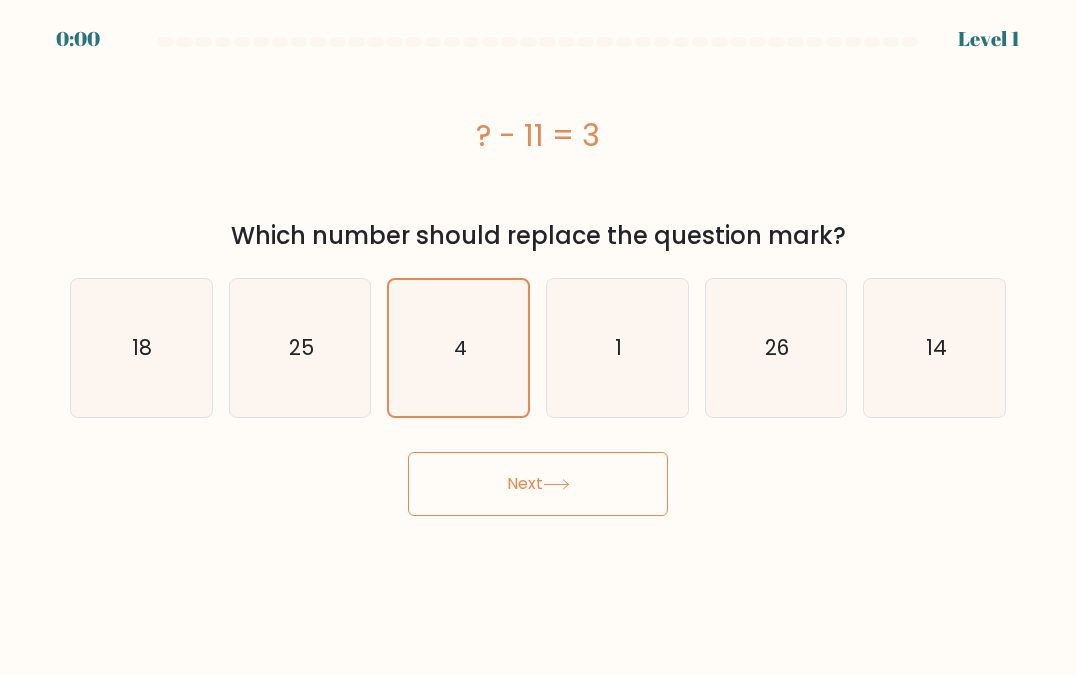 click at bounding box center (556, 484) 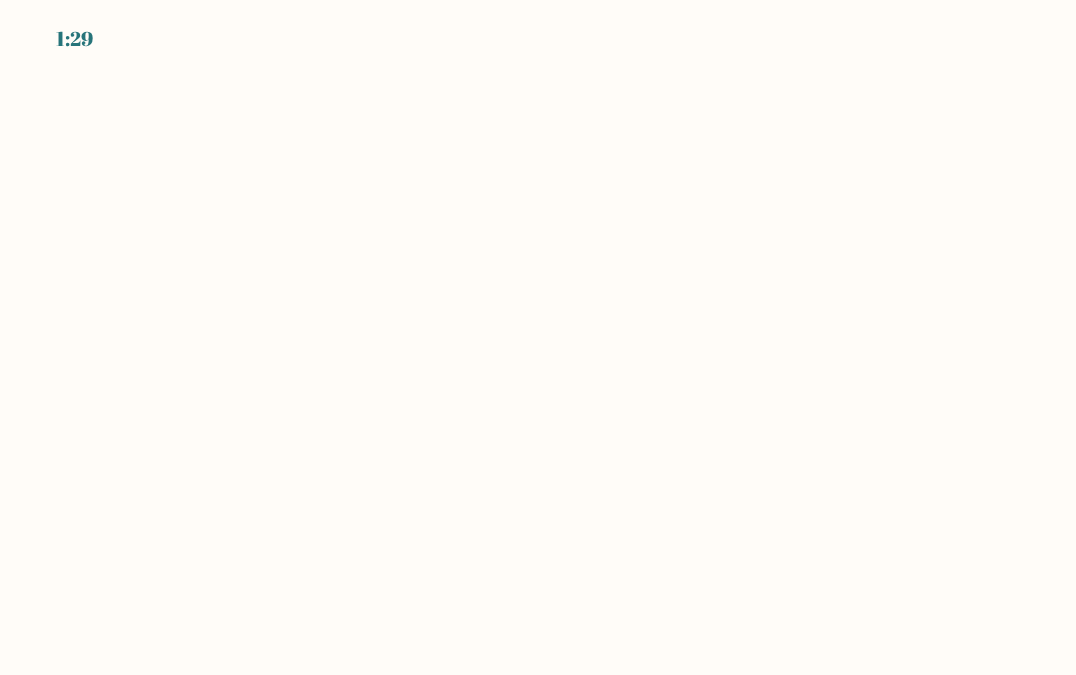 scroll, scrollTop: 0, scrollLeft: 0, axis: both 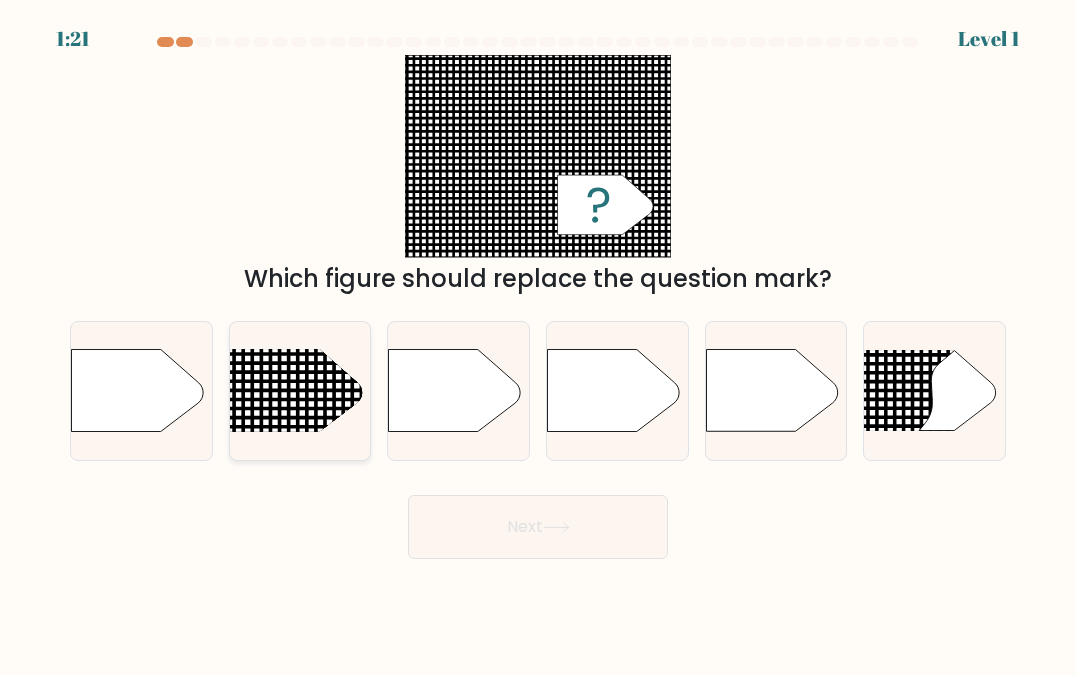 click at bounding box center [289, 347] 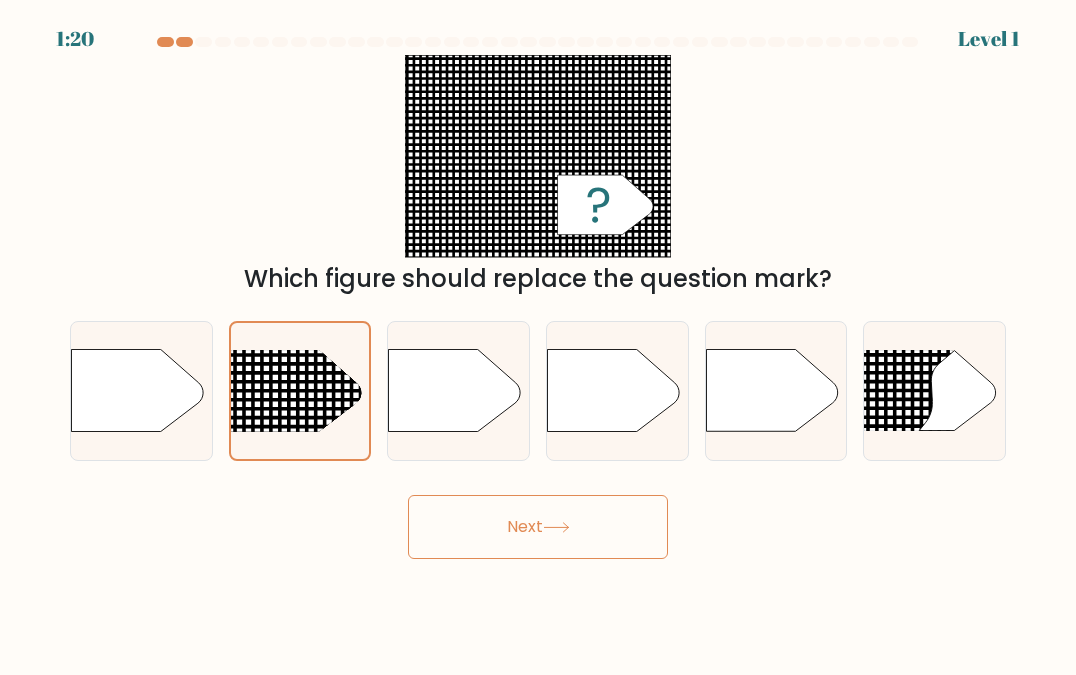 click on "Next" at bounding box center [538, 527] 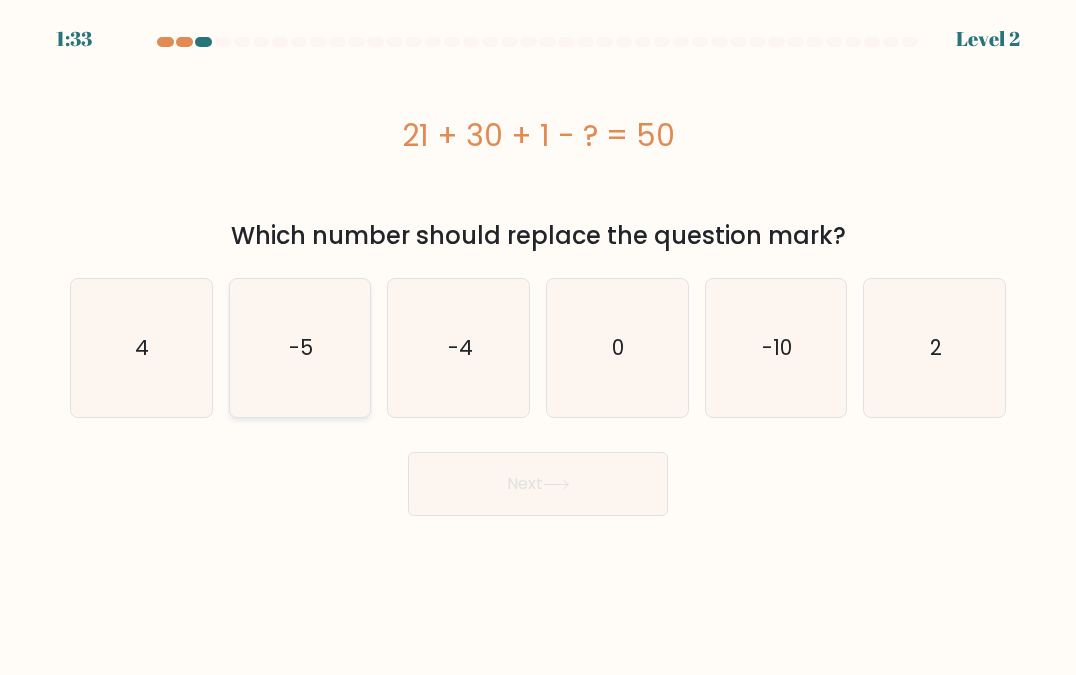 click on "-5" at bounding box center [300, 348] 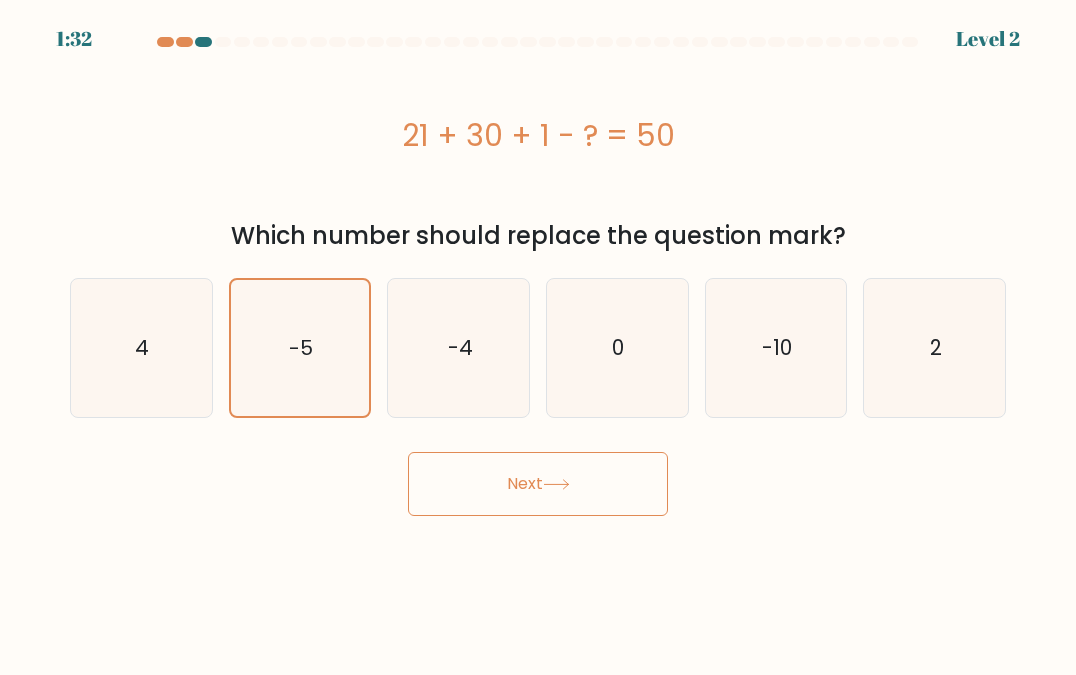 click on "Next" at bounding box center (538, 484) 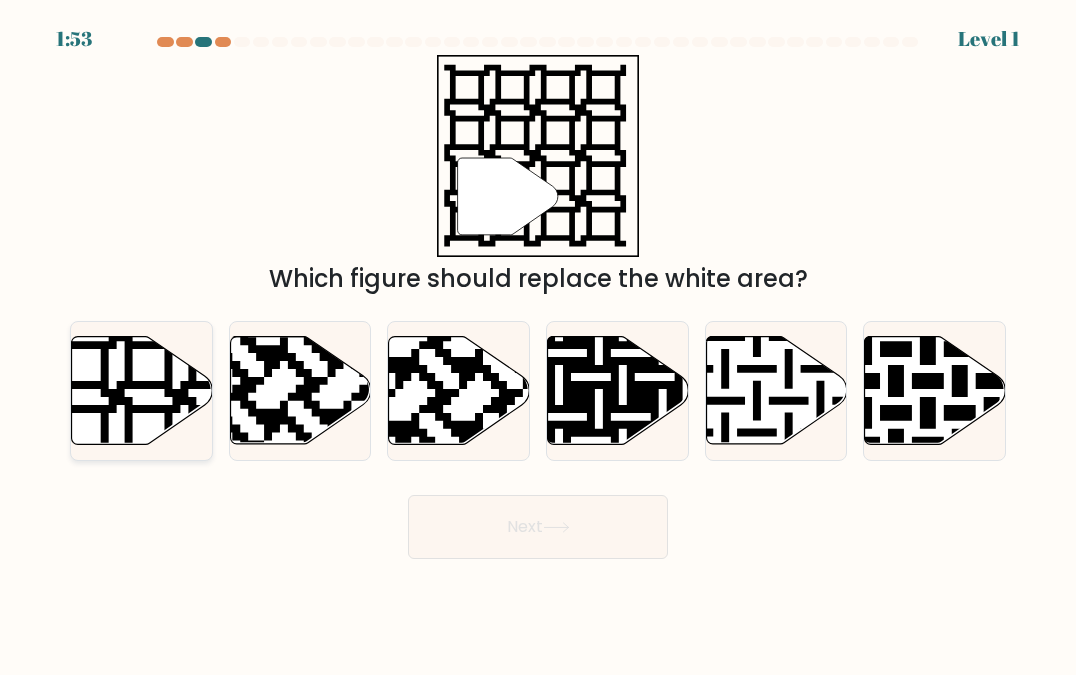 click at bounding box center [142, 390] 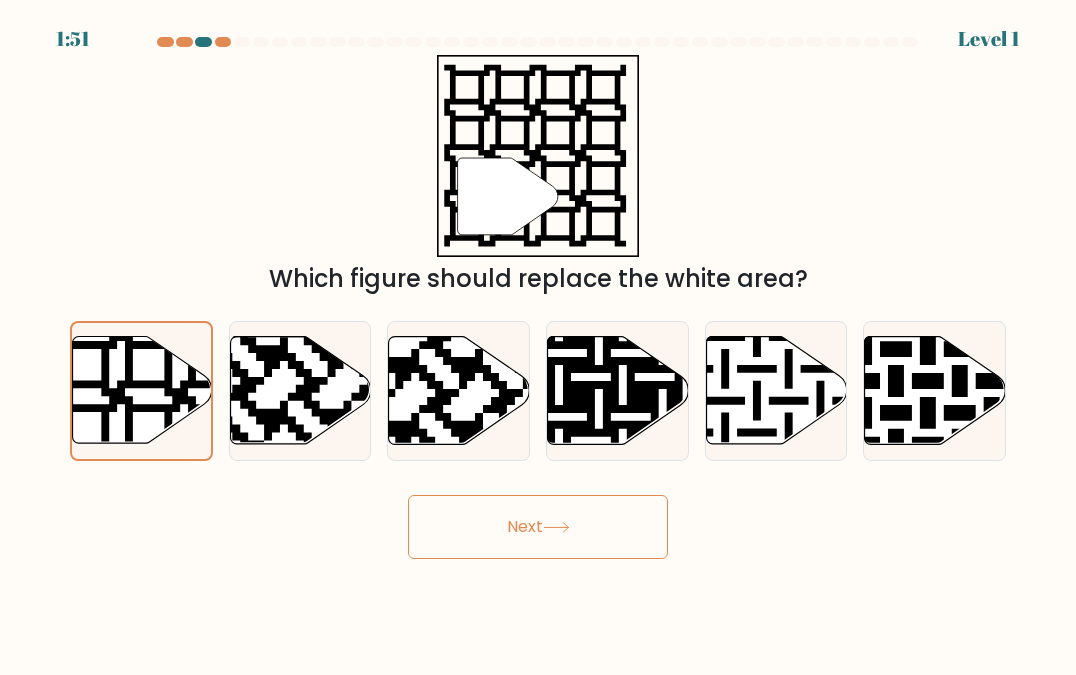 click on "Next" at bounding box center [538, 527] 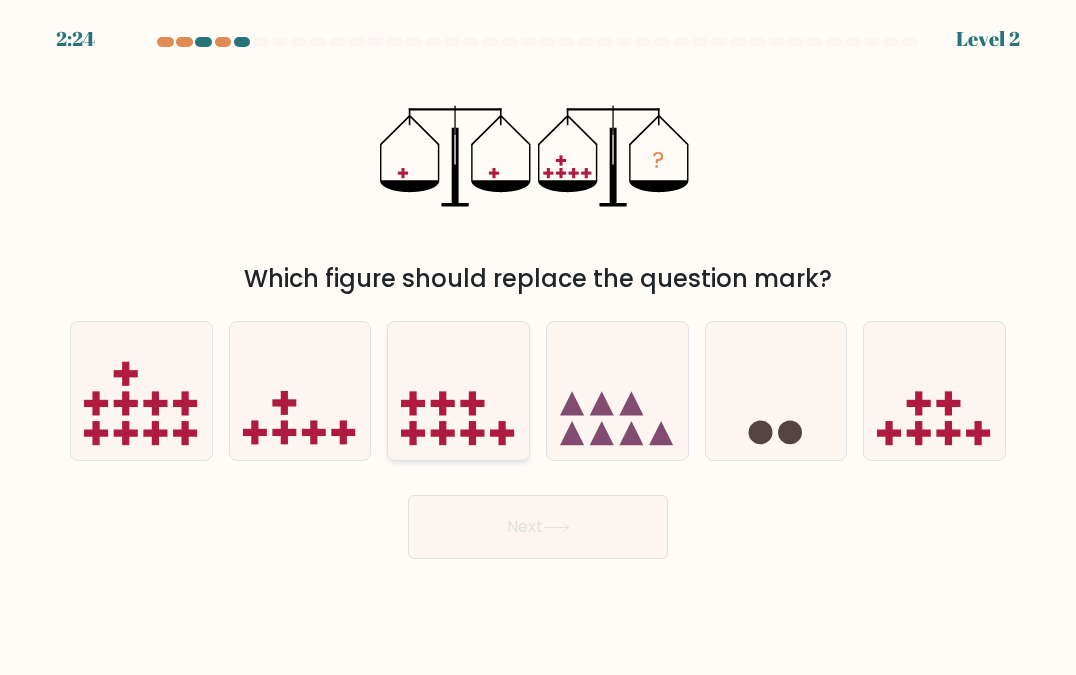 click at bounding box center [458, 390] 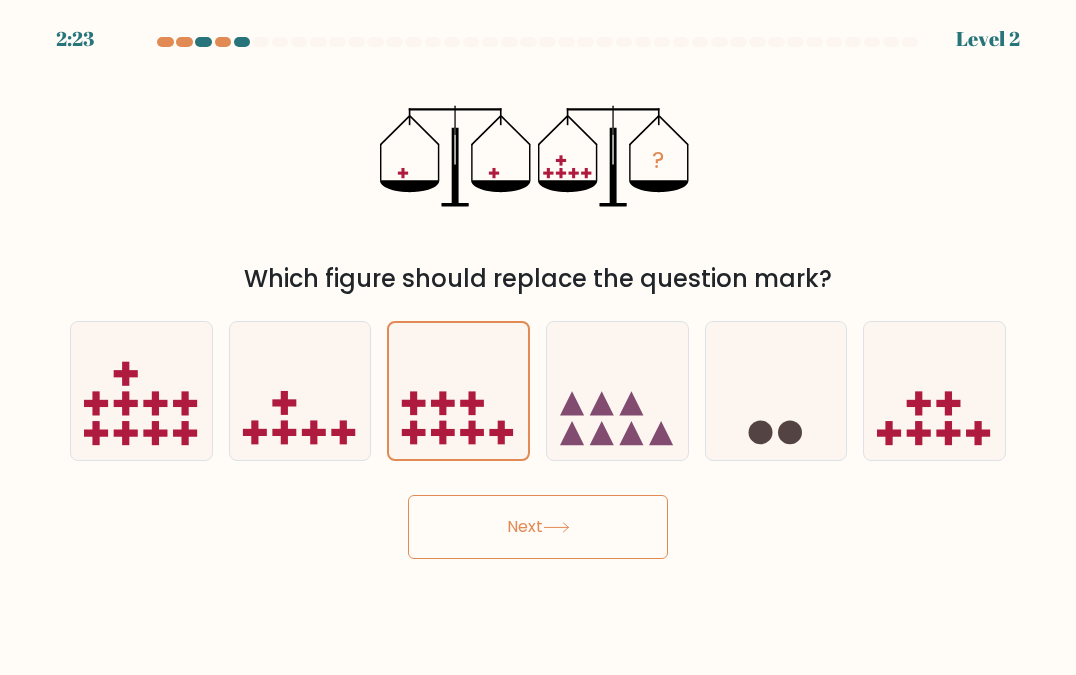 click on "Next" at bounding box center [538, 527] 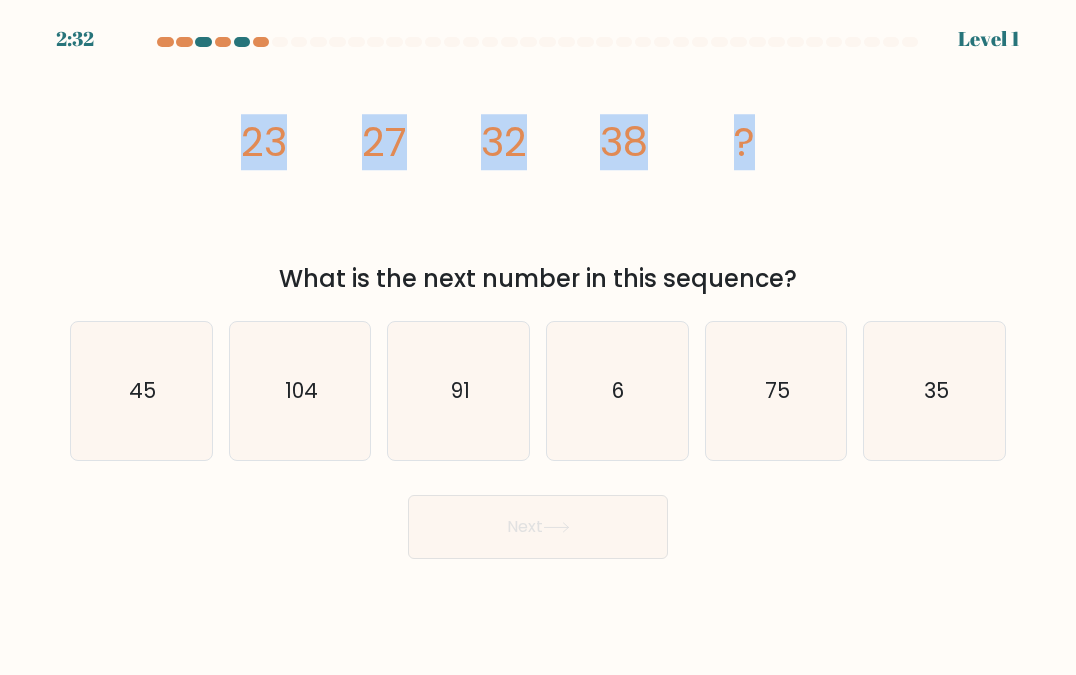 drag, startPoint x: 221, startPoint y: 140, endPoint x: 773, endPoint y: 142, distance: 552.0036 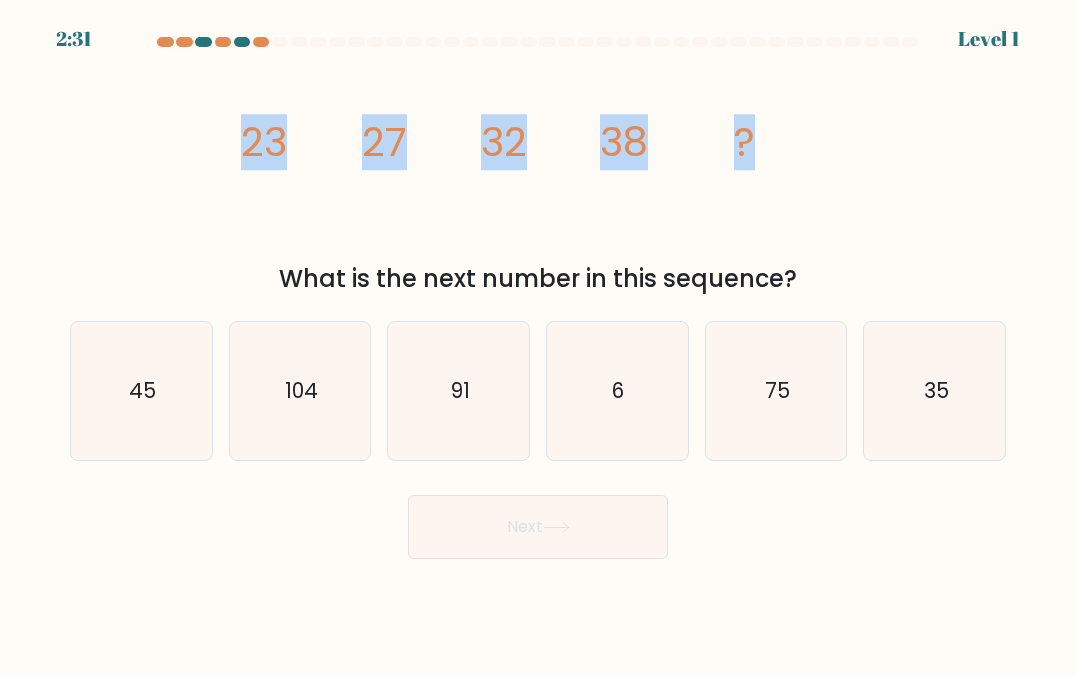 copy on "23
27
32
38
?" 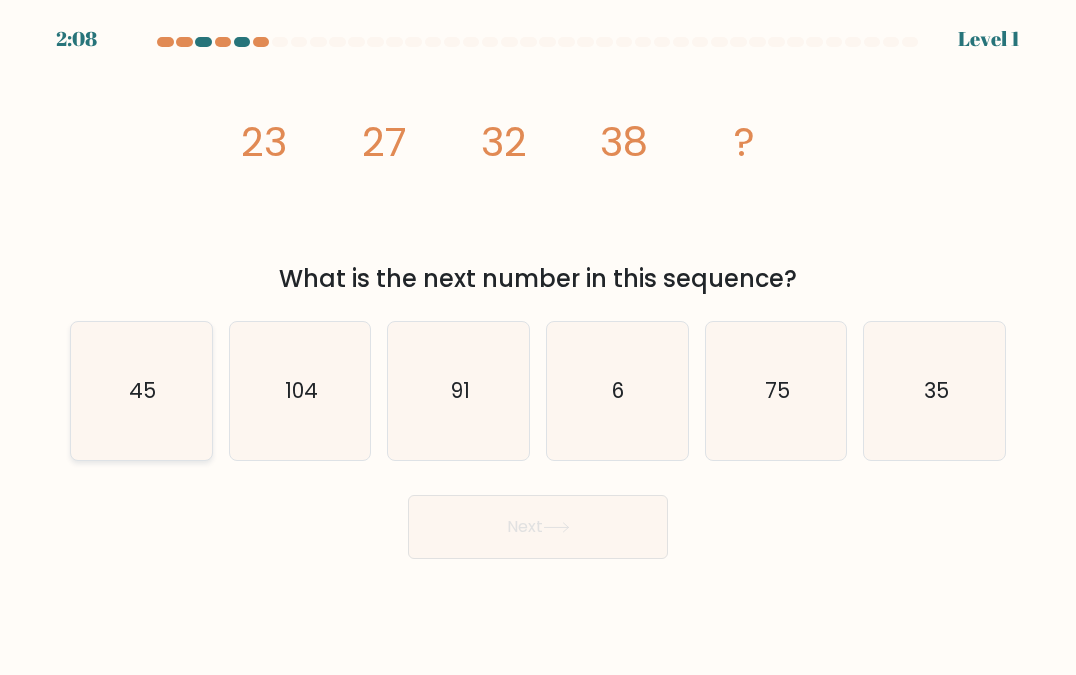 click on "45" at bounding box center [141, 391] 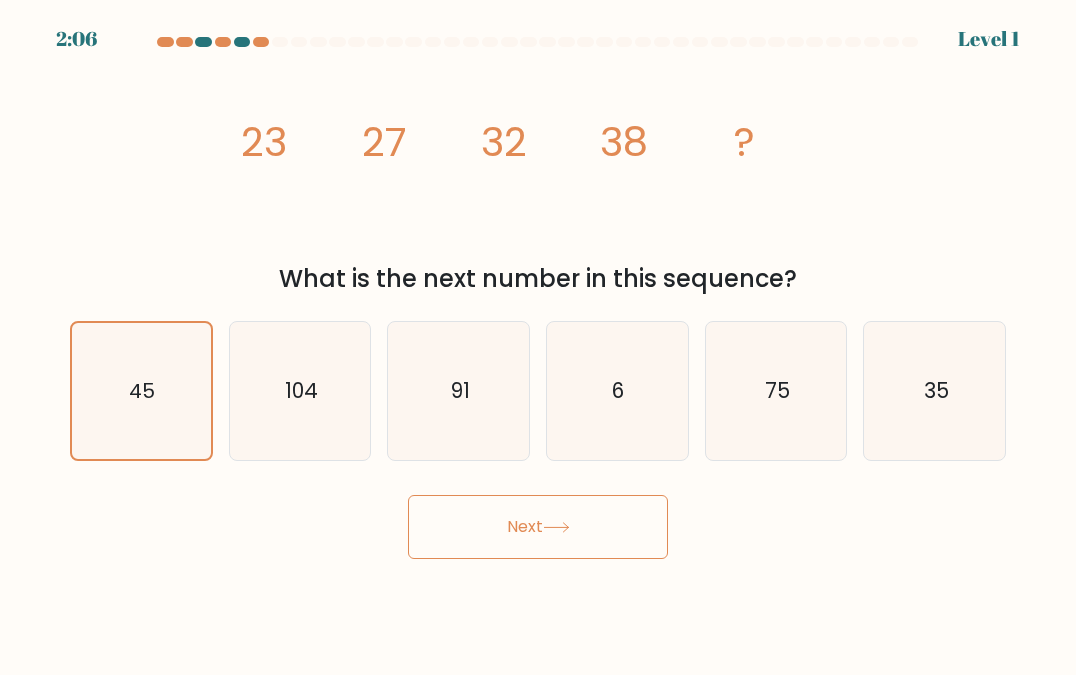 click on "Next" at bounding box center [538, 527] 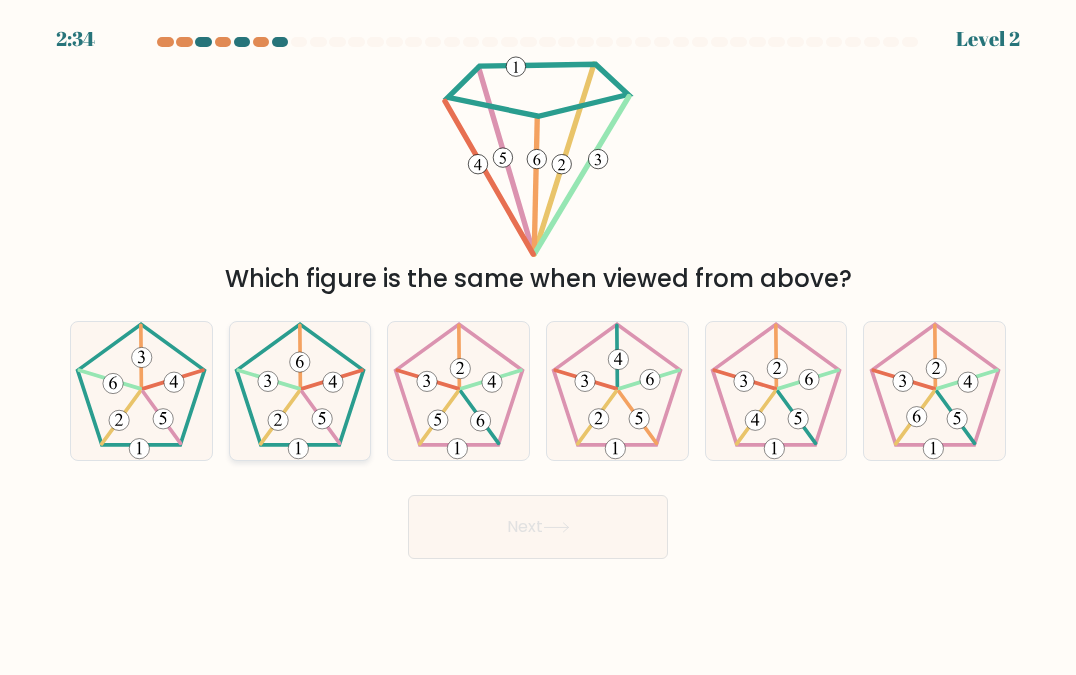click at bounding box center (332, 379) 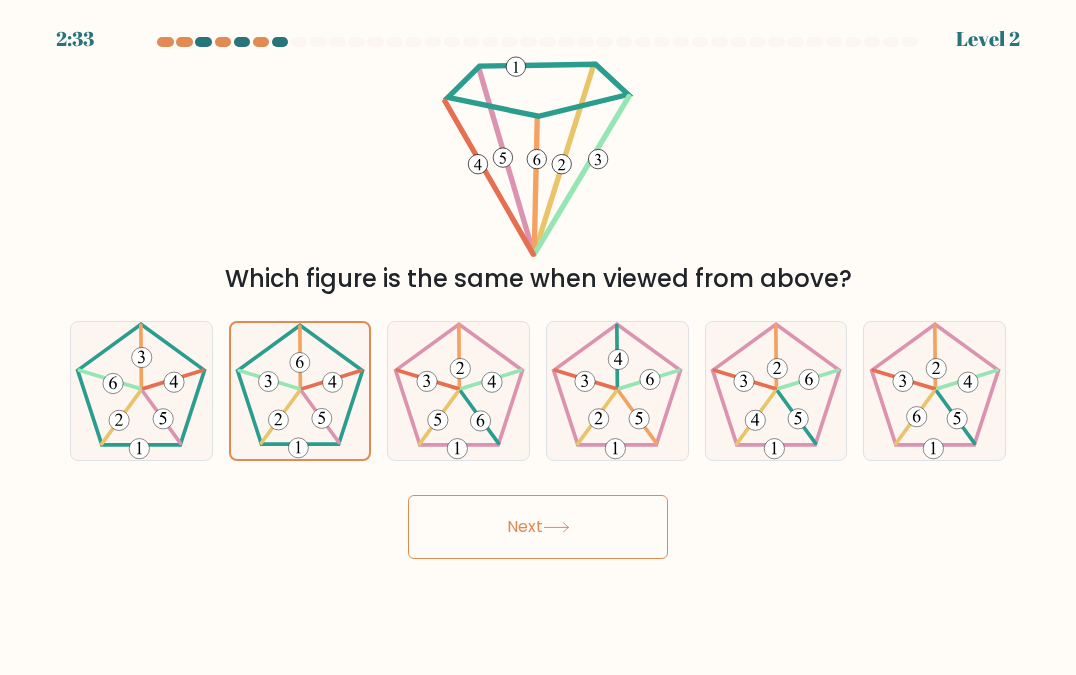 click on "Next" at bounding box center [538, 527] 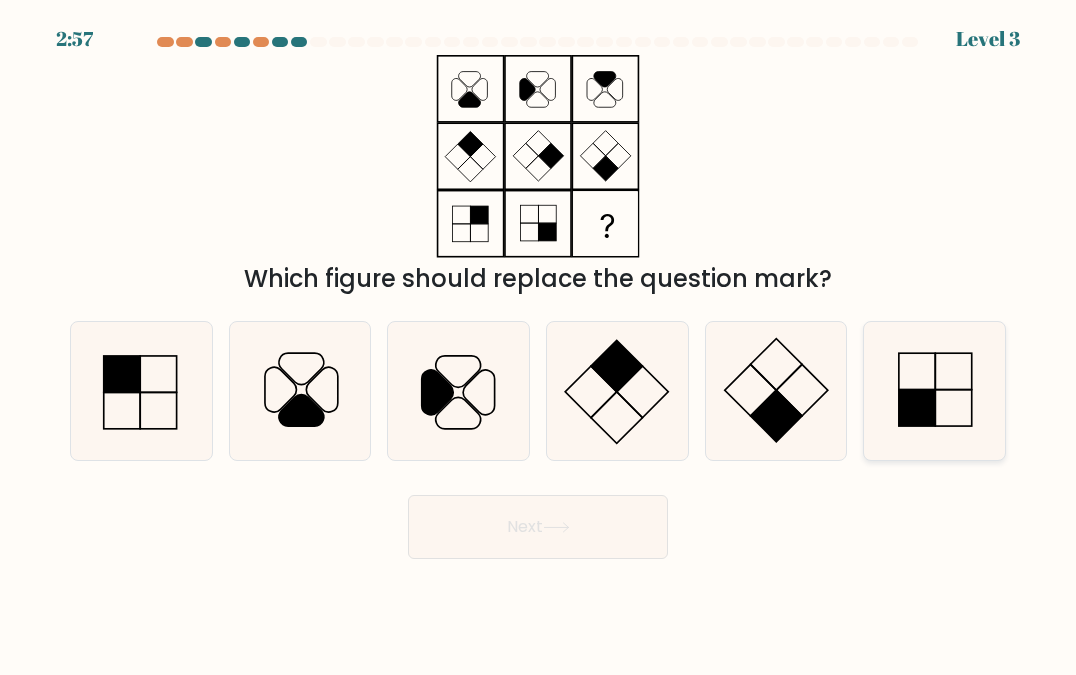 click at bounding box center (935, 391) 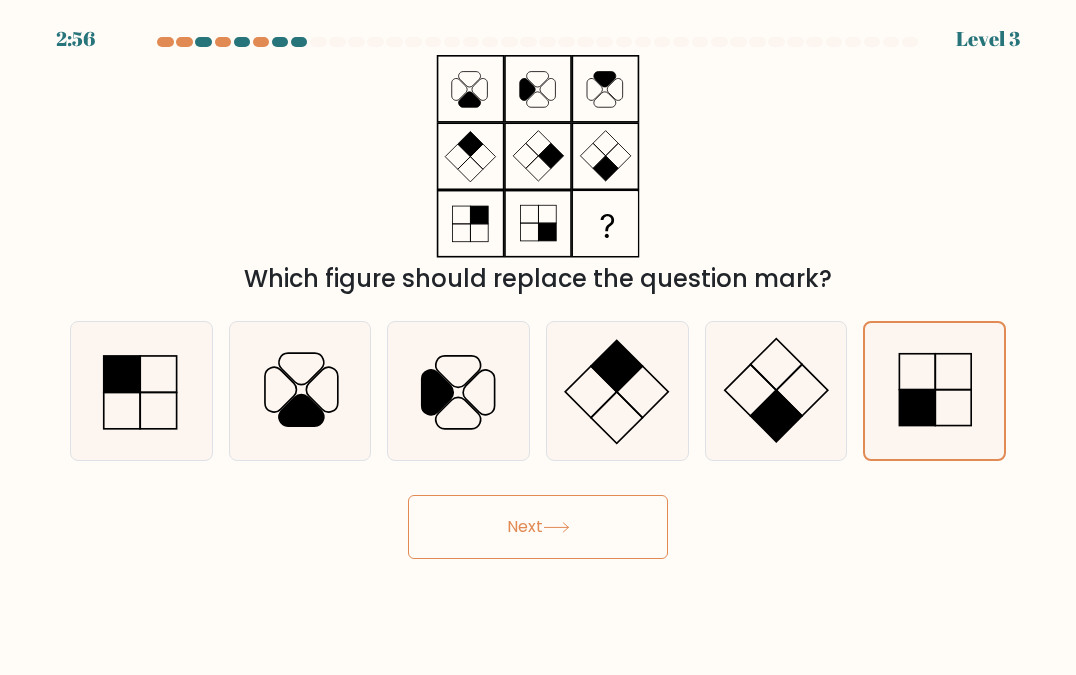 click on "Next" at bounding box center [538, 527] 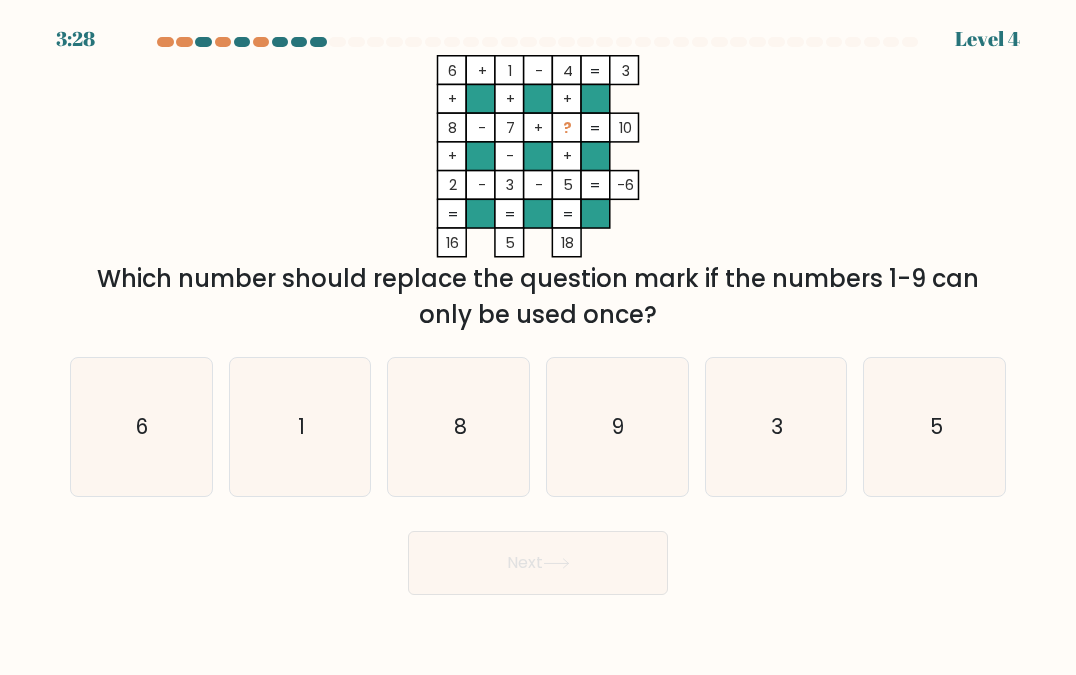 drag, startPoint x: 97, startPoint y: 277, endPoint x: 696, endPoint y: 331, distance: 601.42914 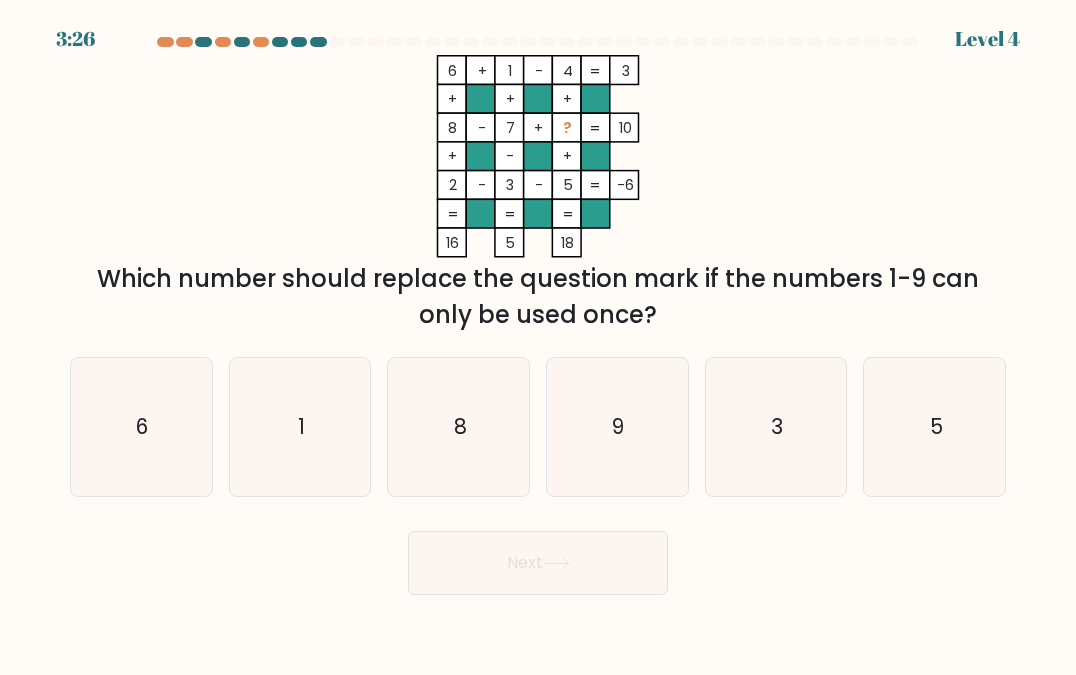 copy on "Which number should replace the question mark if the numbers 1-9 can only be used once?" 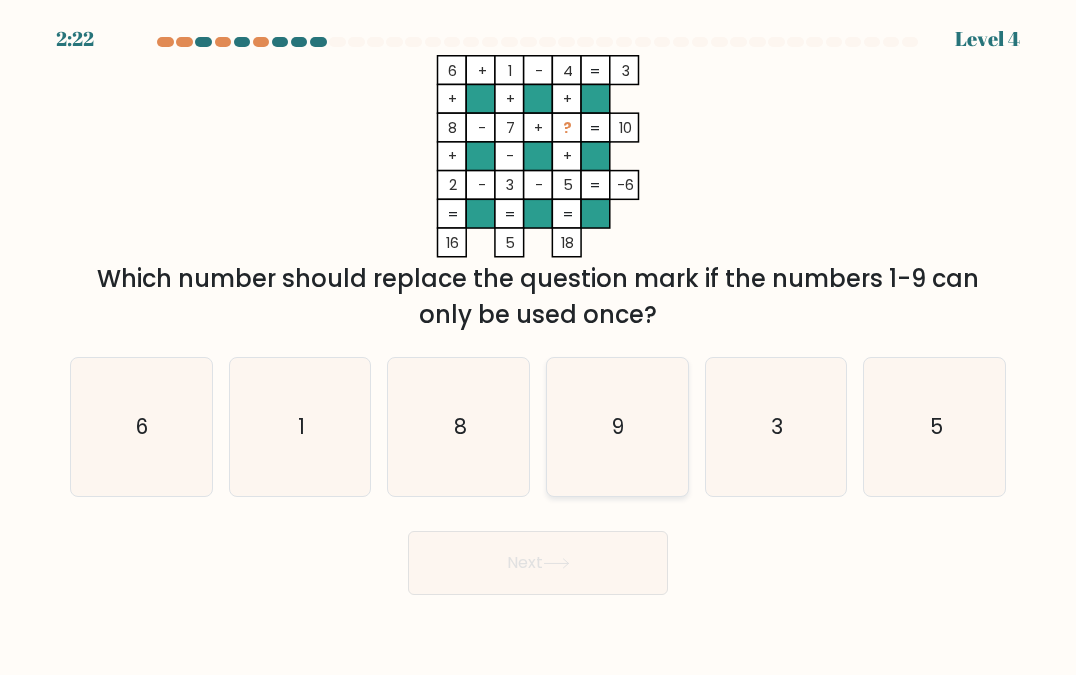 click on "9" at bounding box center [619, 426] 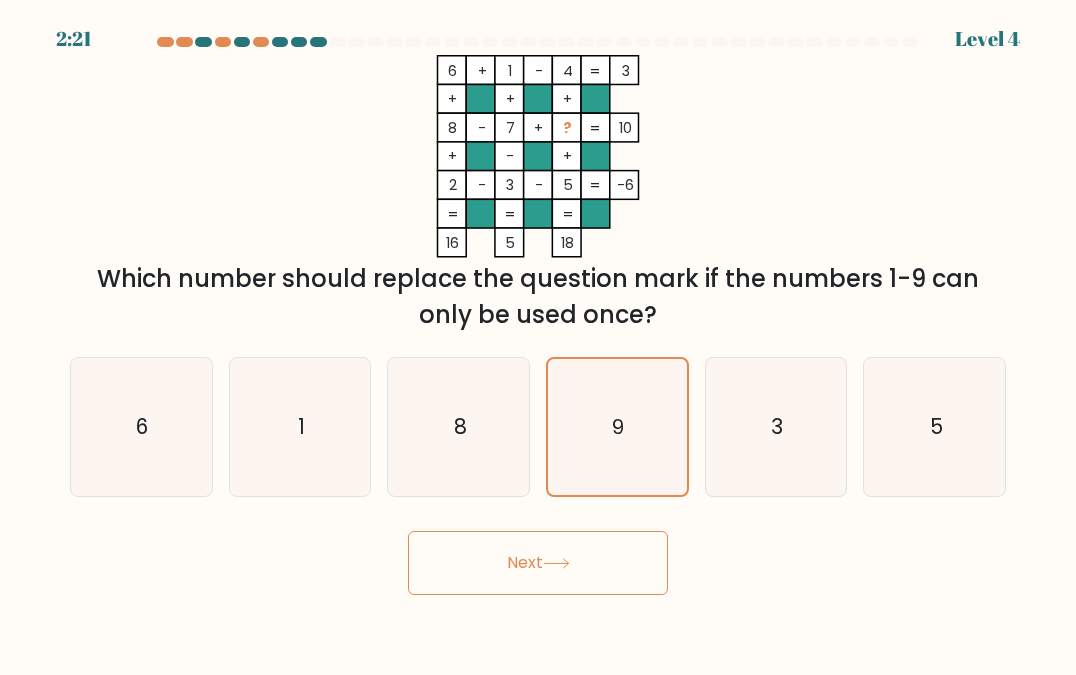 click on "Next" at bounding box center (538, 563) 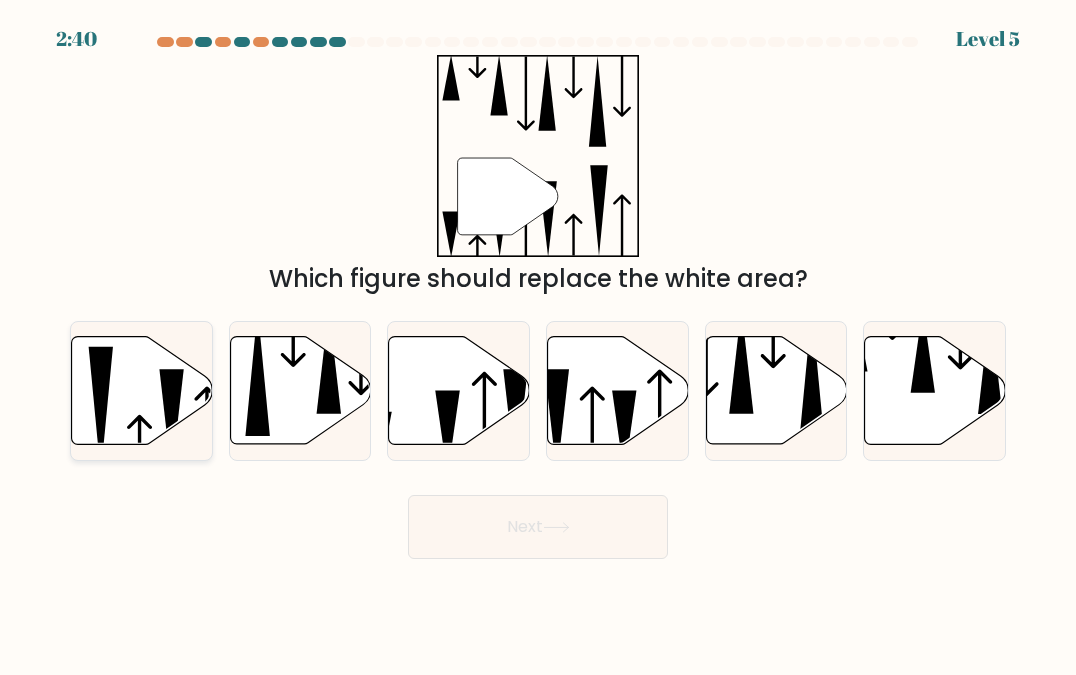 click at bounding box center [142, 390] 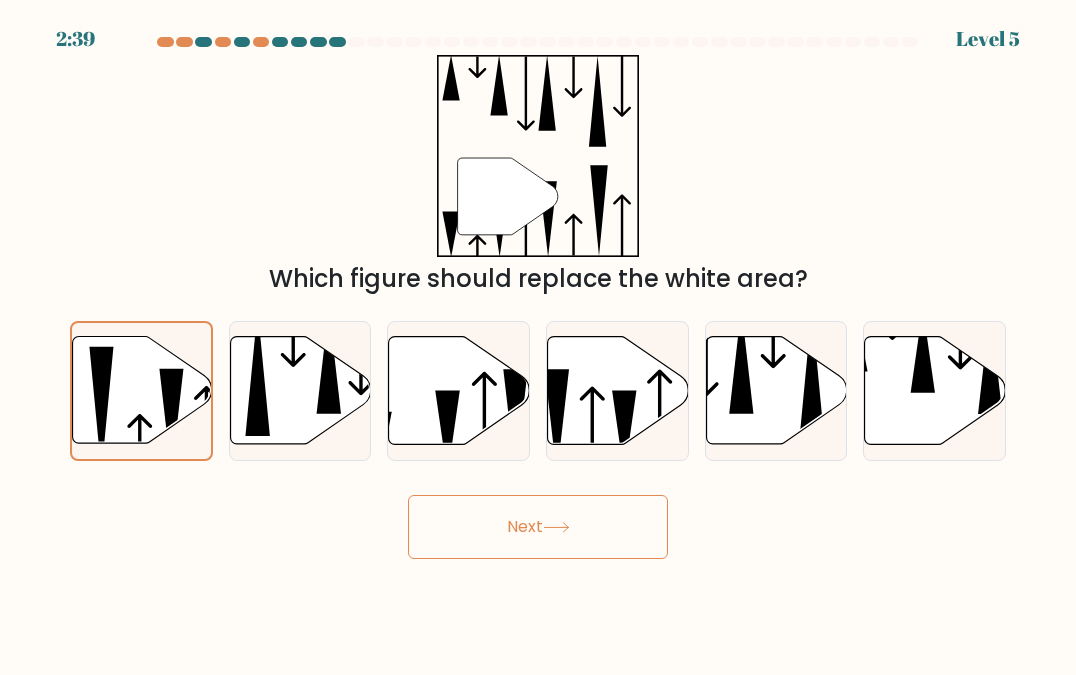 click at bounding box center (556, 527) 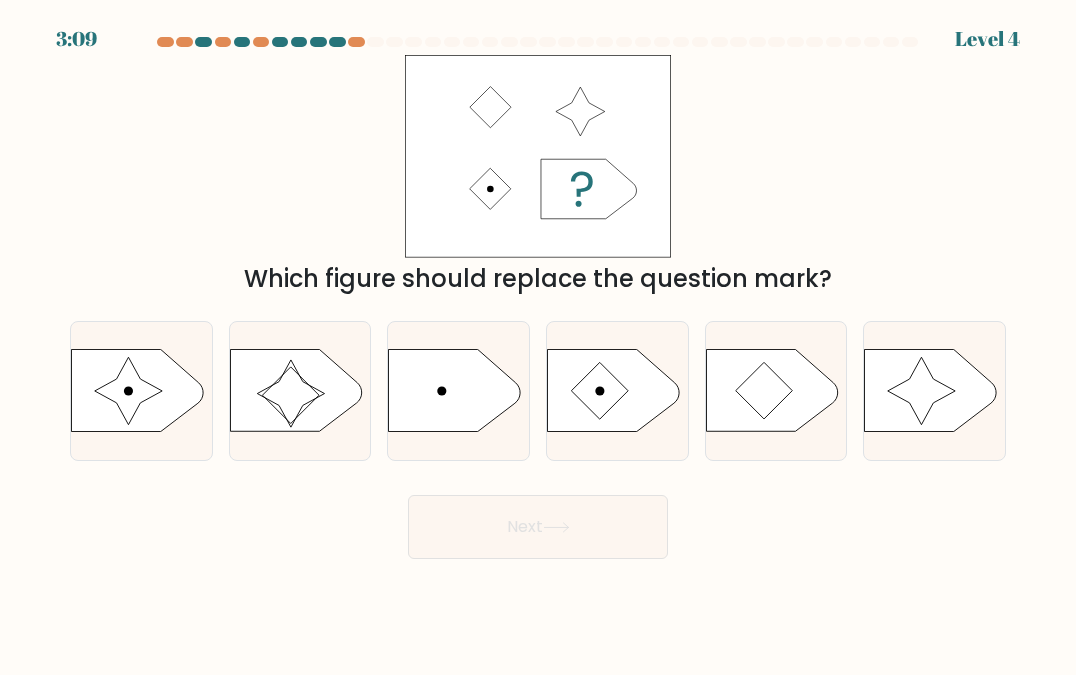 drag, startPoint x: 397, startPoint y: 59, endPoint x: 585, endPoint y: 179, distance: 223.03363 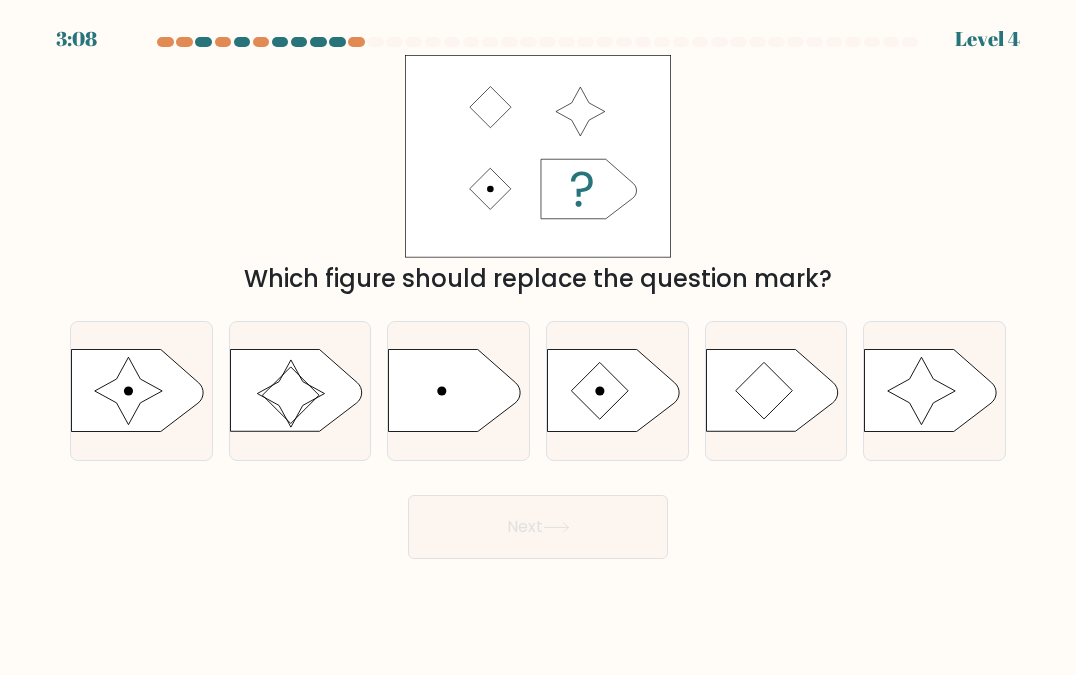 click at bounding box center (538, 156) 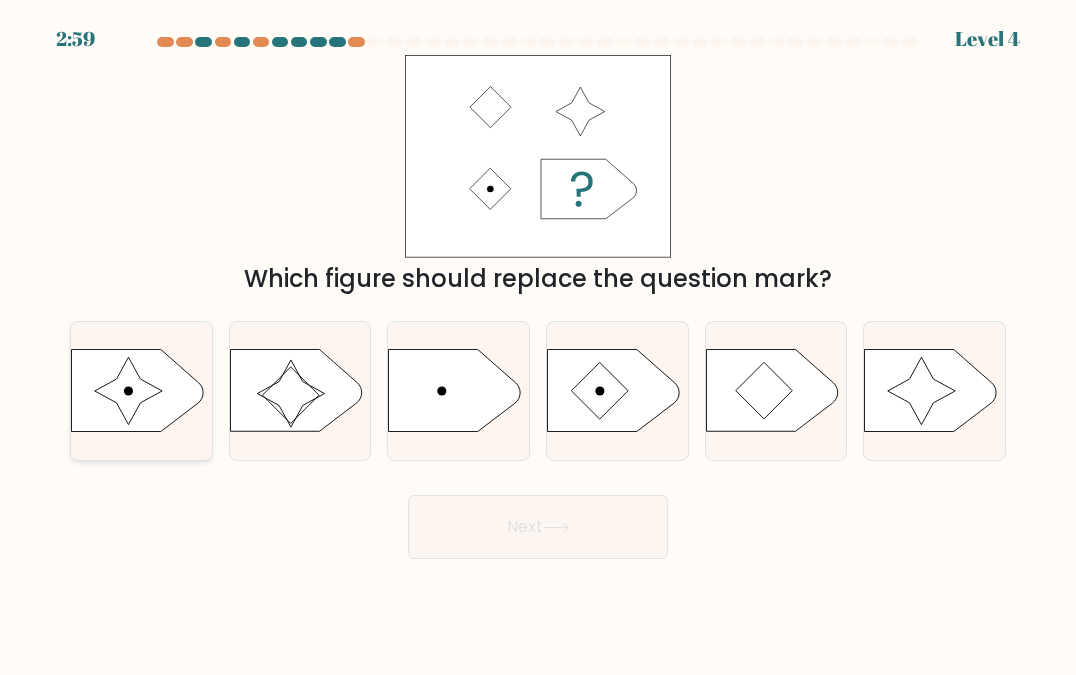 click at bounding box center [137, 391] 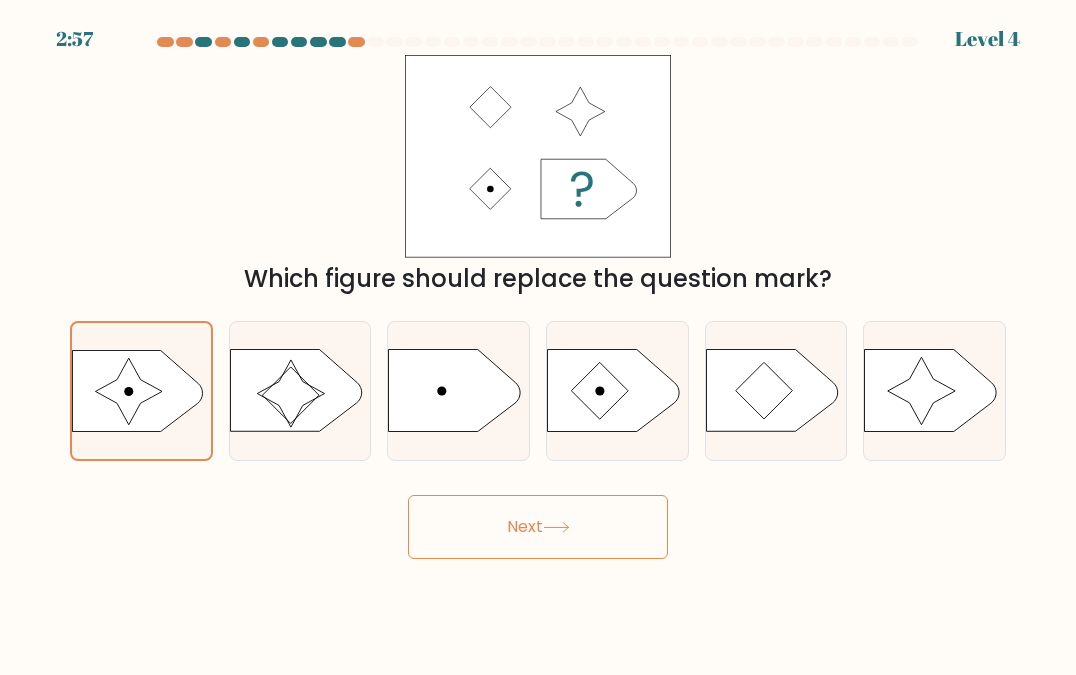 click on "Next" at bounding box center (538, 527) 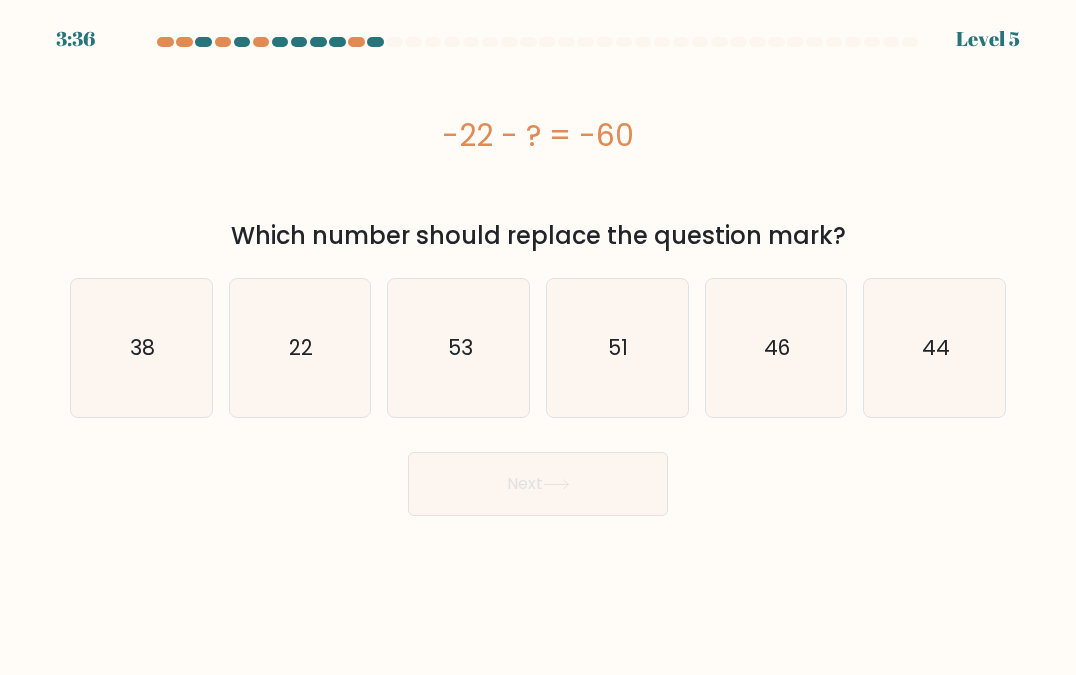 drag, startPoint x: 229, startPoint y: 225, endPoint x: 665, endPoint y: 226, distance: 436.00116 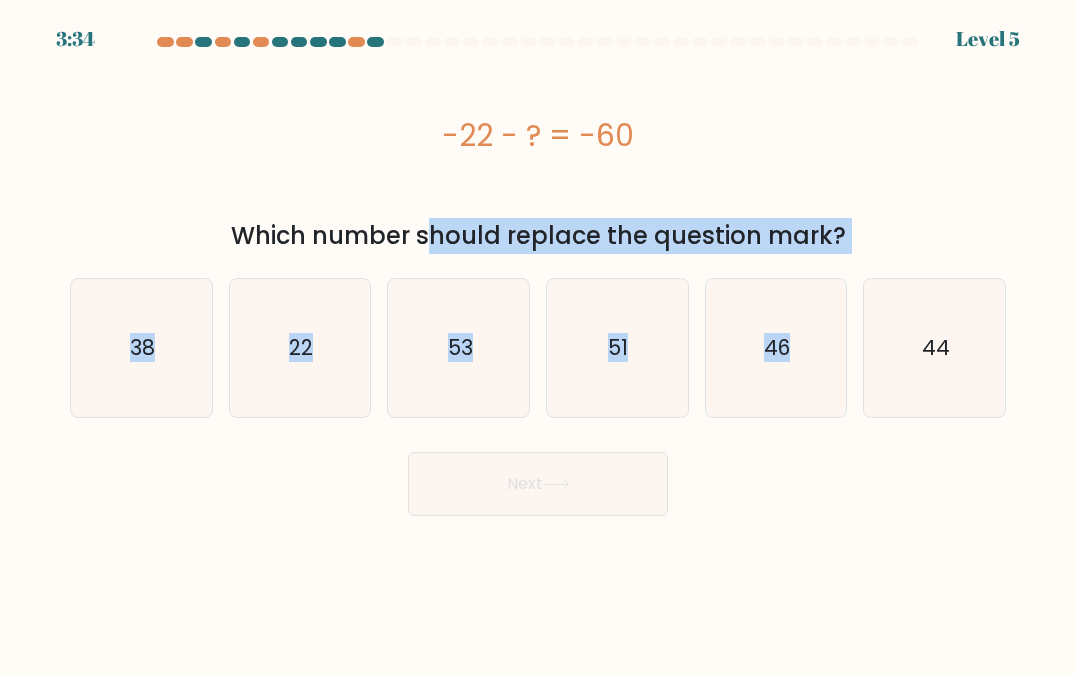 drag, startPoint x: 218, startPoint y: 230, endPoint x: 905, endPoint y: 256, distance: 687.4918 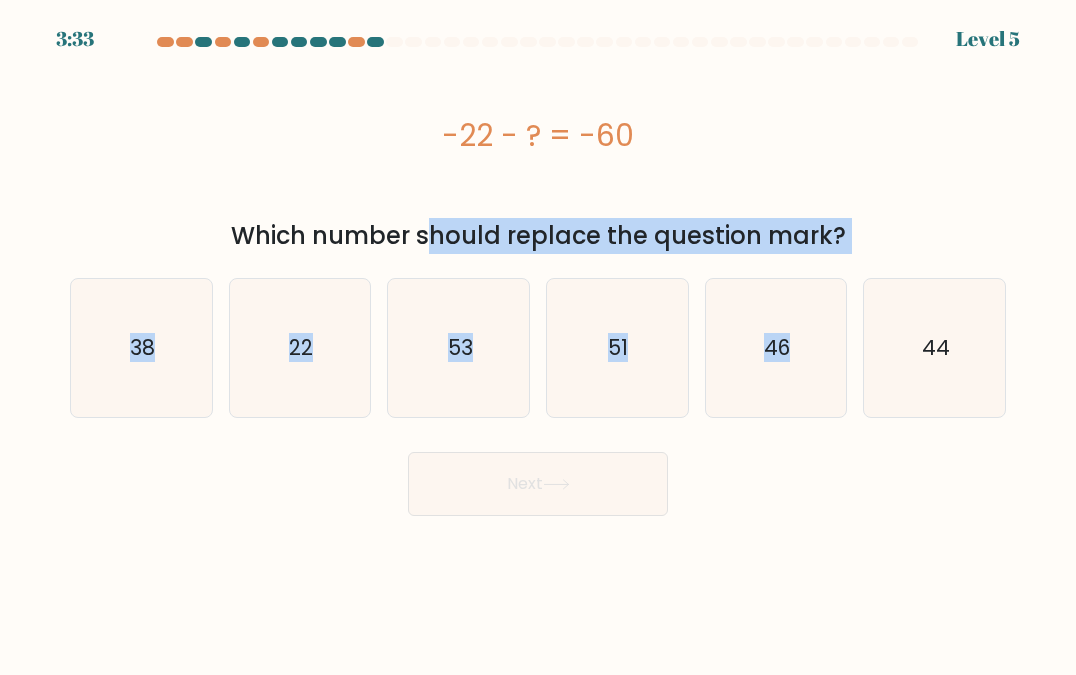copy on "Which number should replace the question mark?
a.
38
b.
22
c.
53
d.
51
e.
46
f." 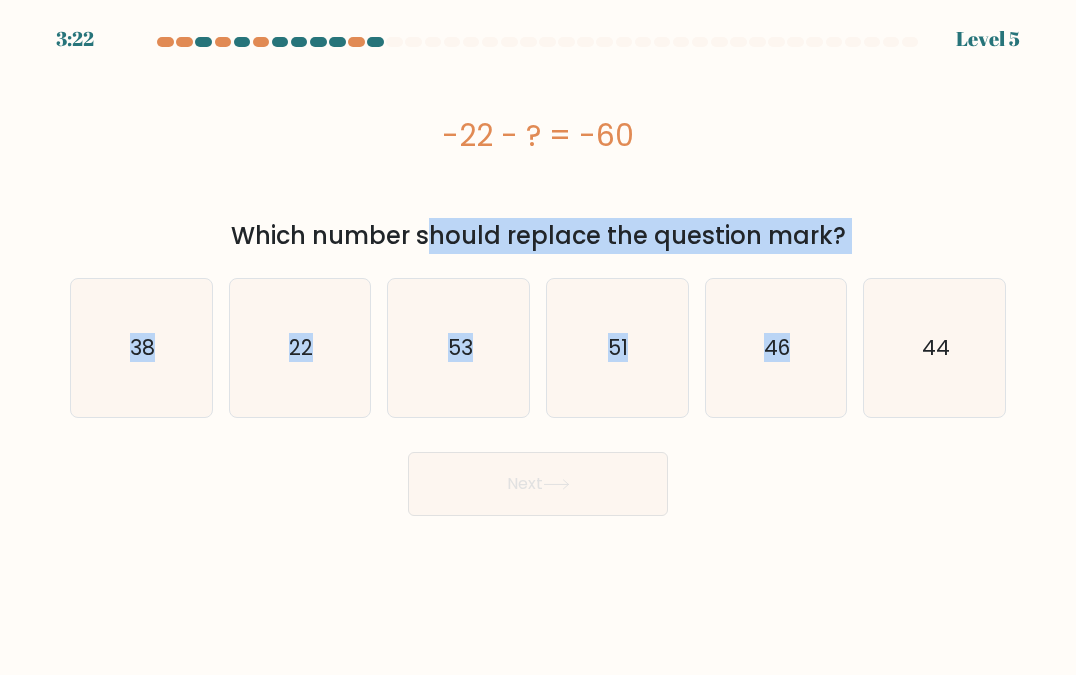 click on "a." at bounding box center [538, 276] 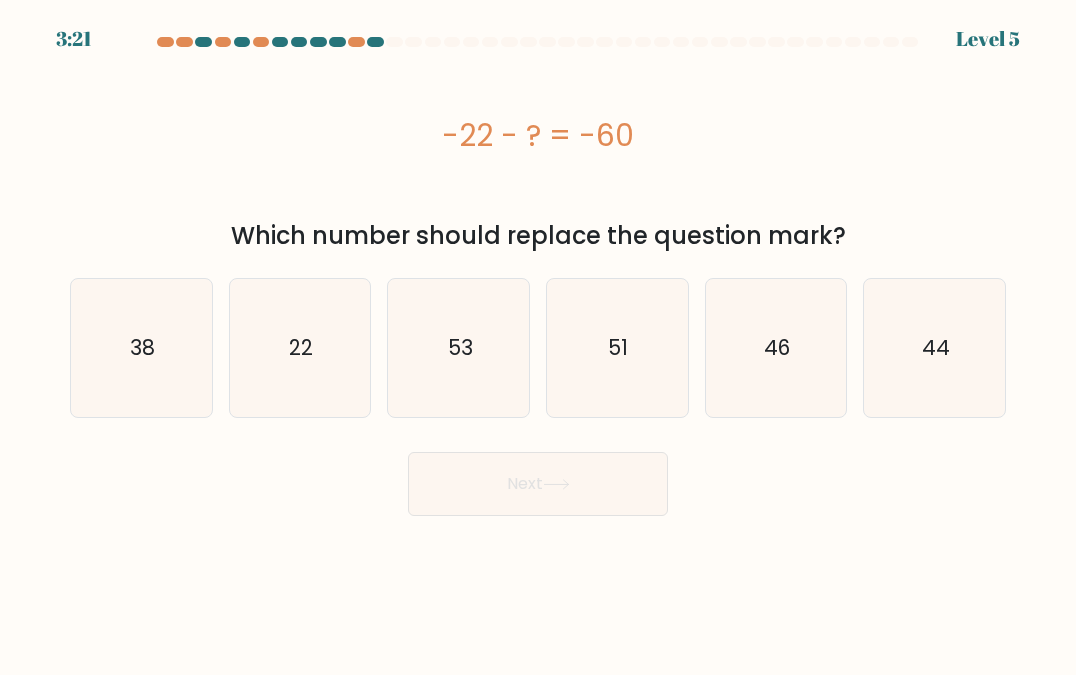 drag, startPoint x: 204, startPoint y: 240, endPoint x: 621, endPoint y: 211, distance: 418.00717 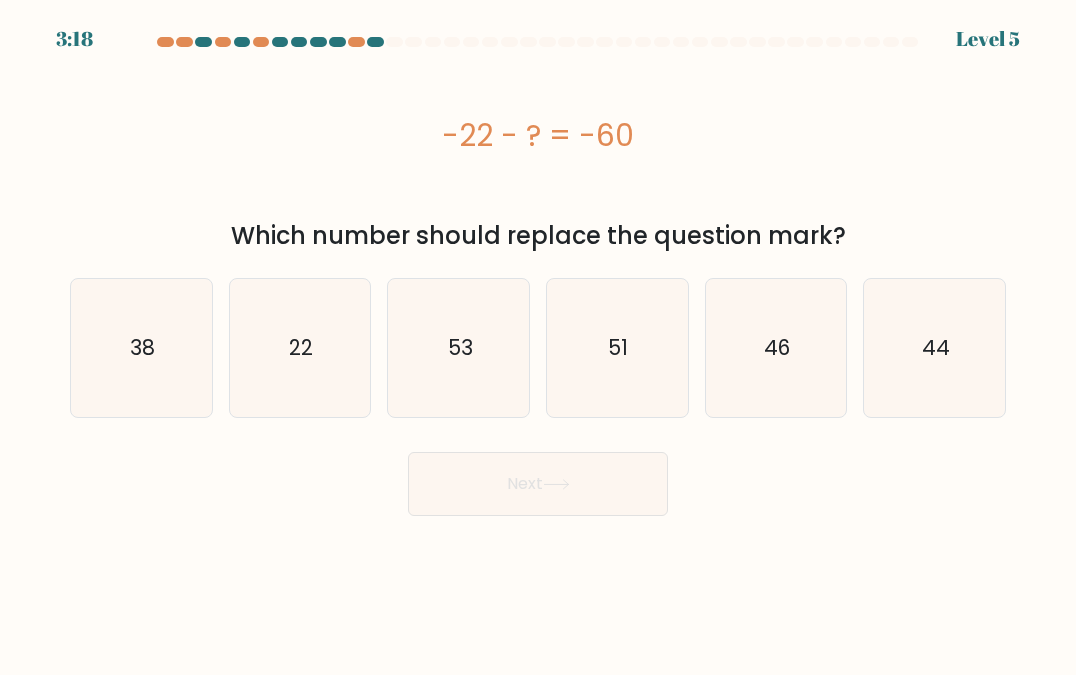 drag, startPoint x: 238, startPoint y: 231, endPoint x: 844, endPoint y: 228, distance: 606.00745 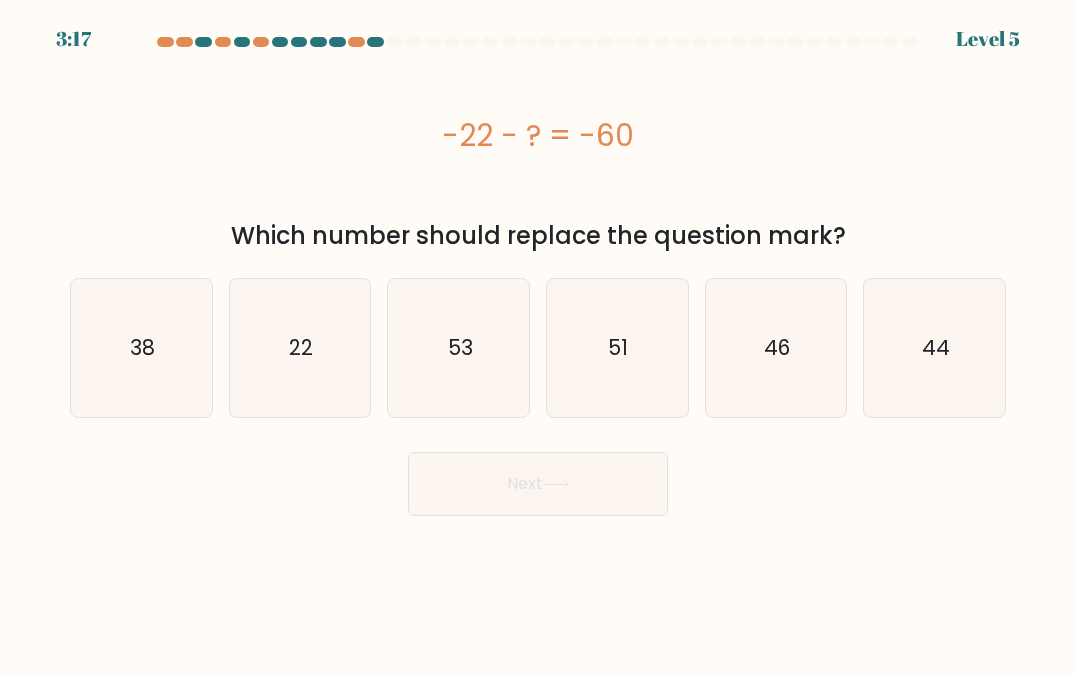 copy on "Which number should replace the question mark?" 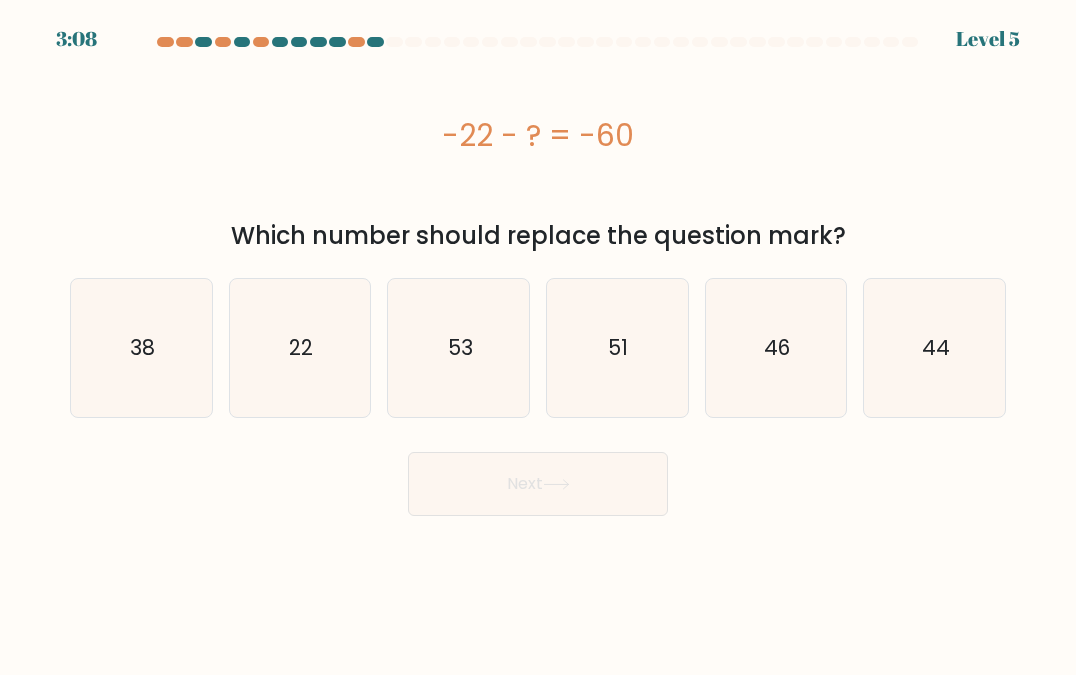 drag, startPoint x: 418, startPoint y: 125, endPoint x: 663, endPoint y: 145, distance: 245.81497 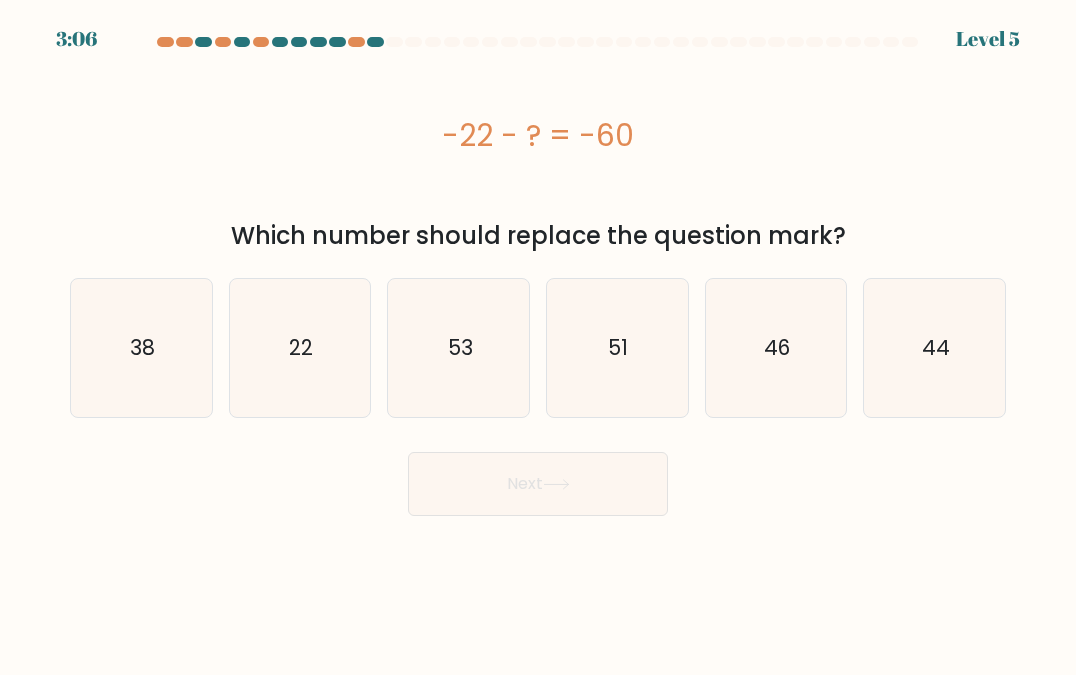 copy on "-22 - ?  = -60" 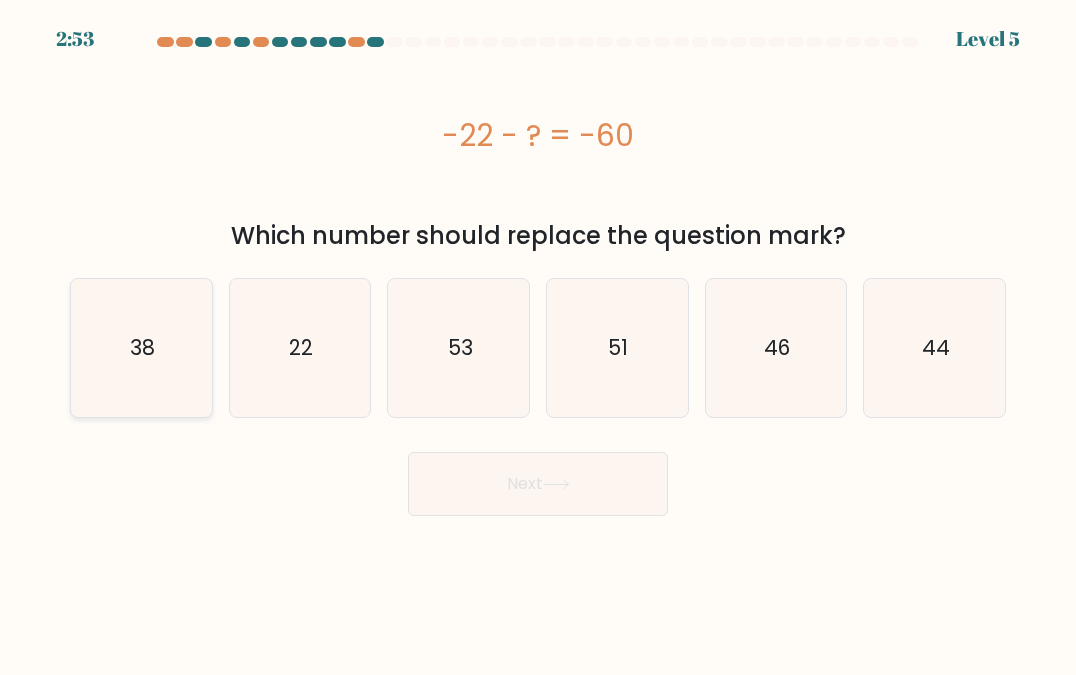 click on "38" at bounding box center [141, 348] 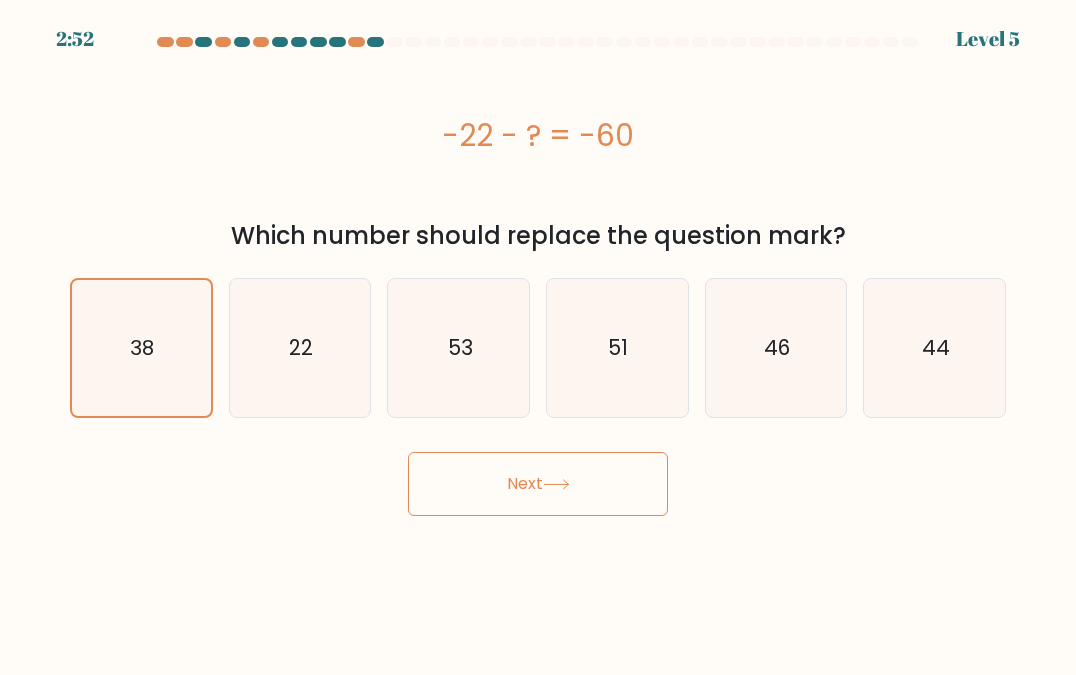 click on "Next" at bounding box center [538, 484] 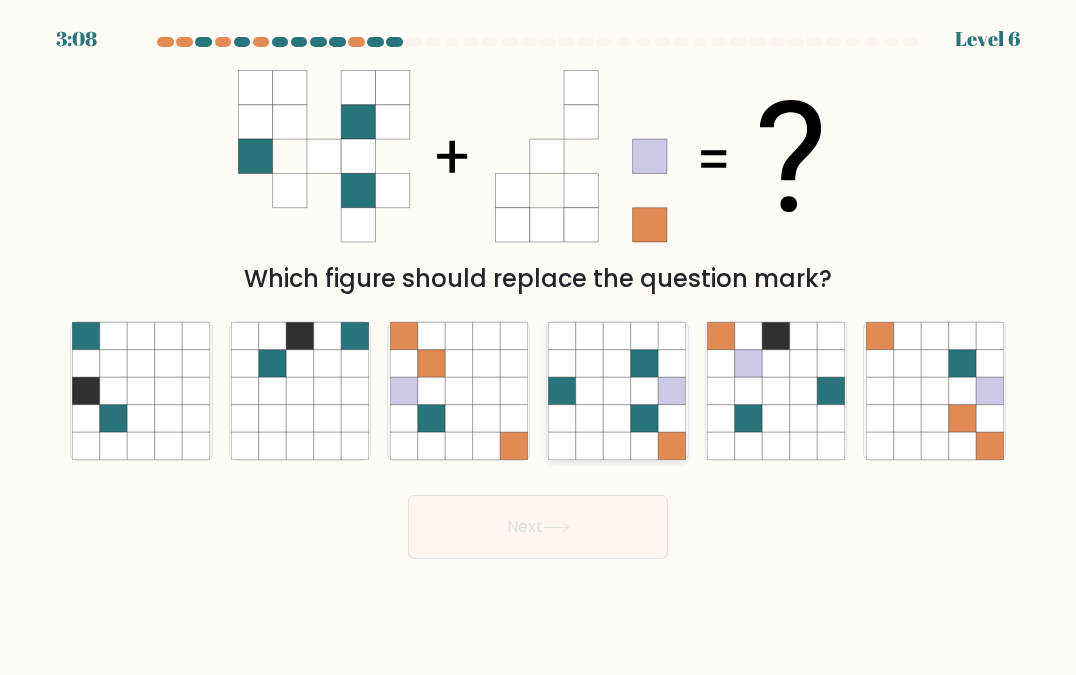 click at bounding box center [644, 417] 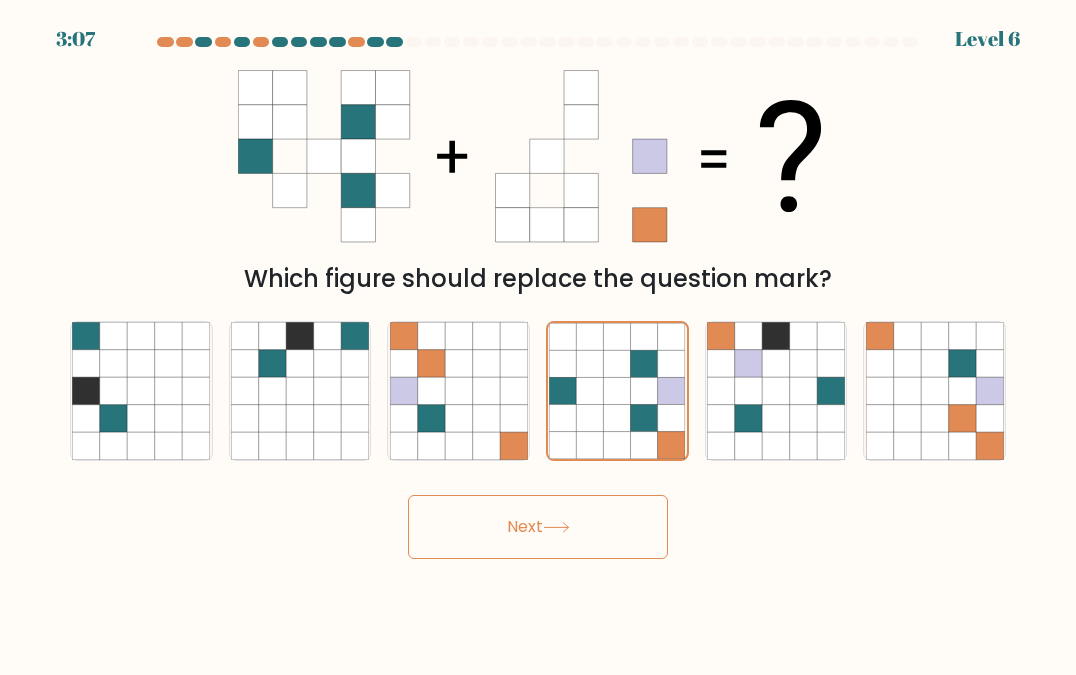 click on "Next" at bounding box center [538, 527] 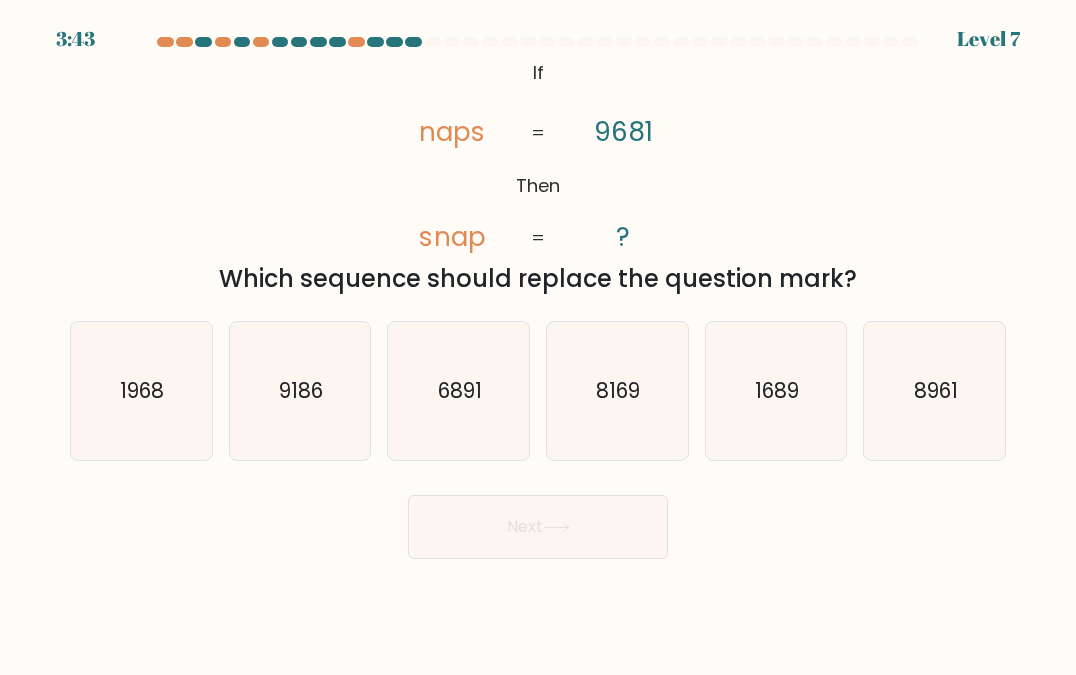 drag, startPoint x: 496, startPoint y: 70, endPoint x: 852, endPoint y: 290, distance: 418.49252 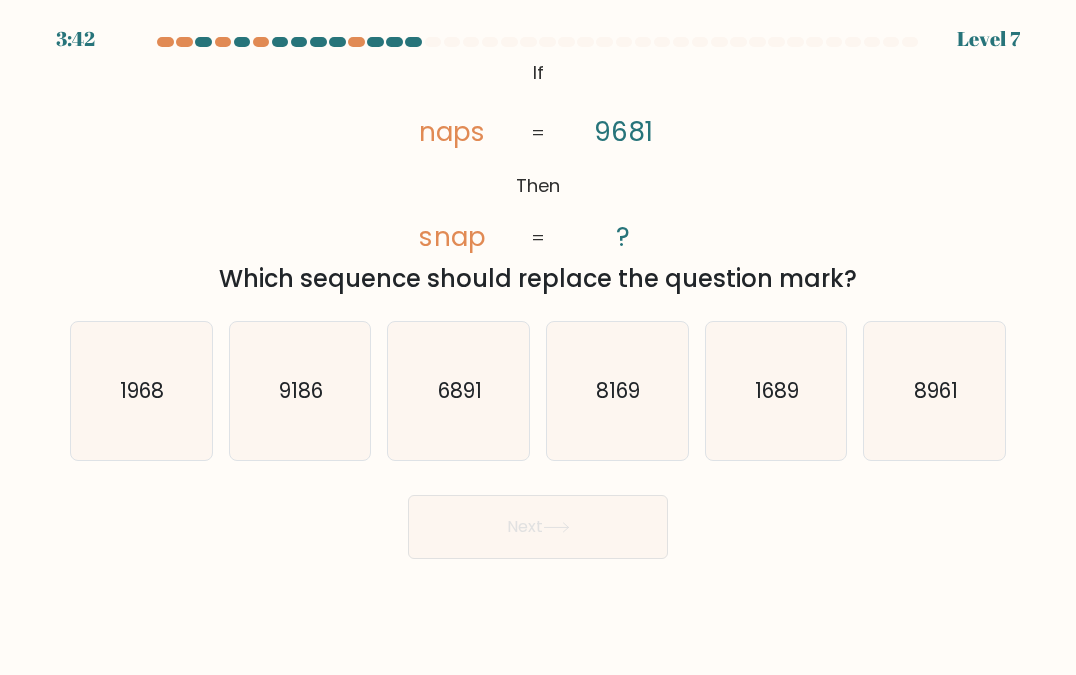 copy on "If       Then       naps       snap       9681       ?       =       =
Which sequence should replace the question mark?" 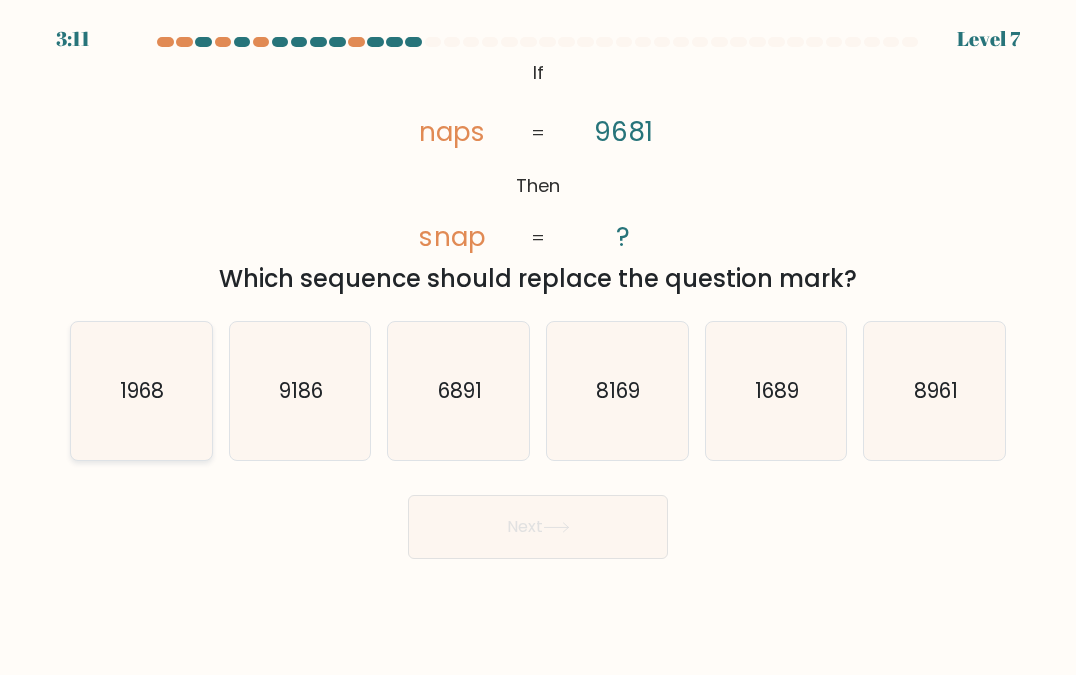 click on "1968" at bounding box center (143, 390) 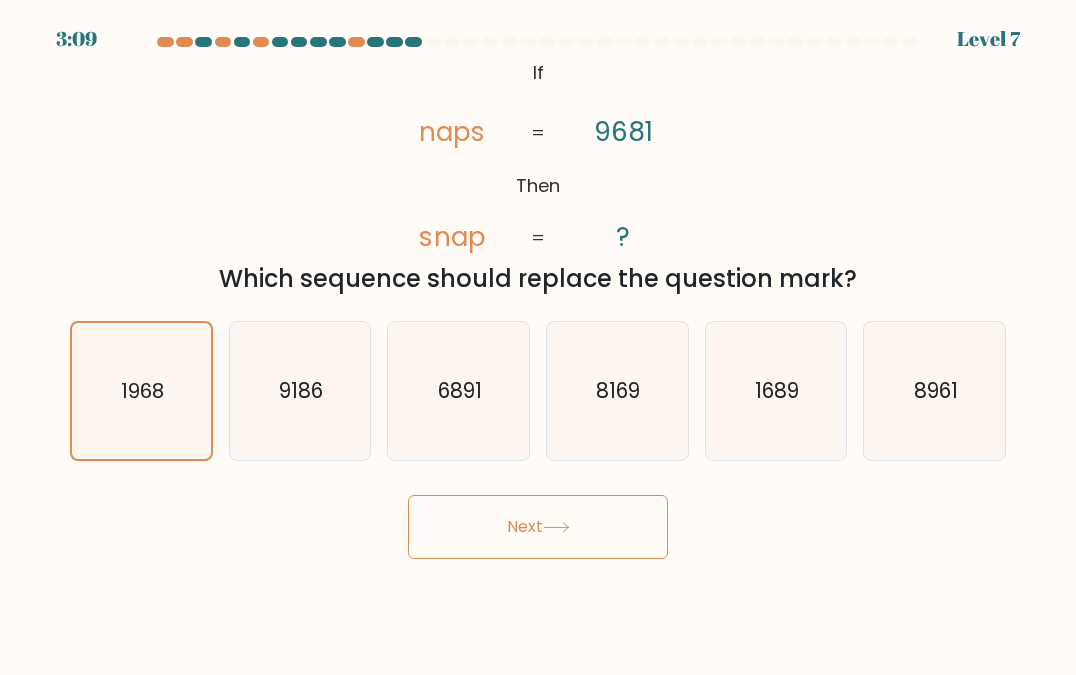 click on "Next" at bounding box center (538, 527) 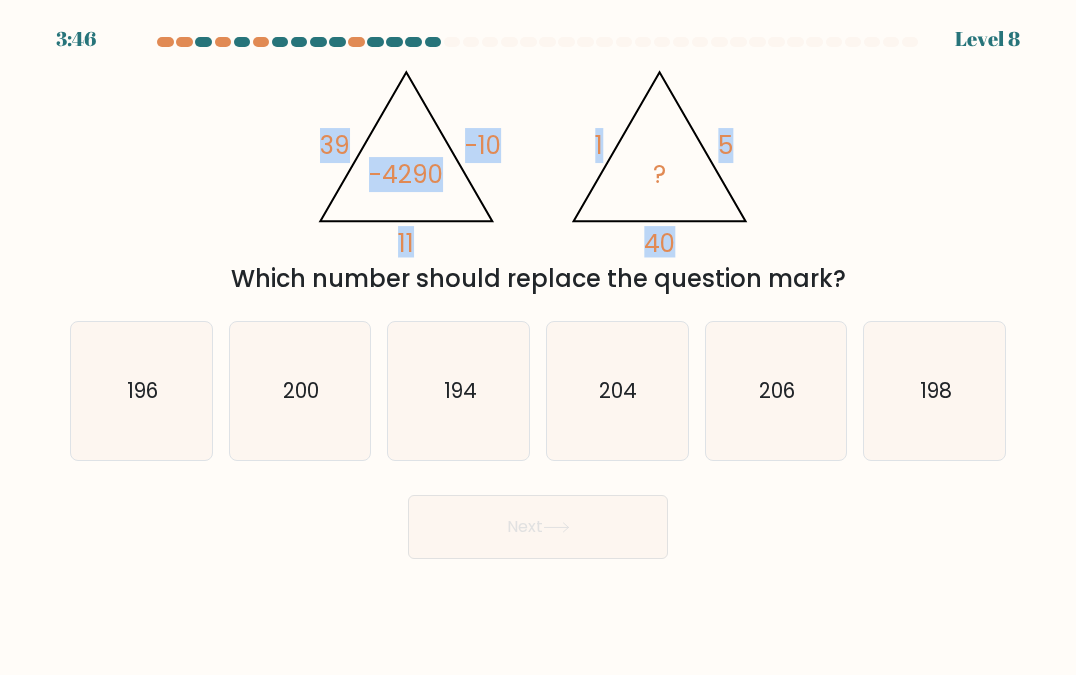 drag, startPoint x: 312, startPoint y: 61, endPoint x: 751, endPoint y: 251, distance: 478.3524 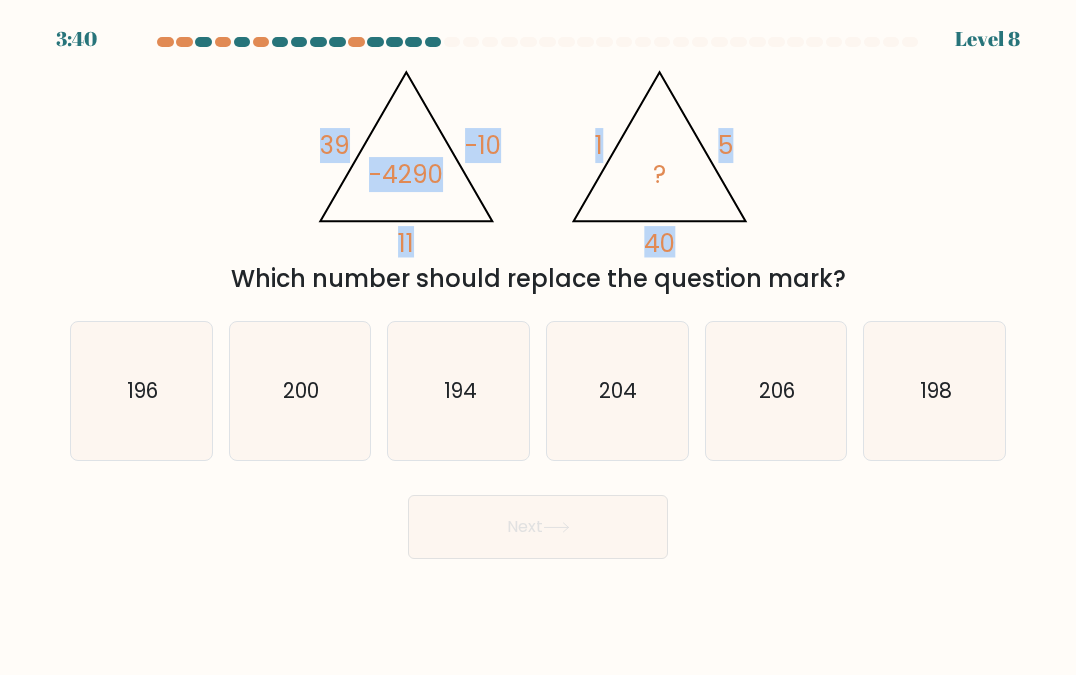 drag, startPoint x: 296, startPoint y: 102, endPoint x: 846, endPoint y: 286, distance: 579.9621 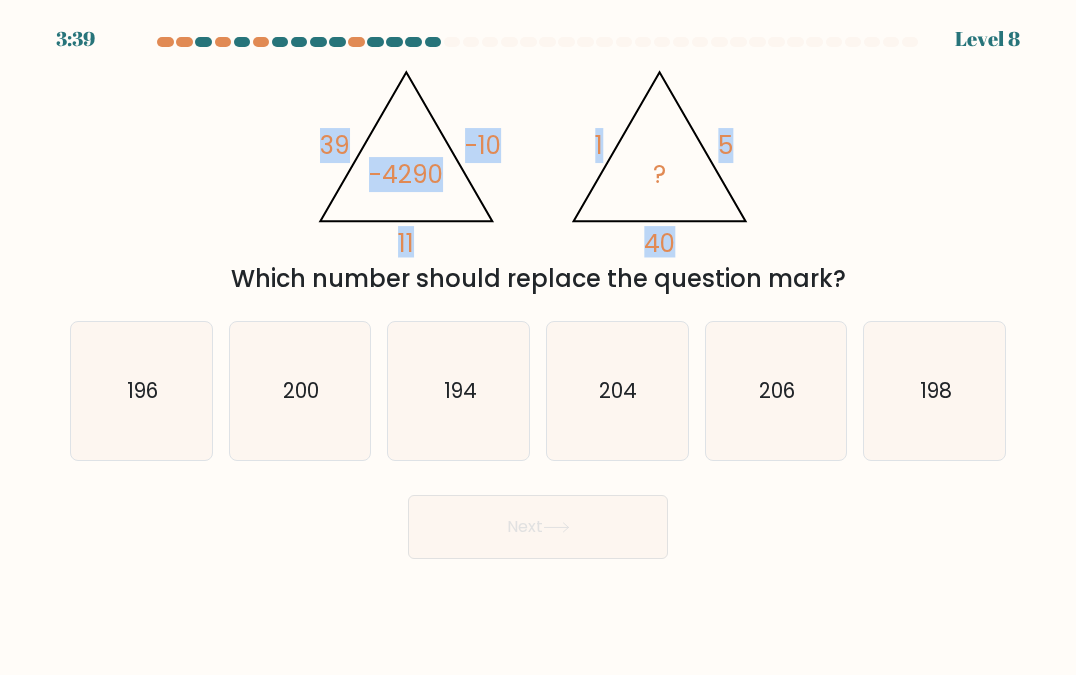 copy on "39       -10       11       -4290                                       @import url('https://fonts.googleapis.com/css?family=Abril+Fatface:400,100,100italic,300,300italic,400italic,500,500italic,700,700italic,900,900italic');                        1       5       40       ?
Which number should replace the question mark?" 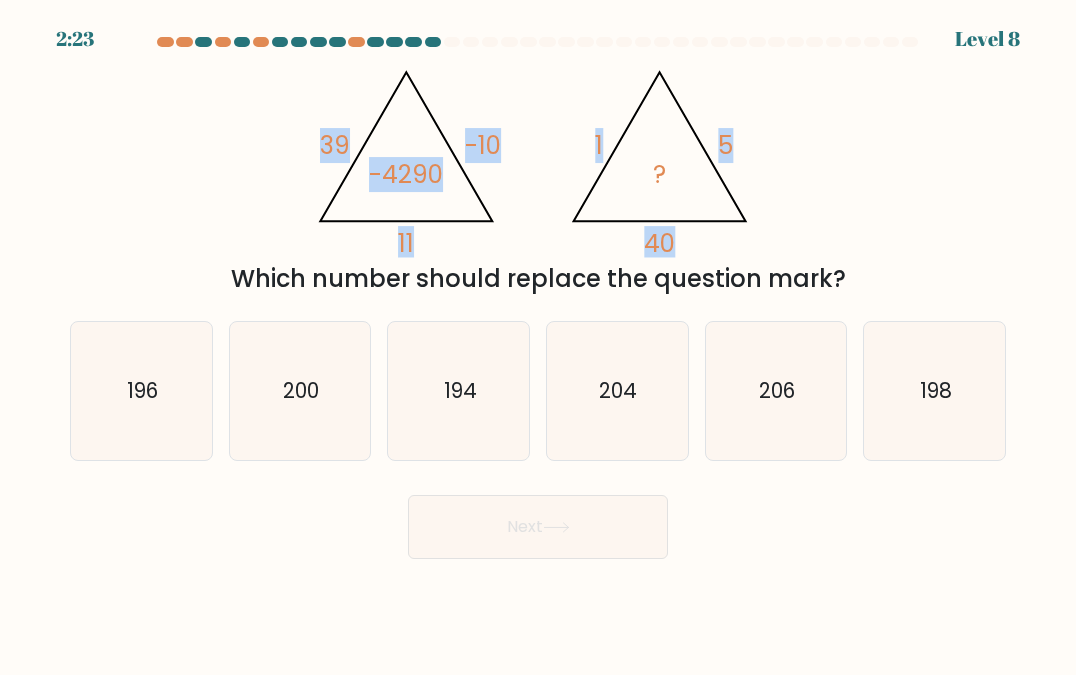 click on "@import url('https://fonts.googleapis.com/css?family=Abril+Fatface:400,100,100italic,300,300italic,400italic,500,500italic,700,700italic,900,900italic');                        39       -10       11       -4290                                       @import url('https://fonts.googleapis.com/css?family=Abril+Fatface:400,100,100italic,300,300italic,400italic,500,500italic,700,700italic,900,900italic');                        1       5       40       ?
Which number should replace the question mark?" at bounding box center (538, 176) 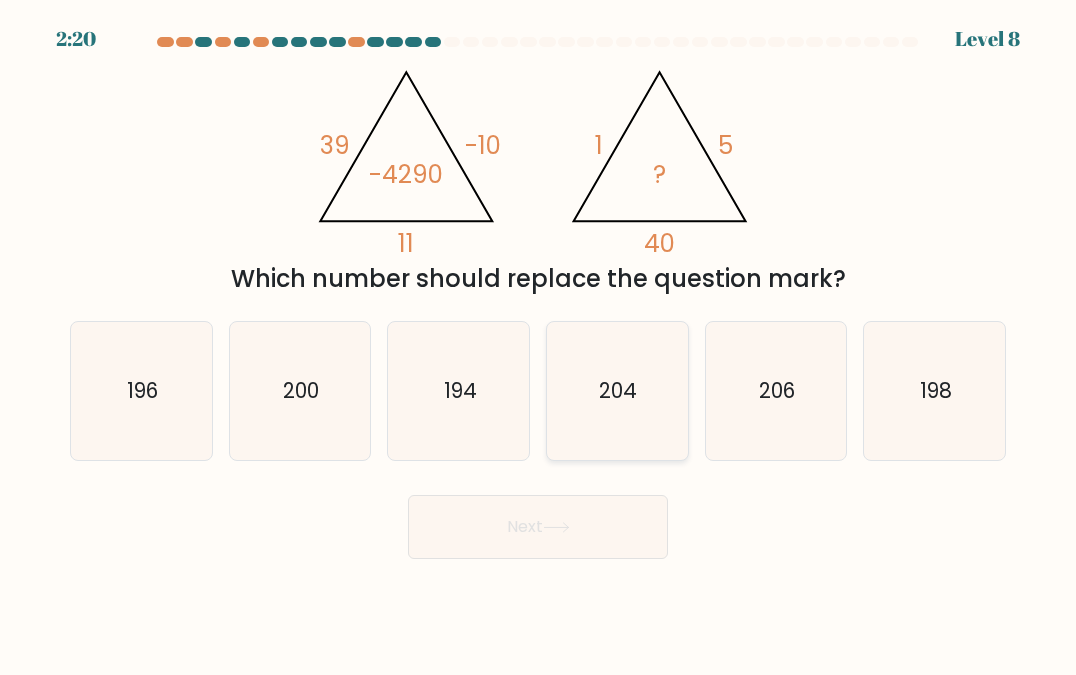 click on "204" at bounding box center [617, 391] 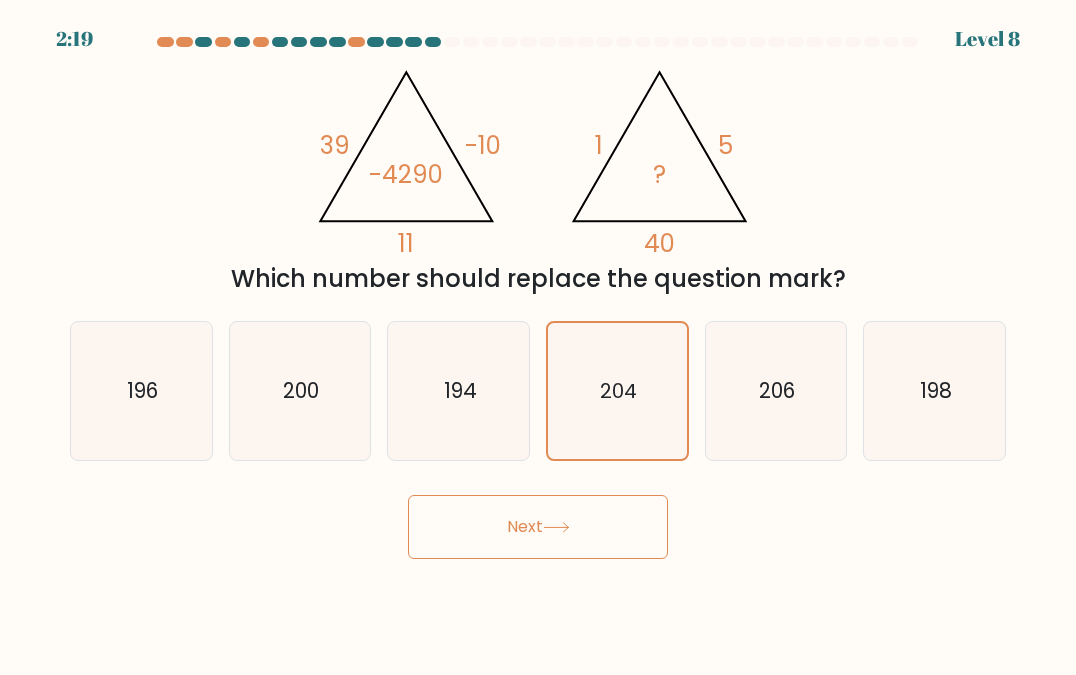 click on "Next" at bounding box center (538, 527) 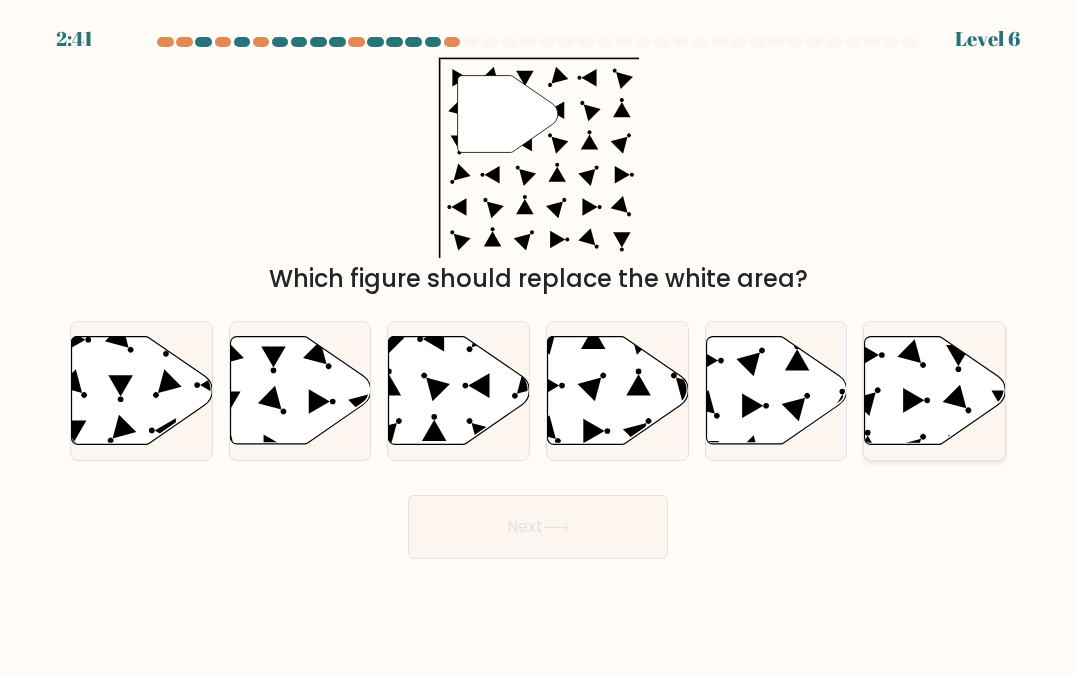 click at bounding box center (935, 390) 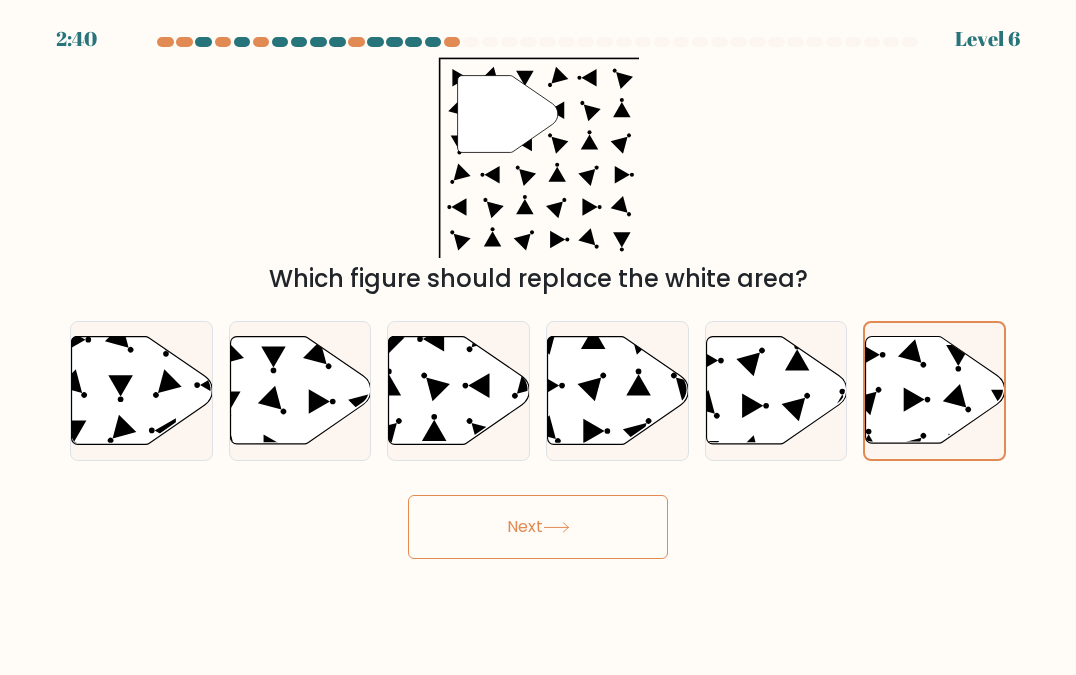 click on "Next" at bounding box center (538, 527) 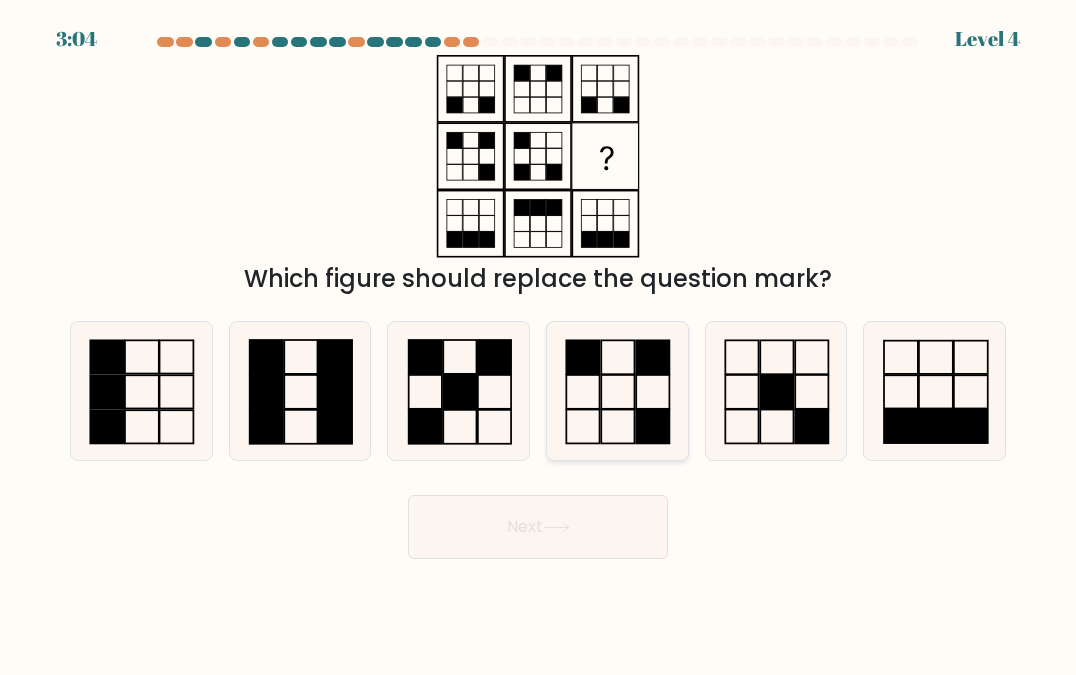 click at bounding box center (617, 391) 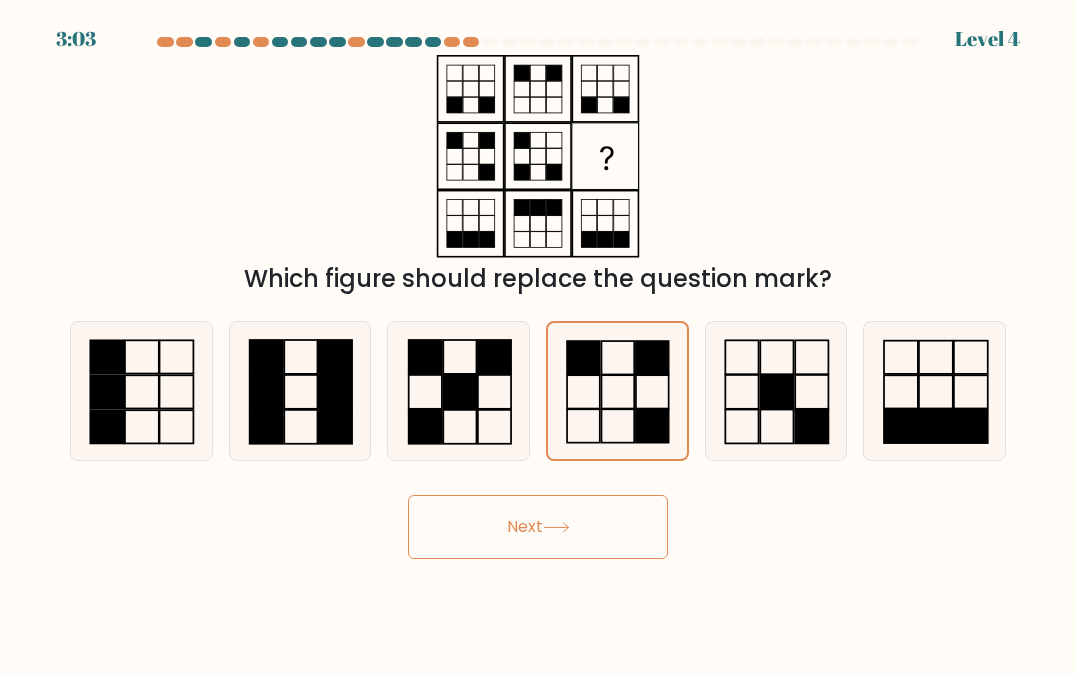 click on "Next" at bounding box center [538, 527] 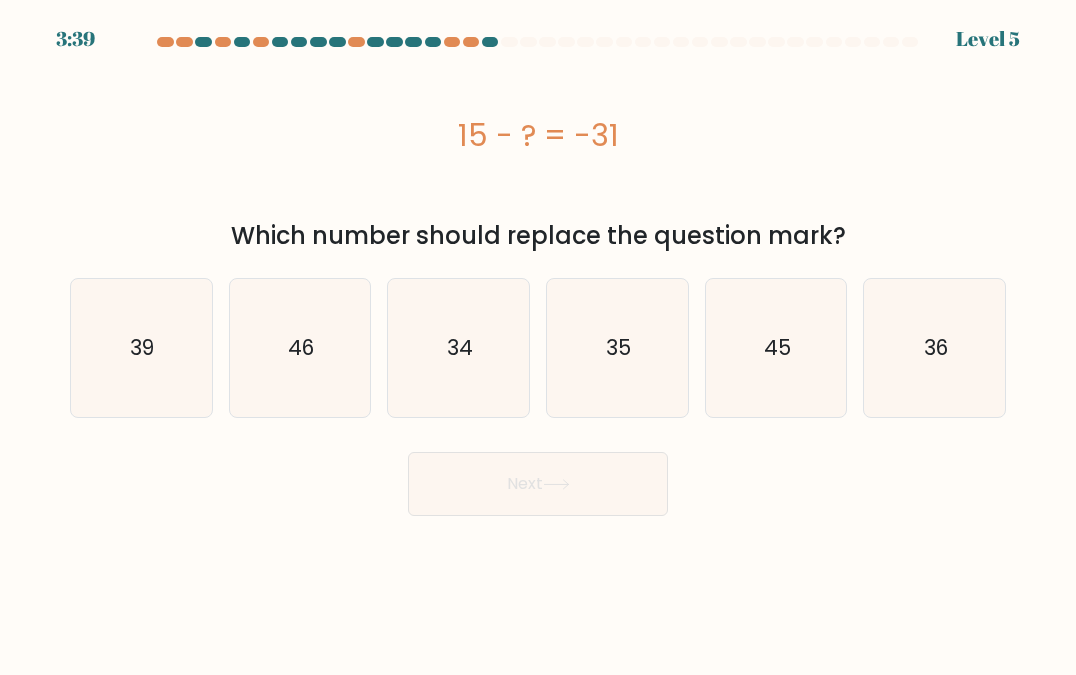 drag, startPoint x: 444, startPoint y: 130, endPoint x: 843, endPoint y: 243, distance: 414.69266 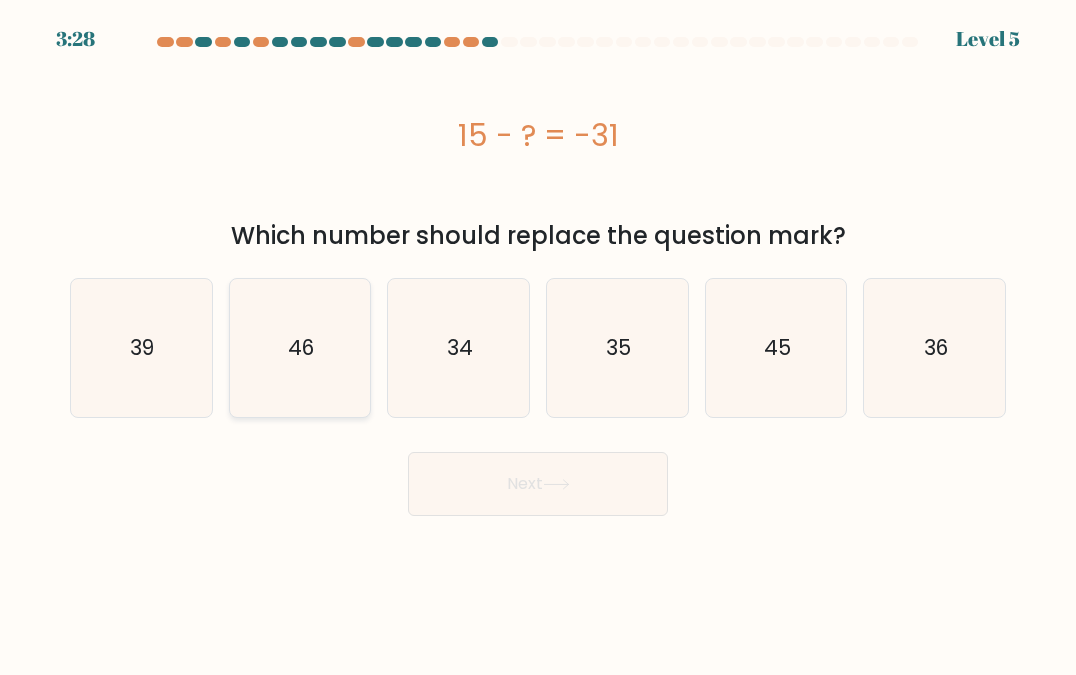 click on "46" at bounding box center [300, 348] 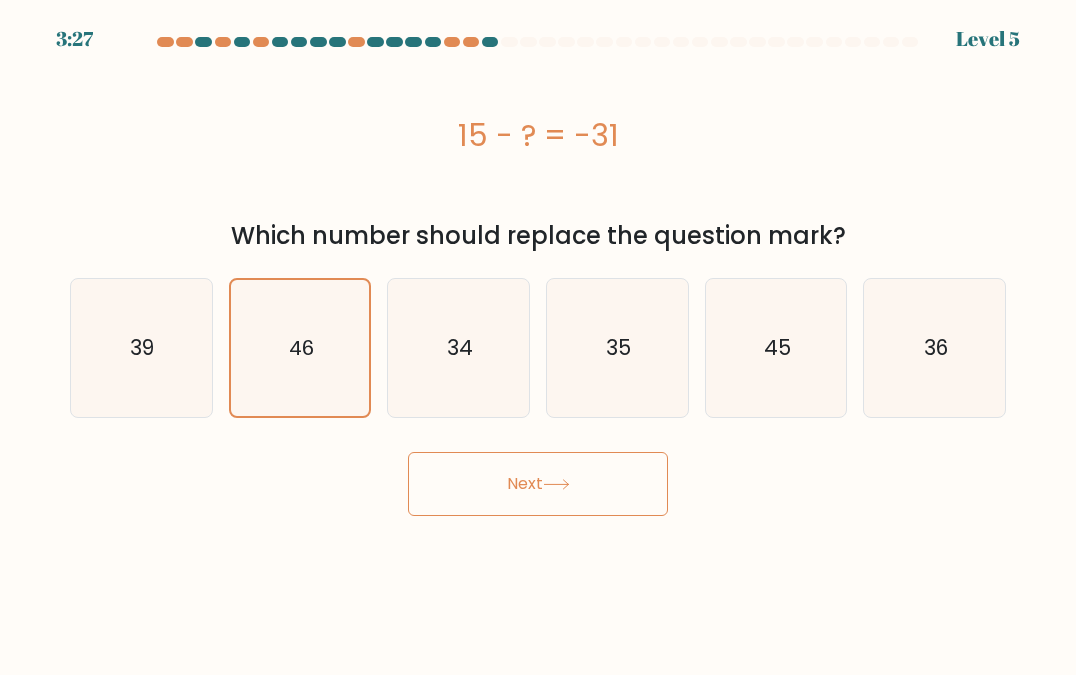 click on "Next" at bounding box center [538, 484] 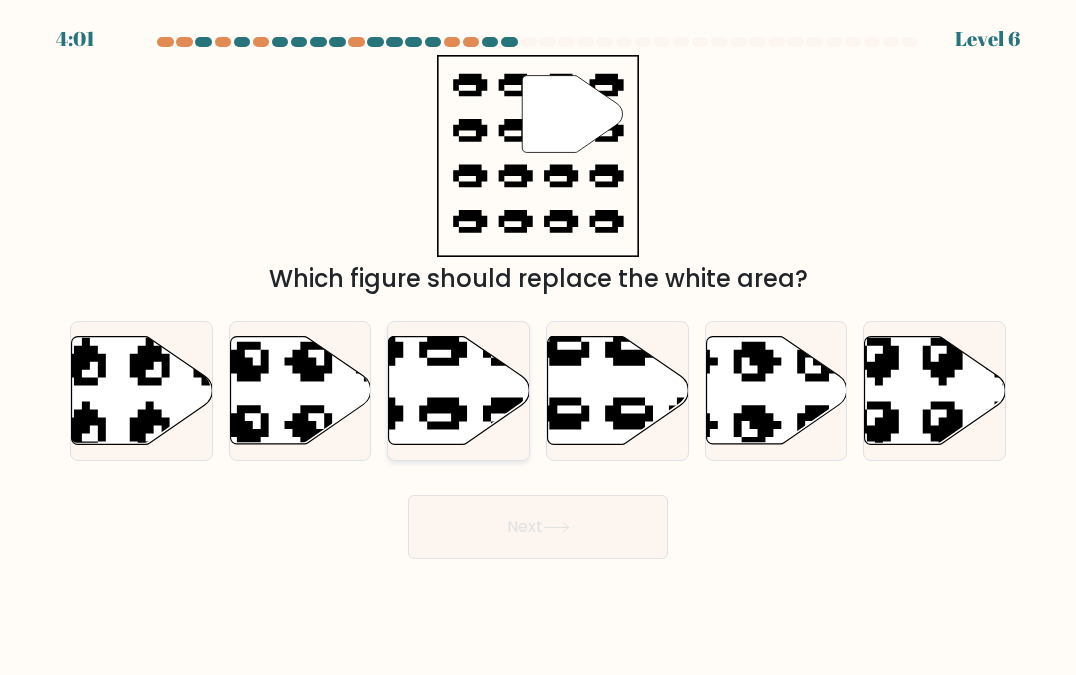 click at bounding box center (411, 444) 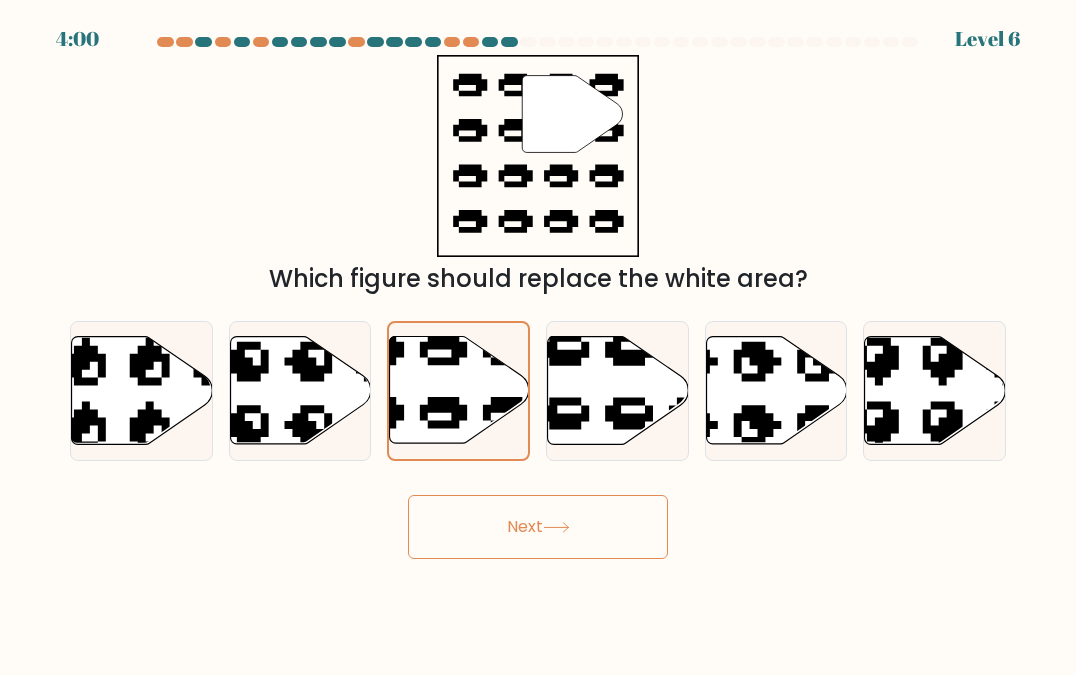 click on "Next" at bounding box center (538, 527) 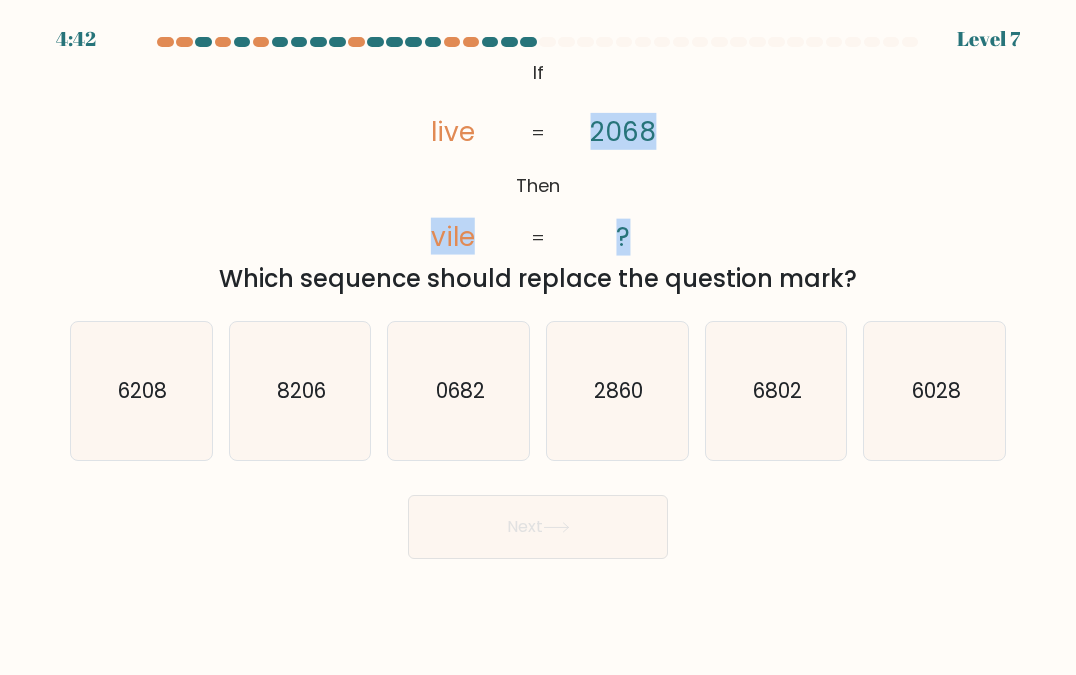 drag, startPoint x: 486, startPoint y: 82, endPoint x: 666, endPoint y: 211, distance: 221.45203 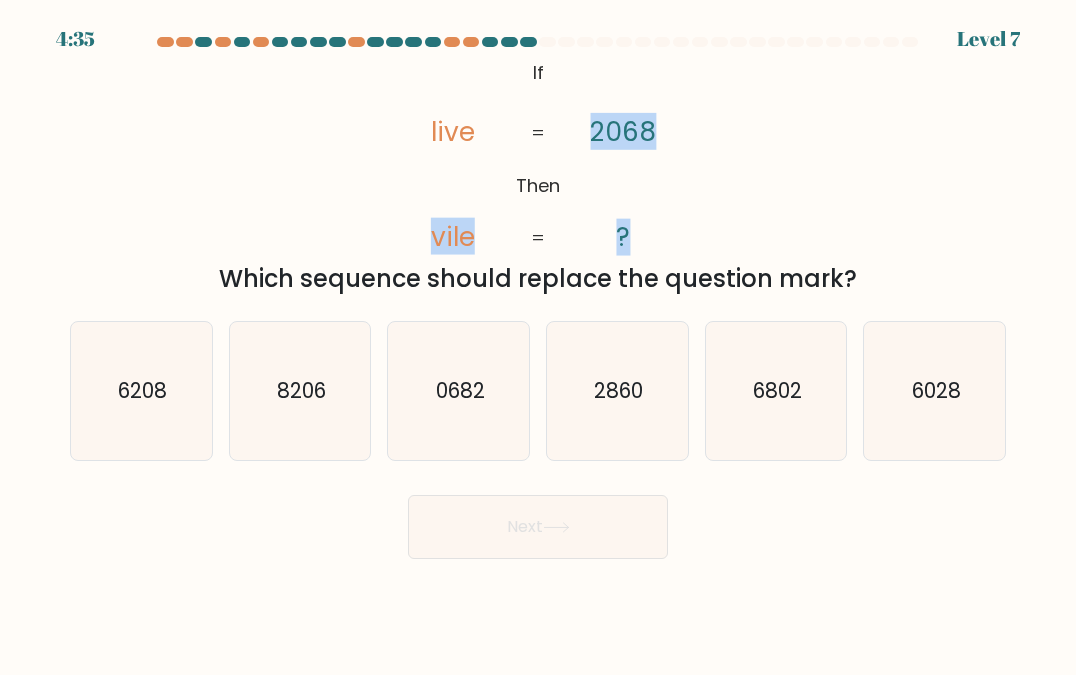 drag, startPoint x: 508, startPoint y: 69, endPoint x: 856, endPoint y: 291, distance: 412.78082 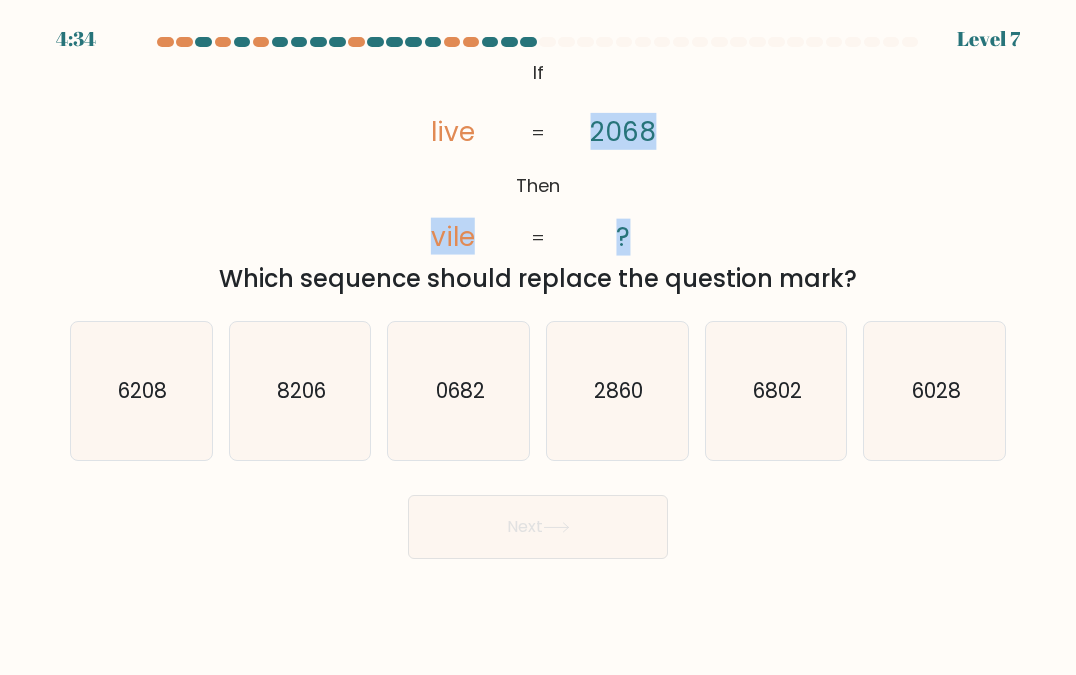 copy on "If       Then       live       vile       2068       ?       =       =
Which sequence should replace the question mark?" 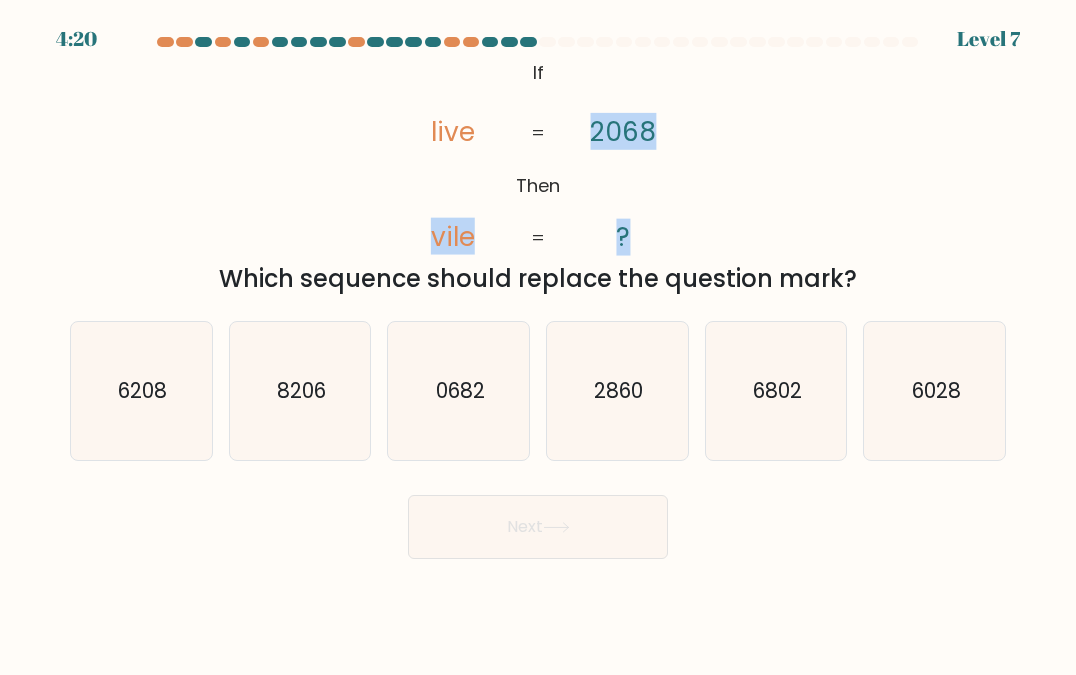click on "@import url('https://fonts.googleapis.com/css?family=Abril+Fatface:400,100,100italic,300,300italic,400italic,500,500italic,700,700italic,900,900italic');           If       Then       live       vile       2068       ?       =       =
Which sequence should replace the question mark?" at bounding box center (538, 176) 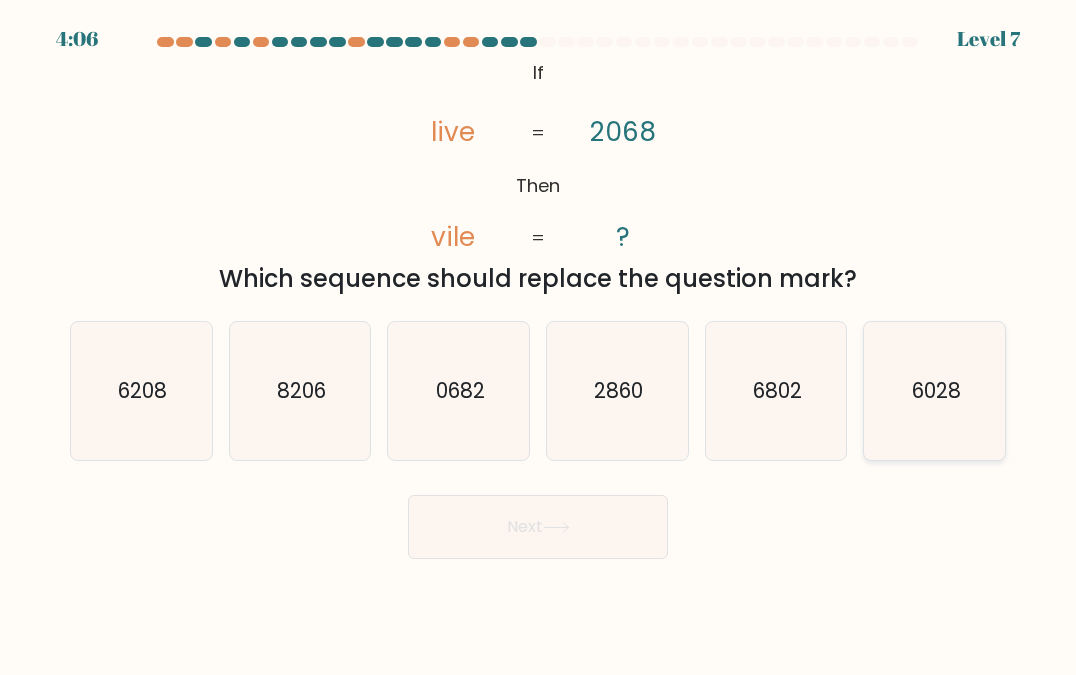 click on "6028" at bounding box center [935, 391] 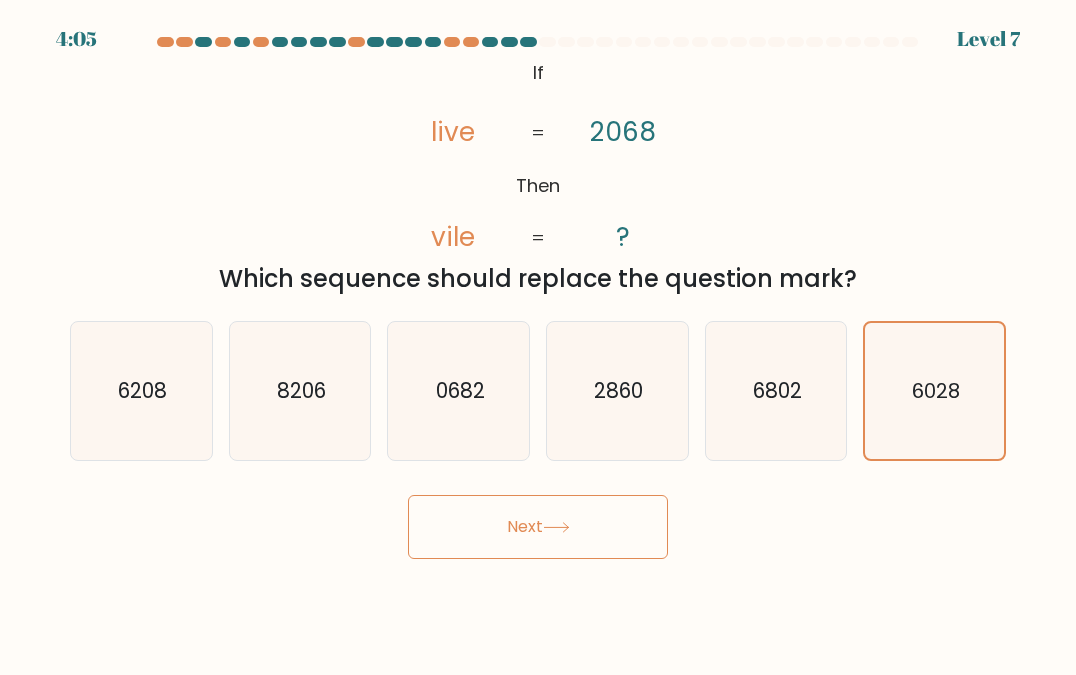 click at bounding box center (556, 527) 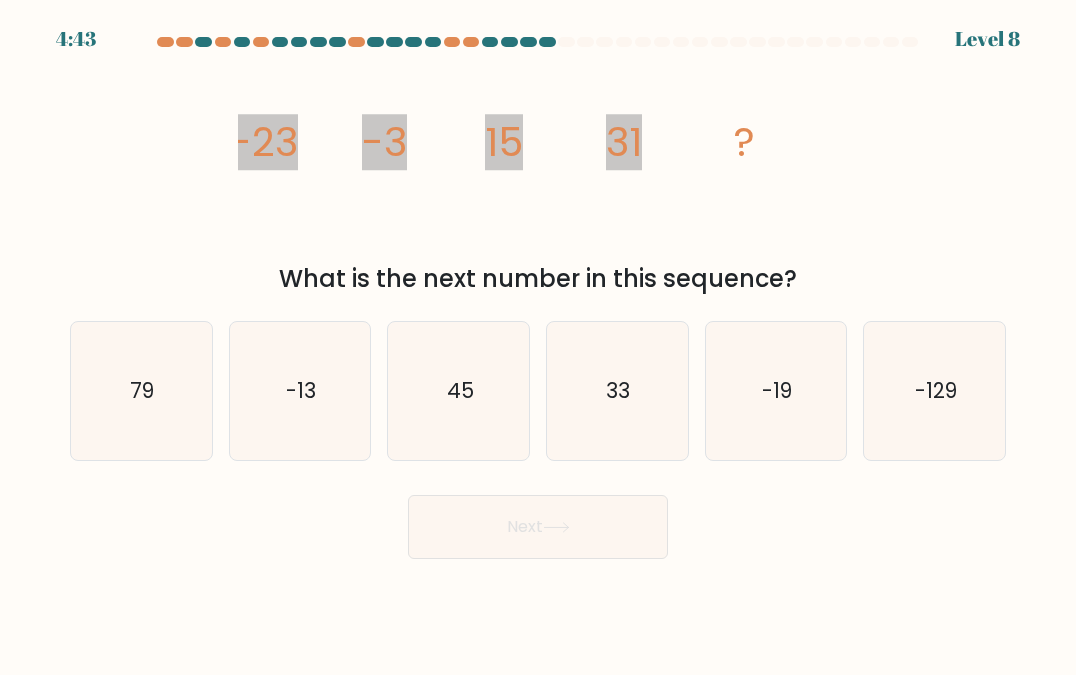 drag, startPoint x: 192, startPoint y: 139, endPoint x: 720, endPoint y: 177, distance: 529.36566 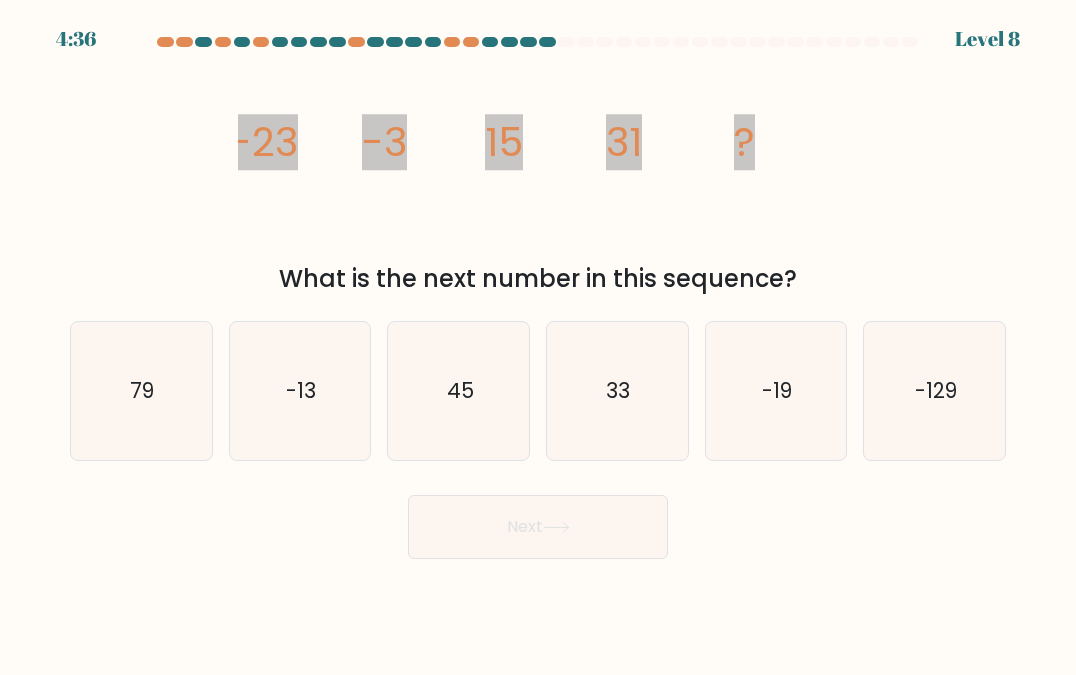 drag, startPoint x: 180, startPoint y: 123, endPoint x: 752, endPoint y: 161, distance: 573.26086 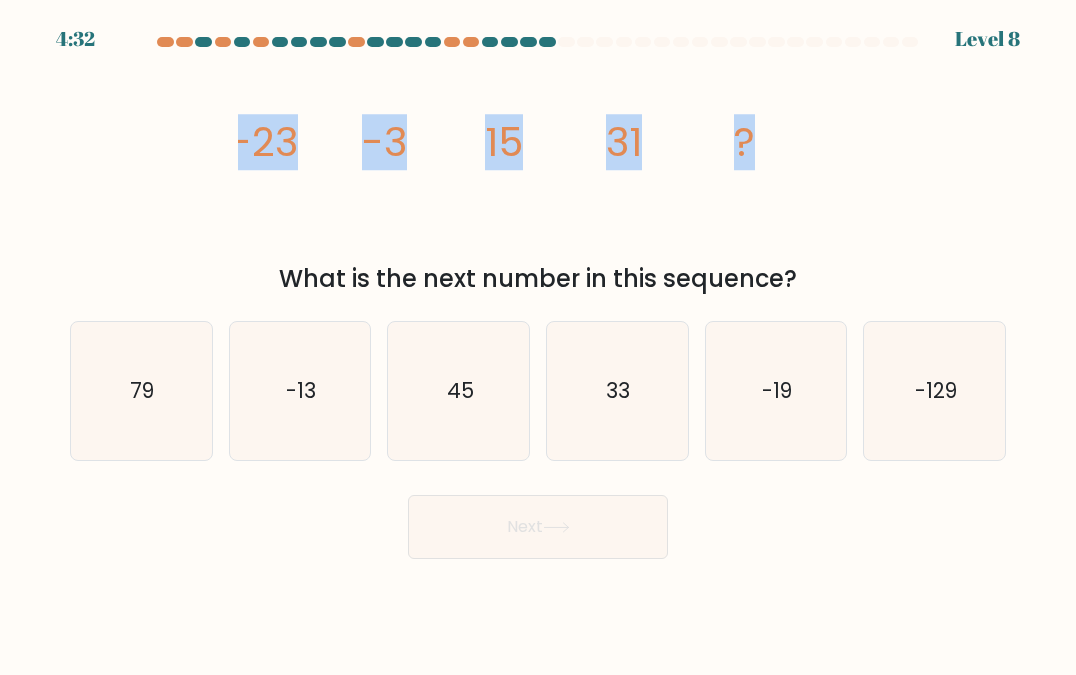 drag, startPoint x: 185, startPoint y: 149, endPoint x: 795, endPoint y: 286, distance: 625.1952 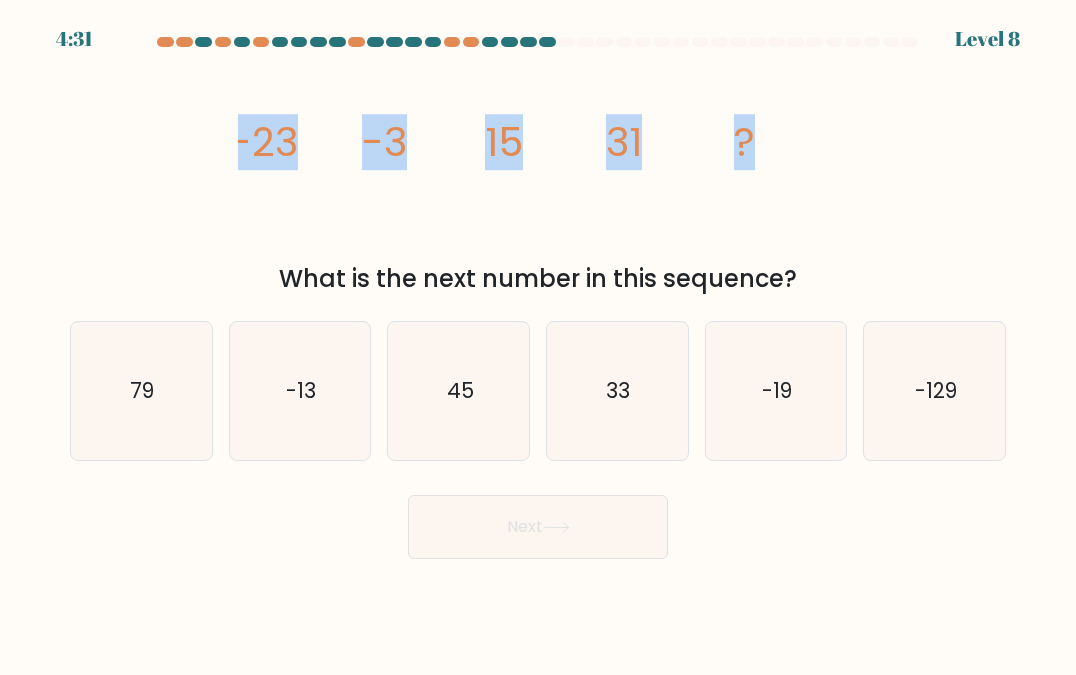 copy on "-23
-3
15
31
?
What is the next number in this sequence?" 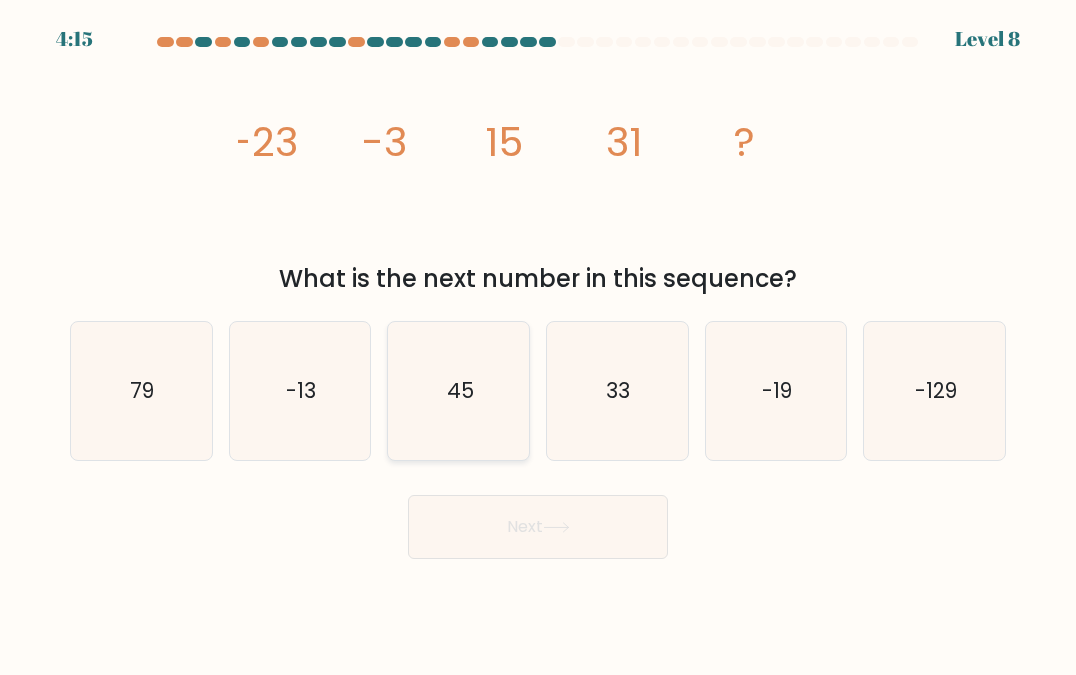 click on "45" at bounding box center (459, 391) 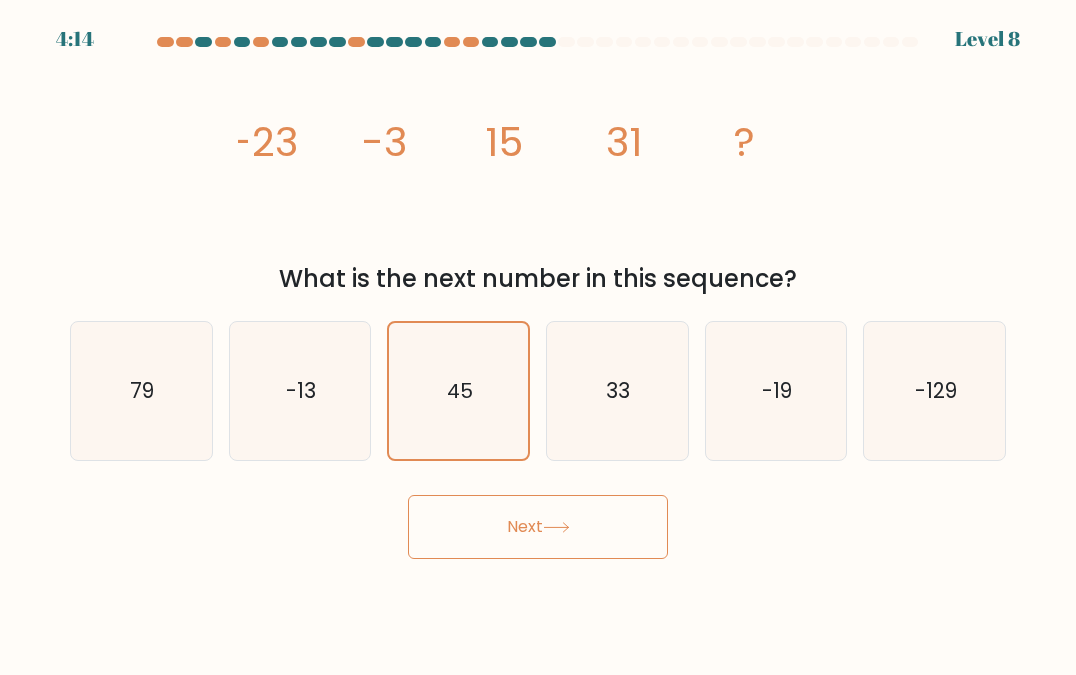 click at bounding box center [556, 527] 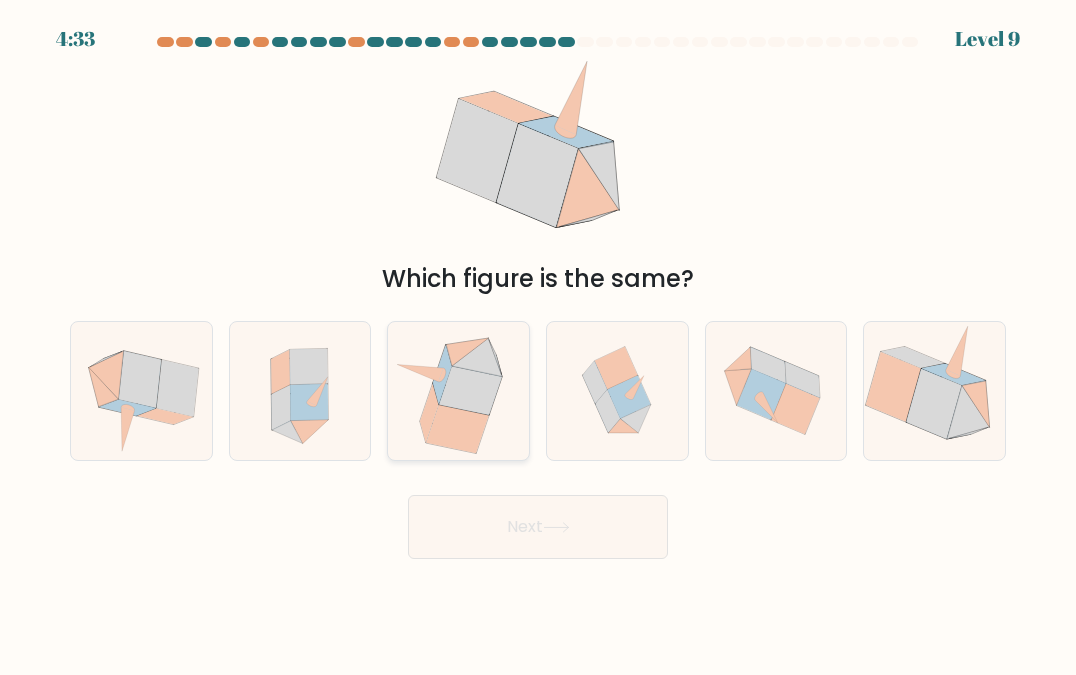 click at bounding box center [471, 390] 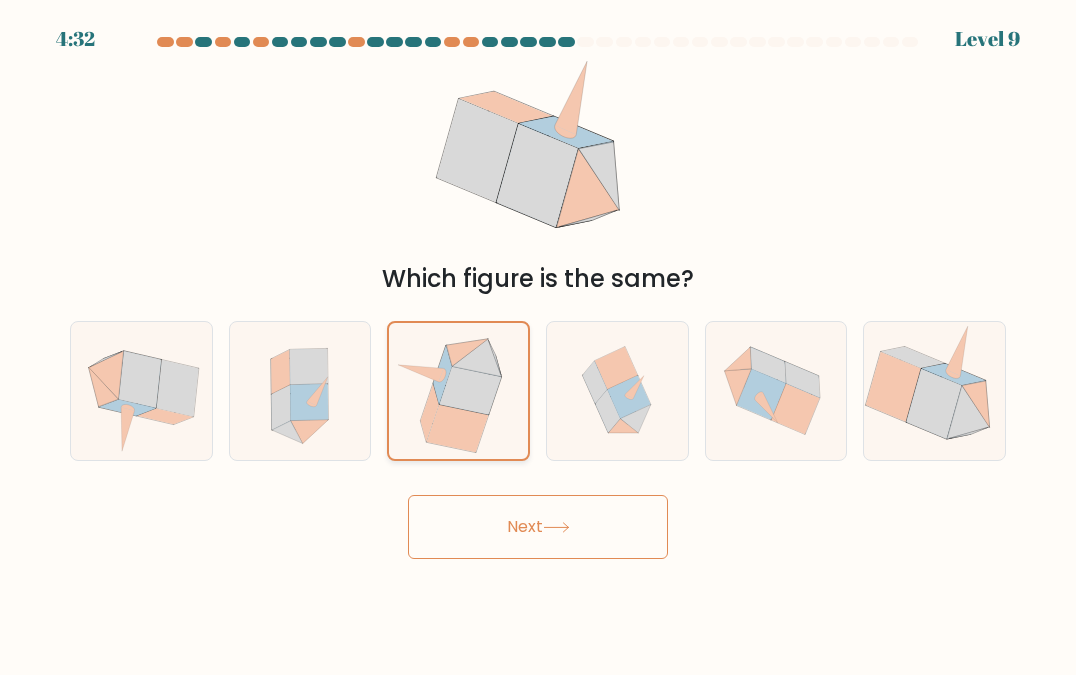 click at bounding box center (471, 390) 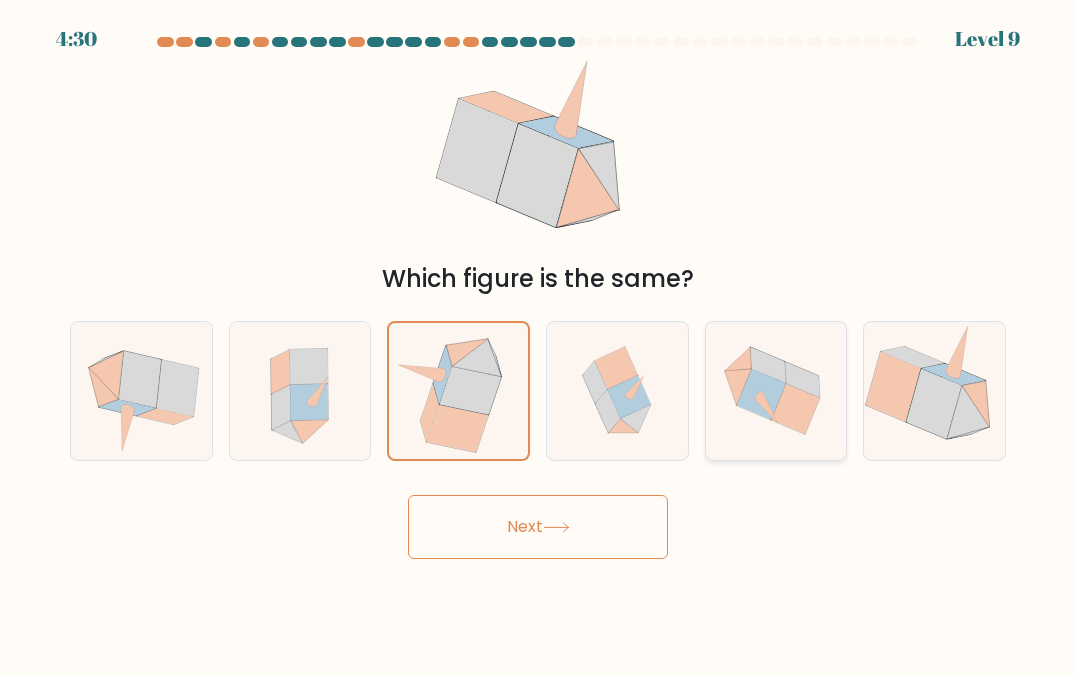 click at bounding box center [795, 409] 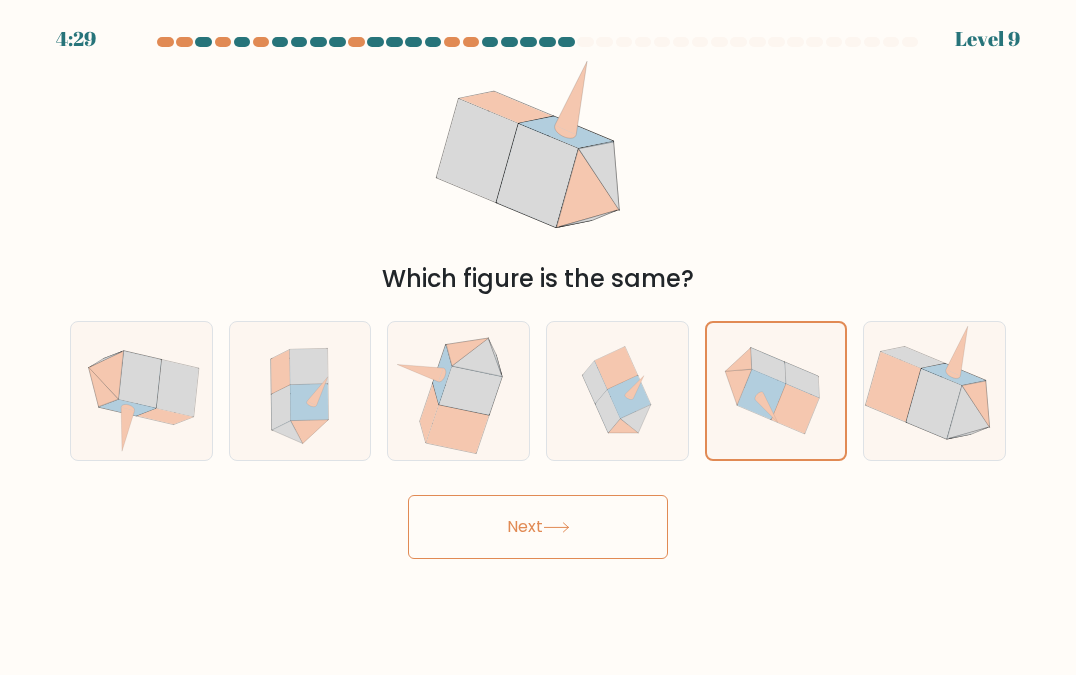 click on "Next" at bounding box center [538, 527] 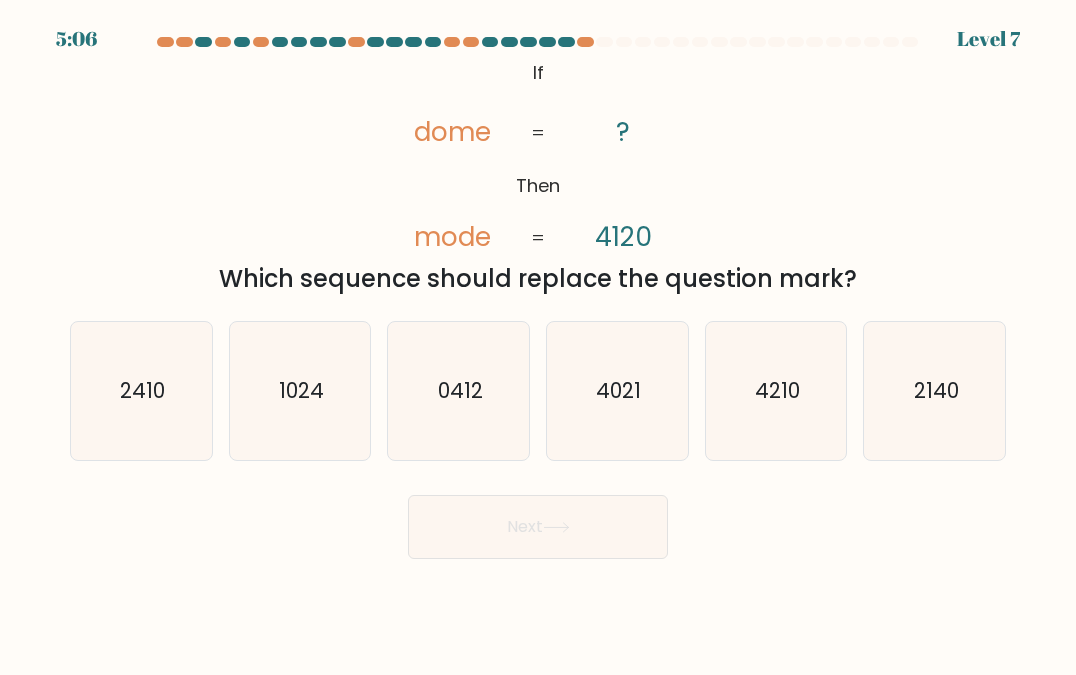 drag, startPoint x: 504, startPoint y: 60, endPoint x: 863, endPoint y: 287, distance: 424.74698 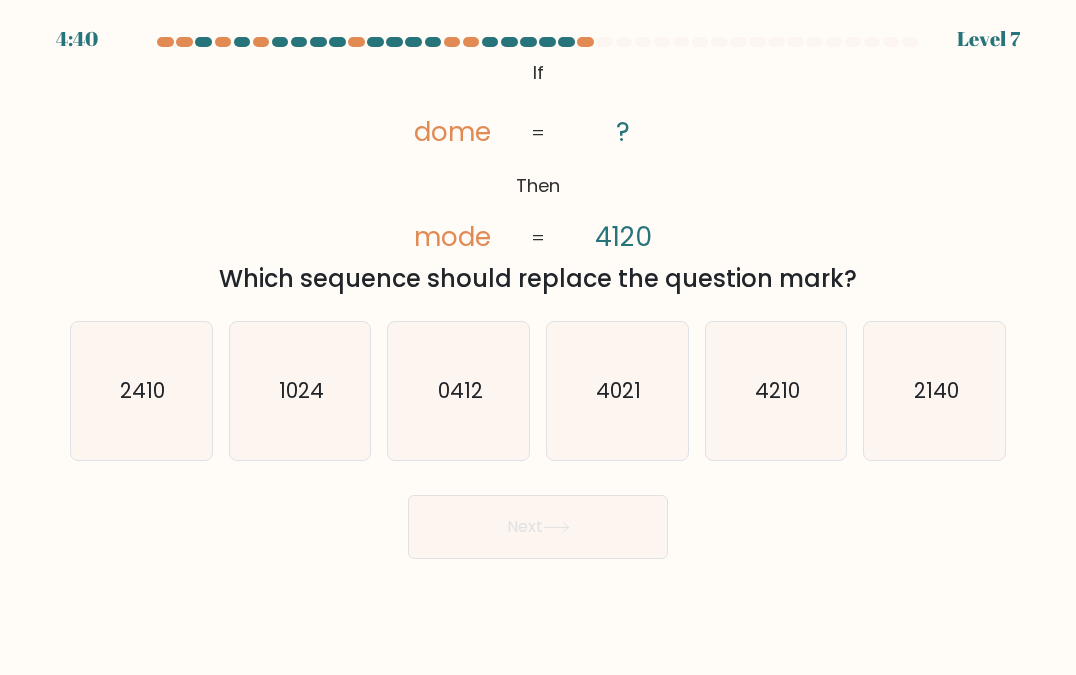 click on "@import url('https://fonts.googleapis.com/css?family=Abril+Fatface:400,100,100italic,300,300italic,400italic,500,500italic,700,700italic,900,900italic');           If       Then       dome       mode       ?       4120       =       =
Which sequence should replace the question mark?" at bounding box center [538, 176] 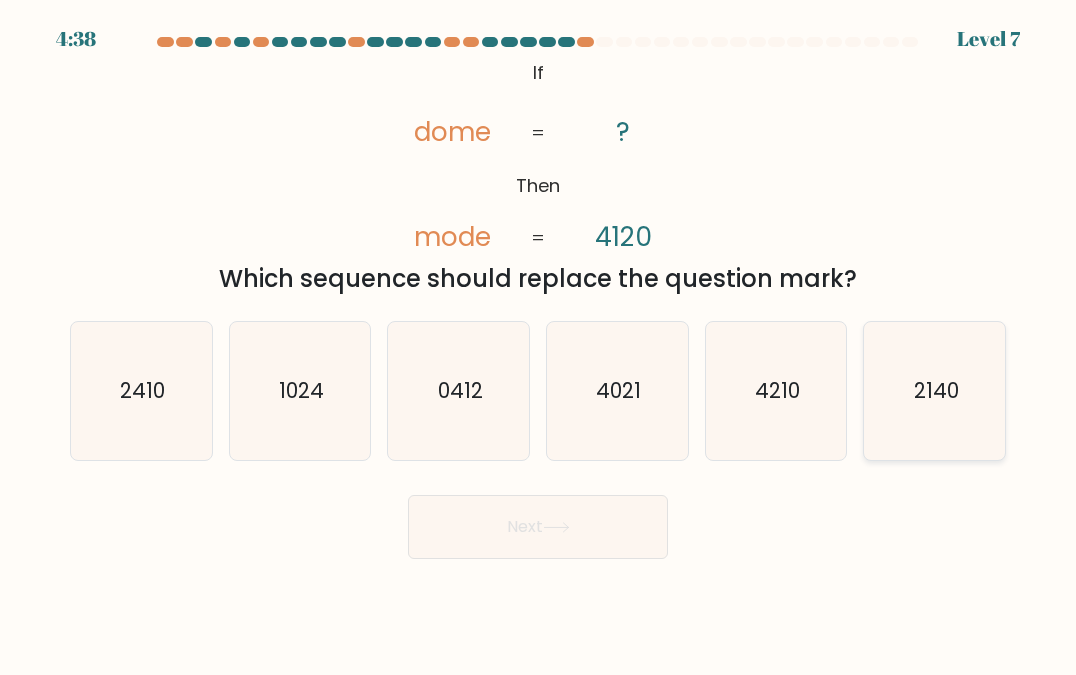 click on "2140" at bounding box center (935, 390) 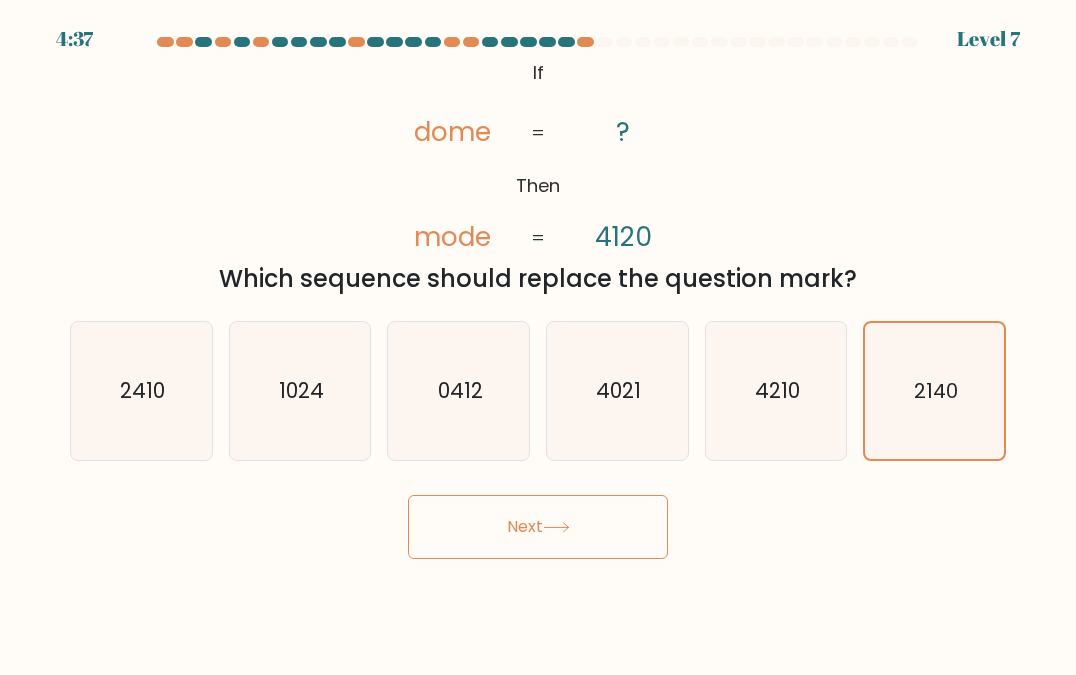 click on "Next" at bounding box center (538, 527) 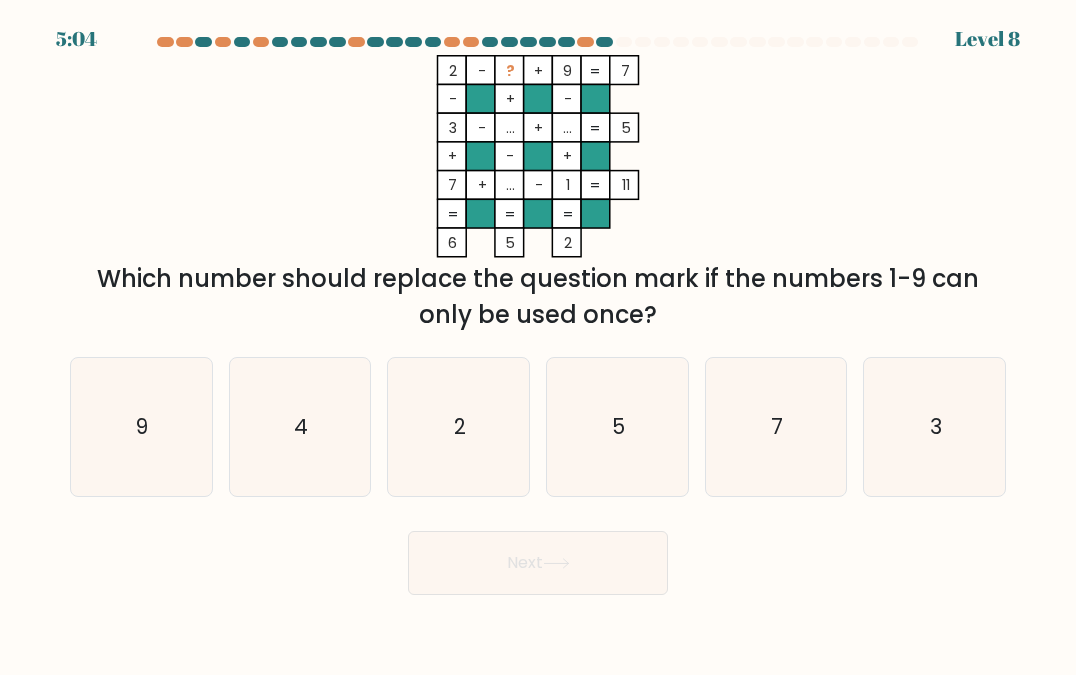drag, startPoint x: 106, startPoint y: 273, endPoint x: 787, endPoint y: 315, distance: 682.29395 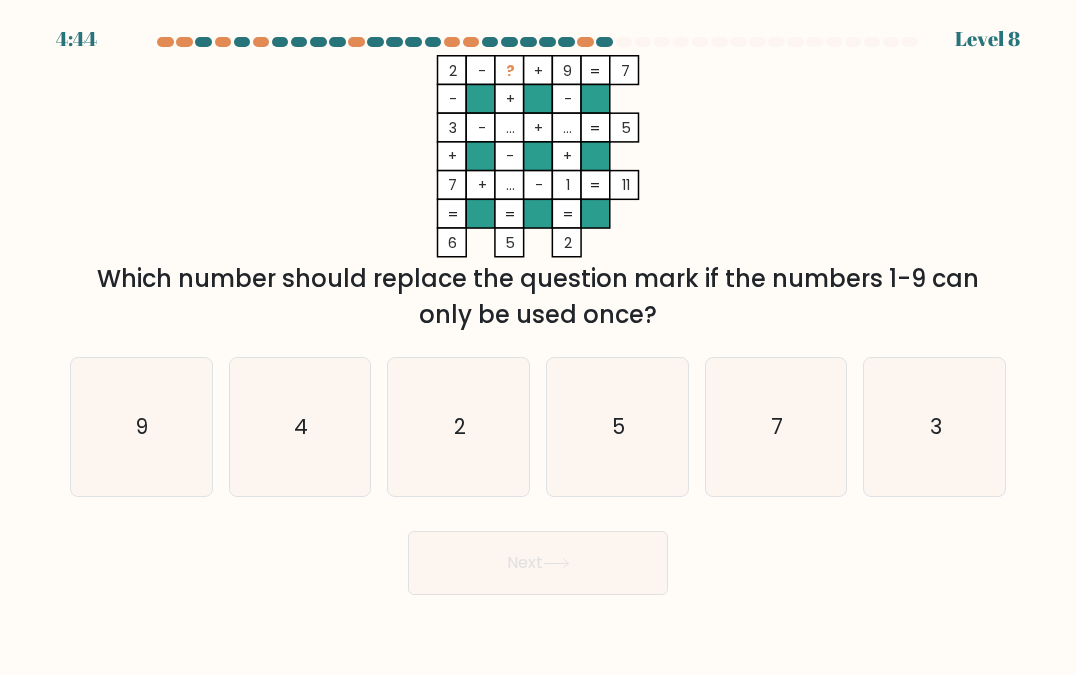 drag, startPoint x: 440, startPoint y: 67, endPoint x: 630, endPoint y: 66, distance: 190.00262 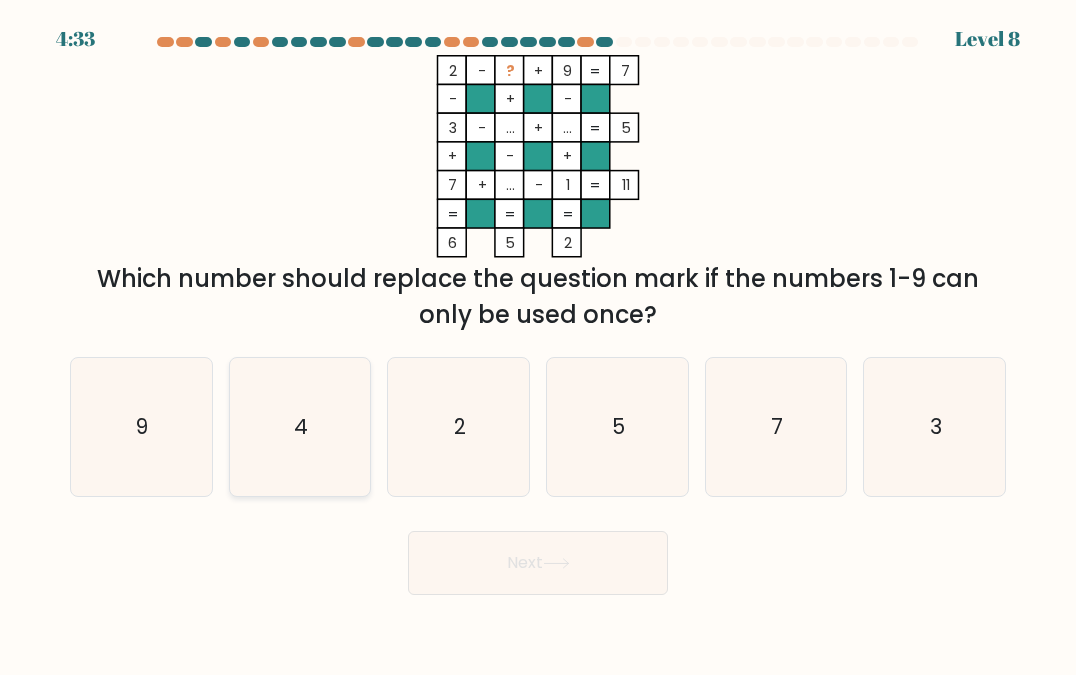 click on "4" at bounding box center [300, 427] 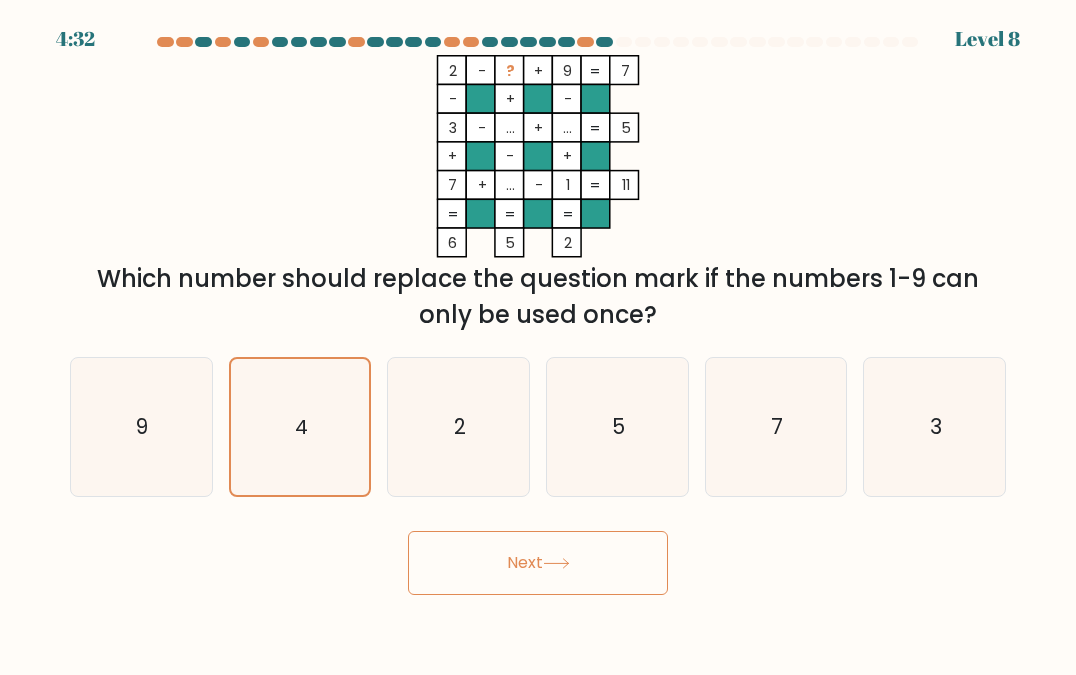click on "Next" at bounding box center (538, 563) 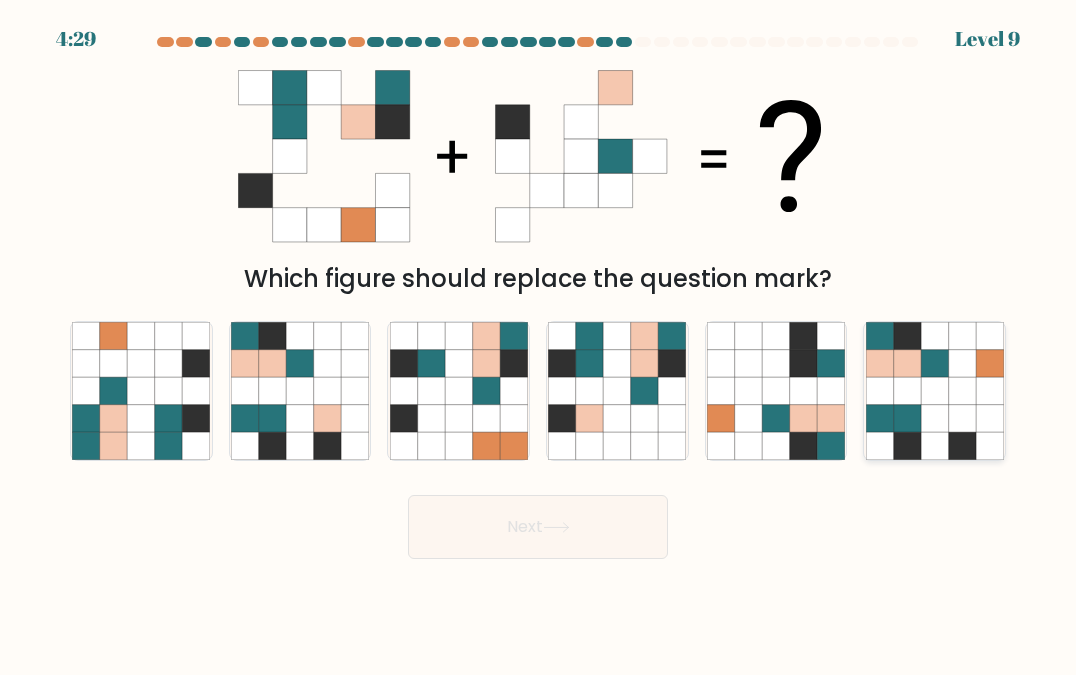 click at bounding box center (906, 362) 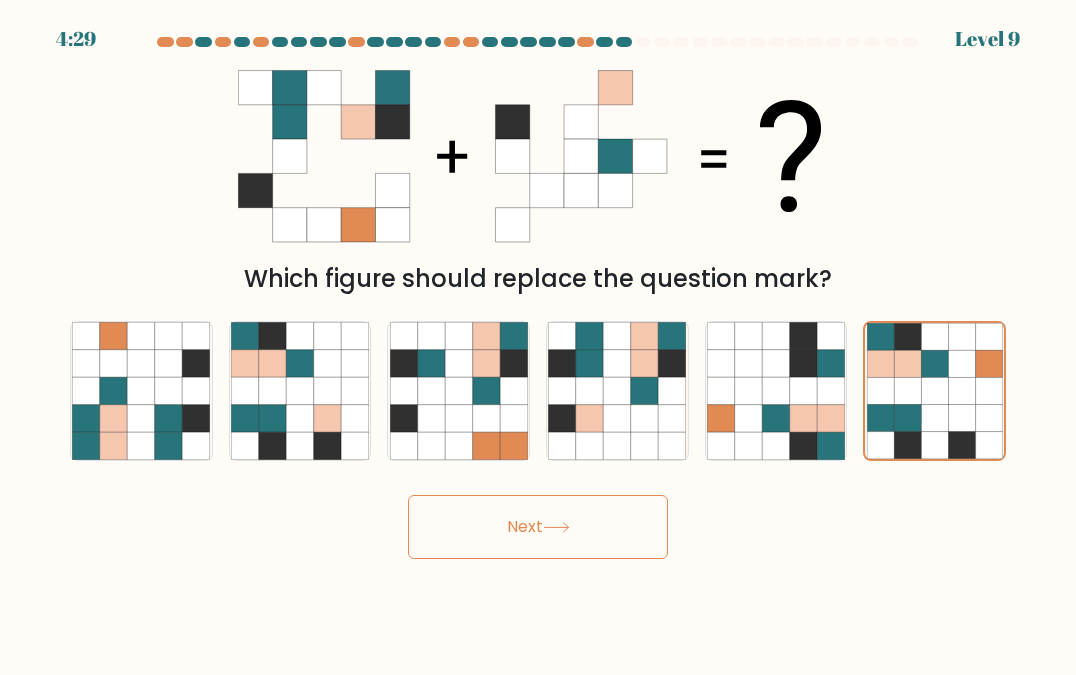 click on "Next" at bounding box center [538, 527] 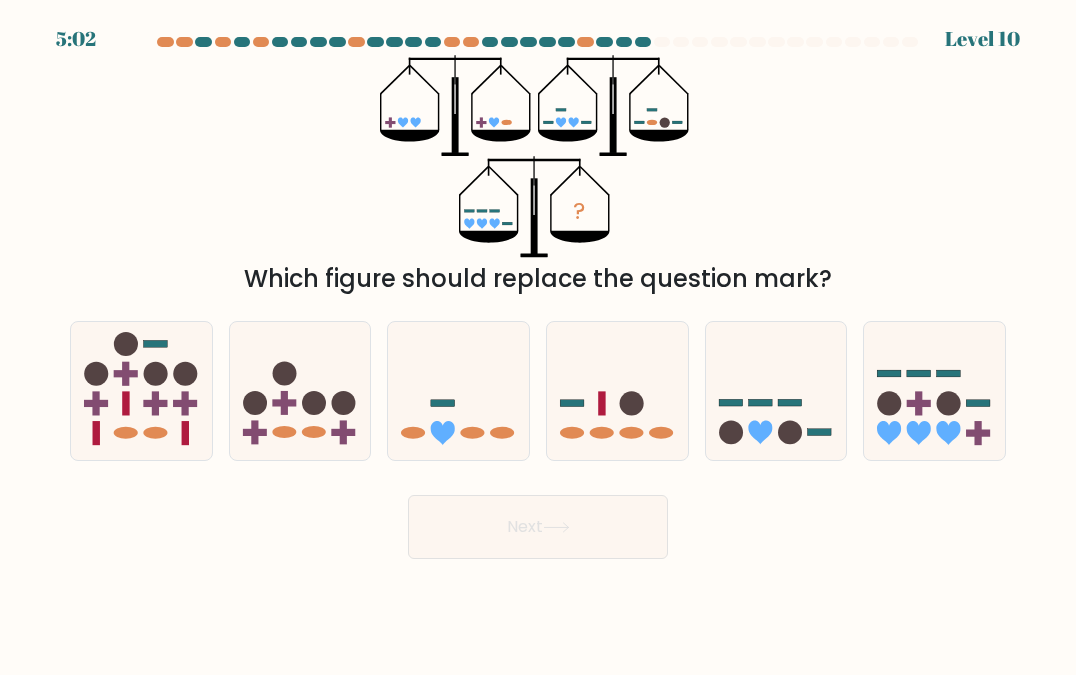 drag, startPoint x: 369, startPoint y: 86, endPoint x: 568, endPoint y: 134, distance: 204.7071 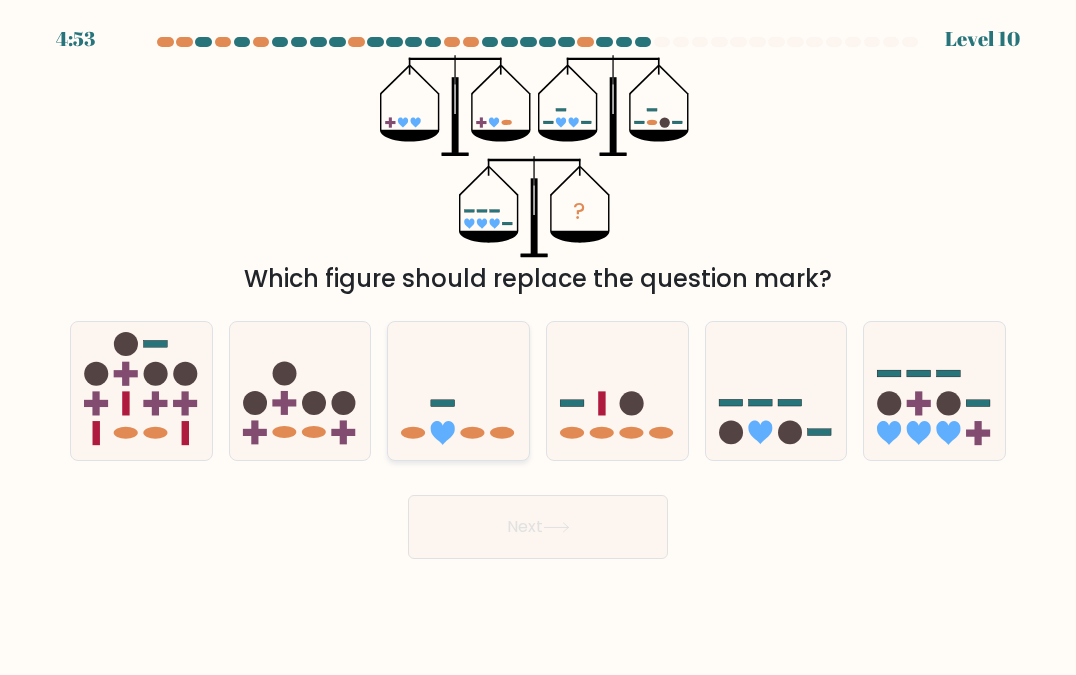 click at bounding box center (458, 390) 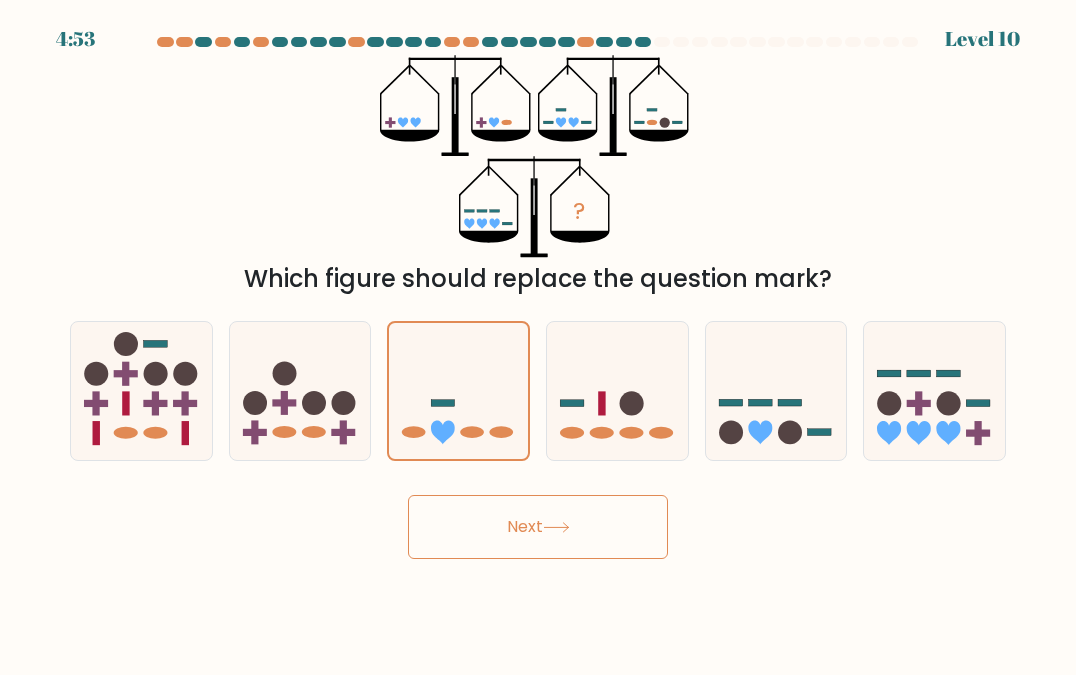 click on "Next" at bounding box center [538, 527] 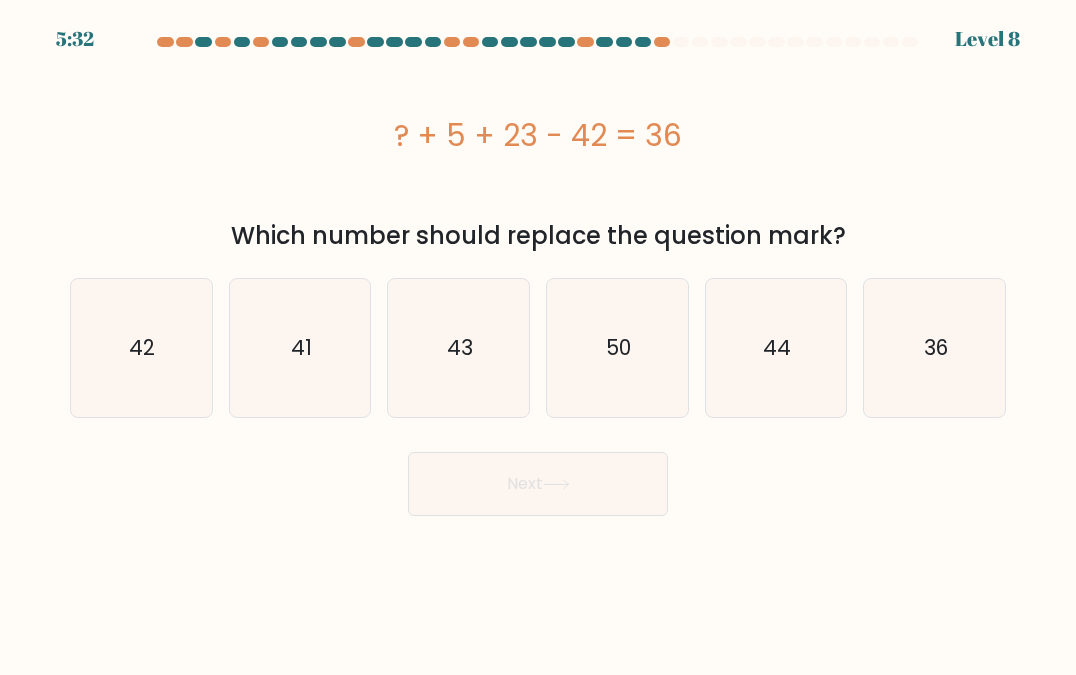 drag, startPoint x: 370, startPoint y: 130, endPoint x: 843, endPoint y: 248, distance: 487.49667 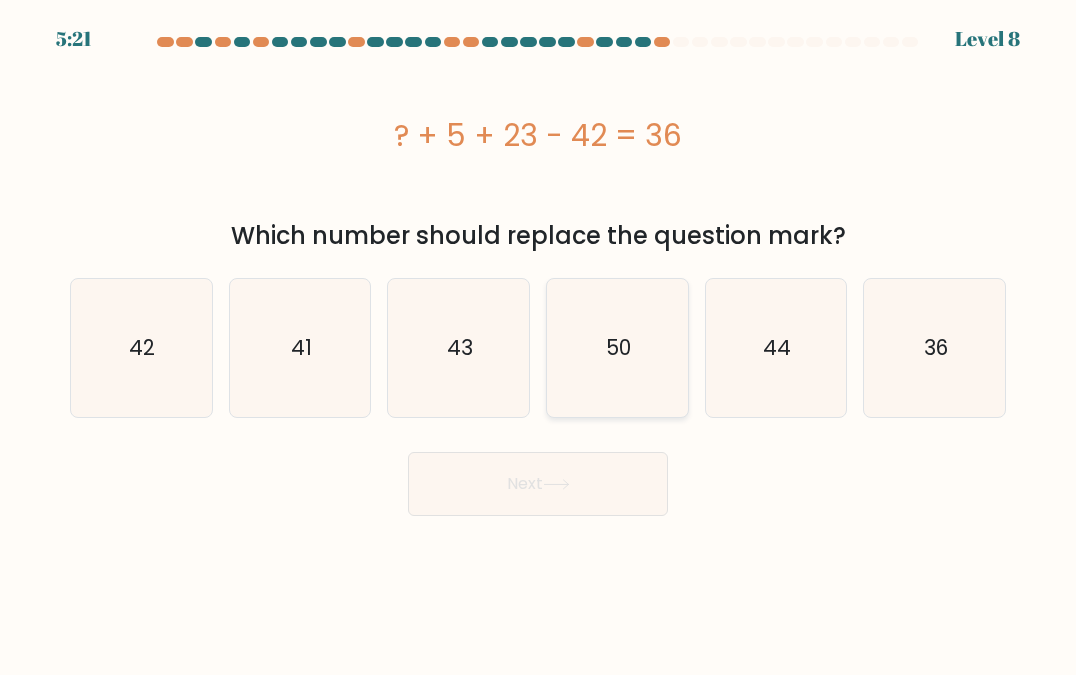 click on "50" at bounding box center [618, 347] 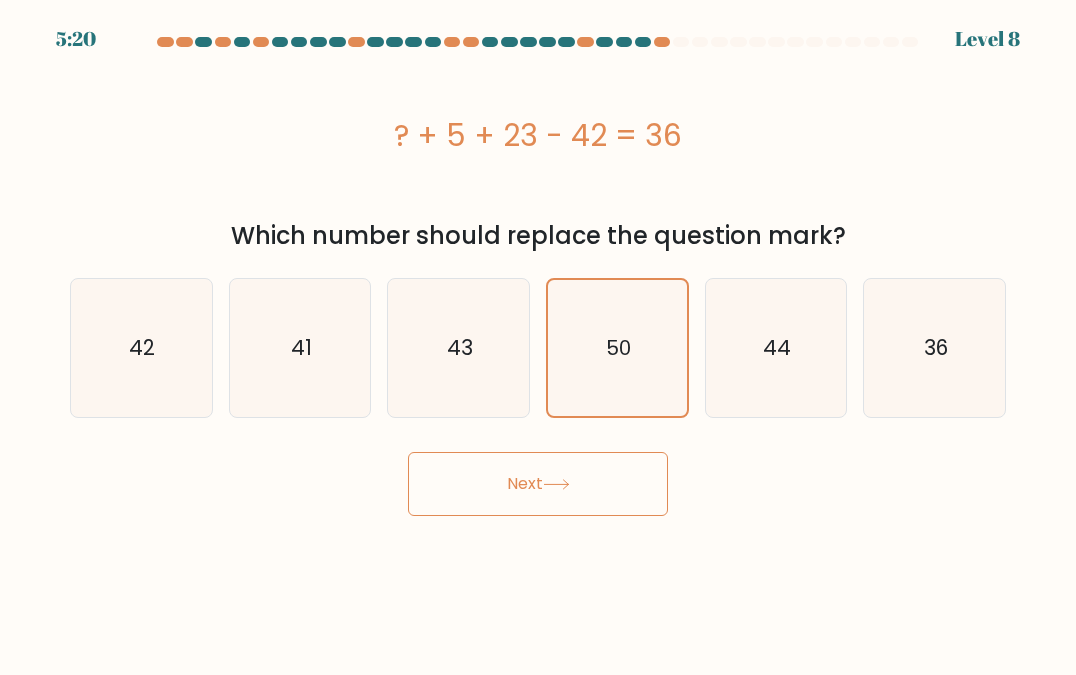 click on "Next" at bounding box center (538, 484) 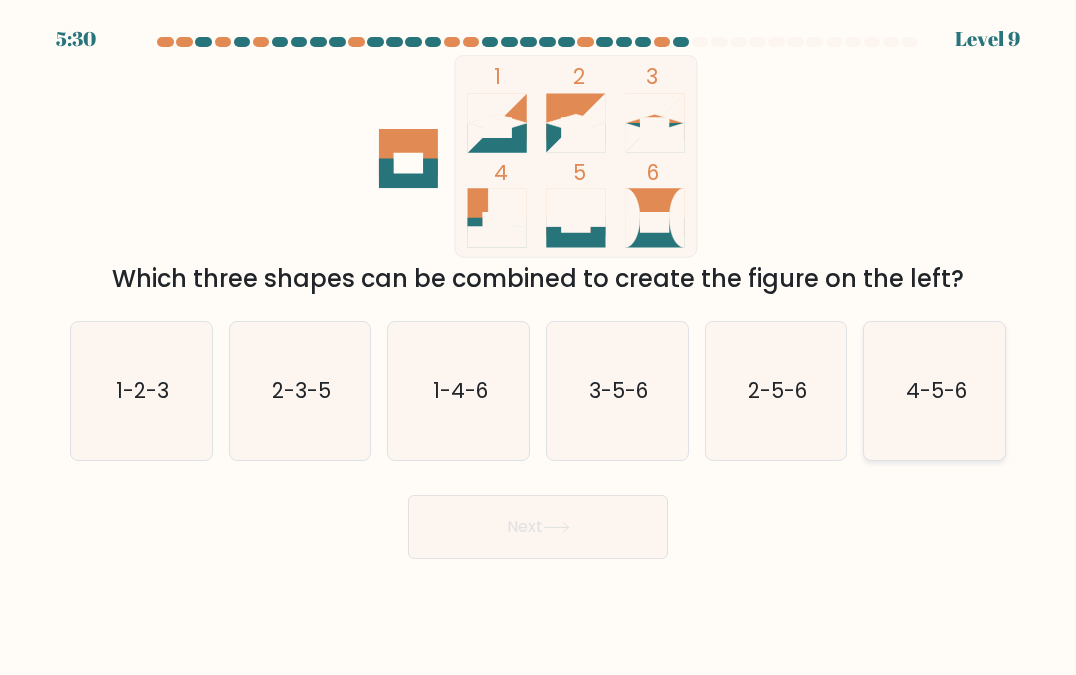 click on "4-5-6" at bounding box center (935, 390) 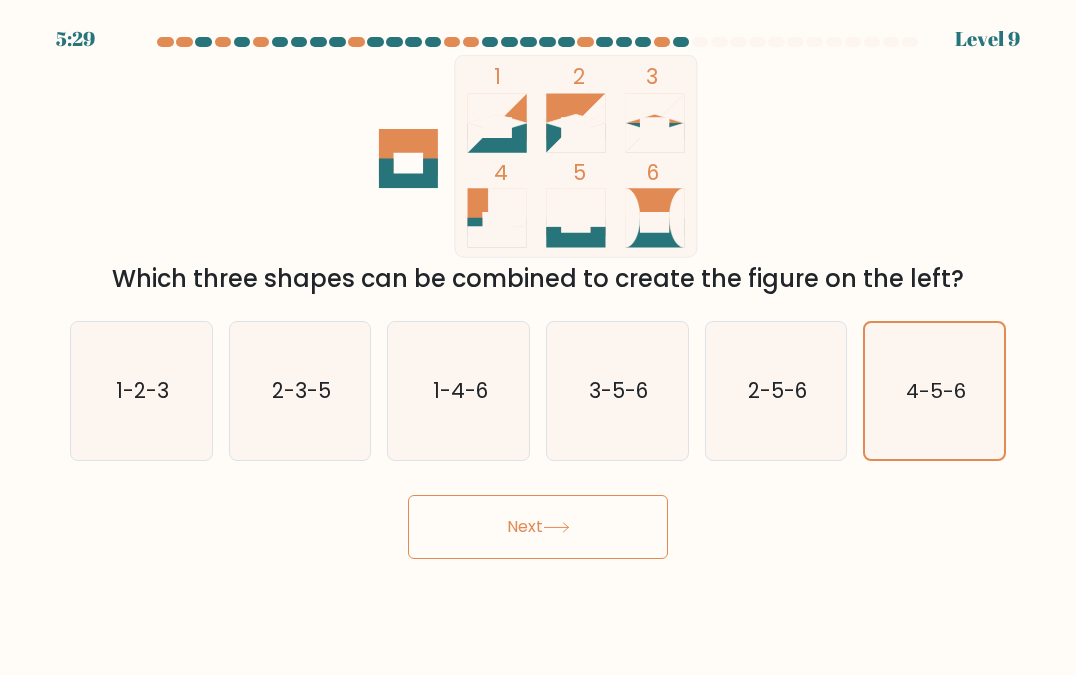 click at bounding box center [556, 527] 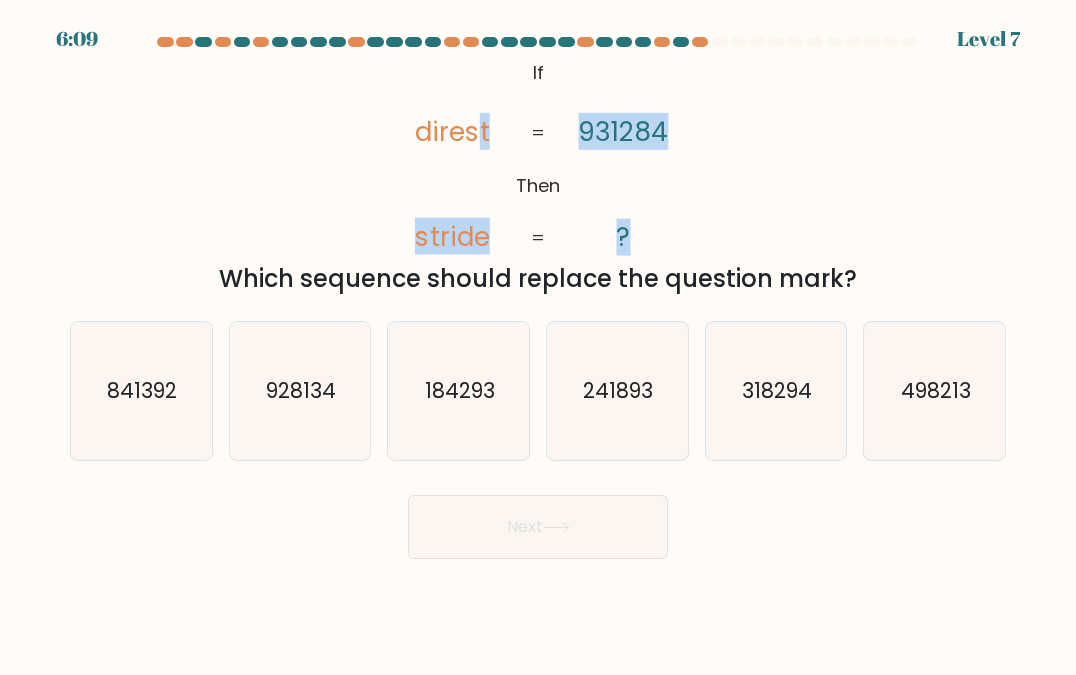 drag, startPoint x: 473, startPoint y: 65, endPoint x: 650, endPoint y: 213, distance: 230.72278 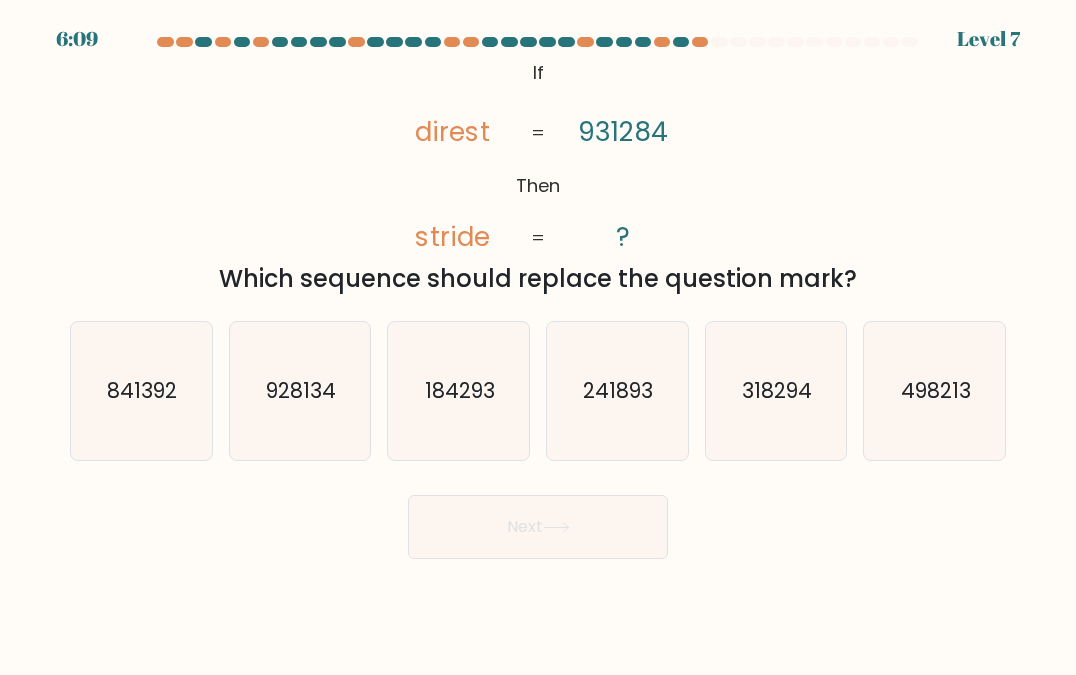 click on "@import url('https://fonts.googleapis.com/css?family=Abril+Fatface:400,100,100italic,300,300italic,400italic,500,500italic,700,700italic,900,900italic');           If       Then       direst       stride       931284       ?       =       =" at bounding box center (538, 156) 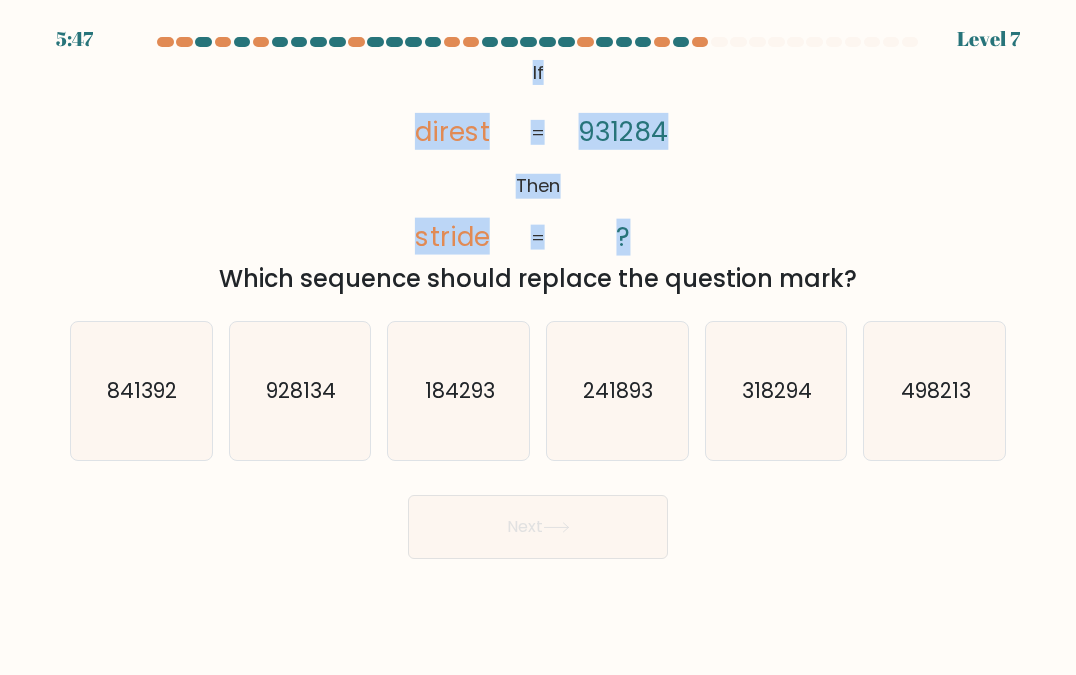 drag, startPoint x: 504, startPoint y: 71, endPoint x: 640, endPoint y: 259, distance: 232.03448 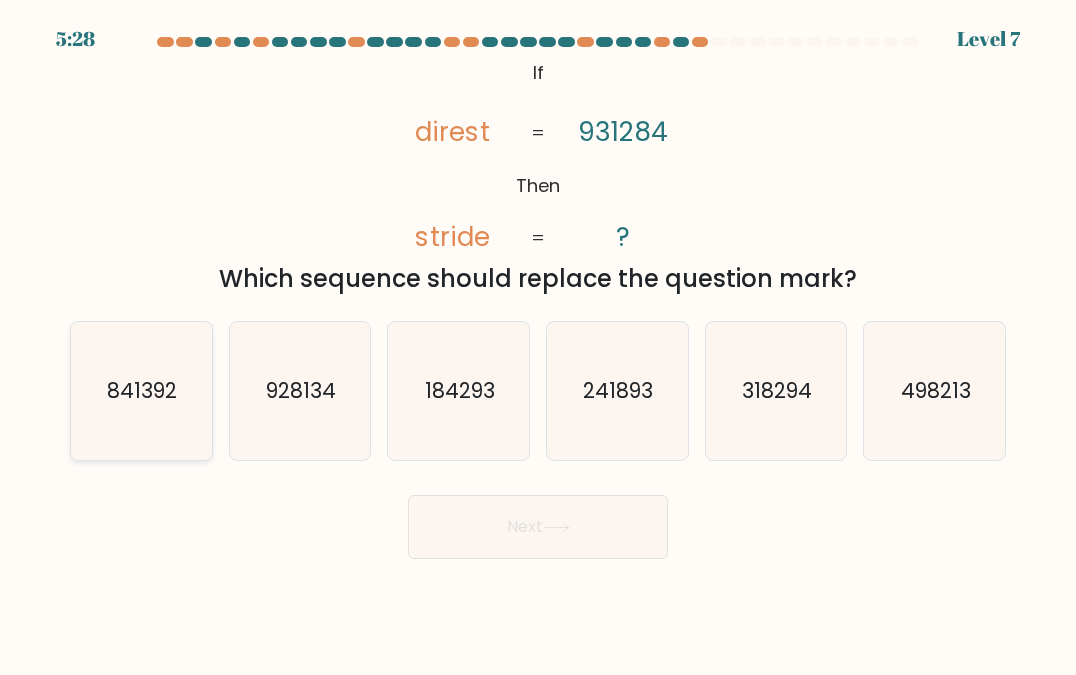 click on "841392" at bounding box center [141, 391] 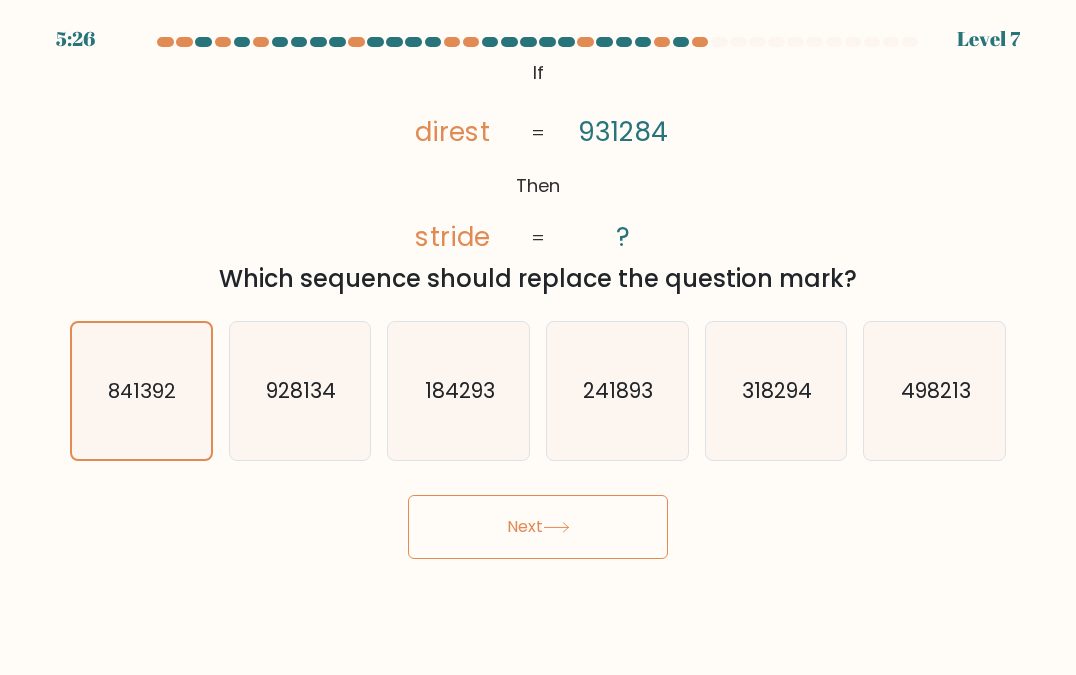 click on "Next" at bounding box center (538, 527) 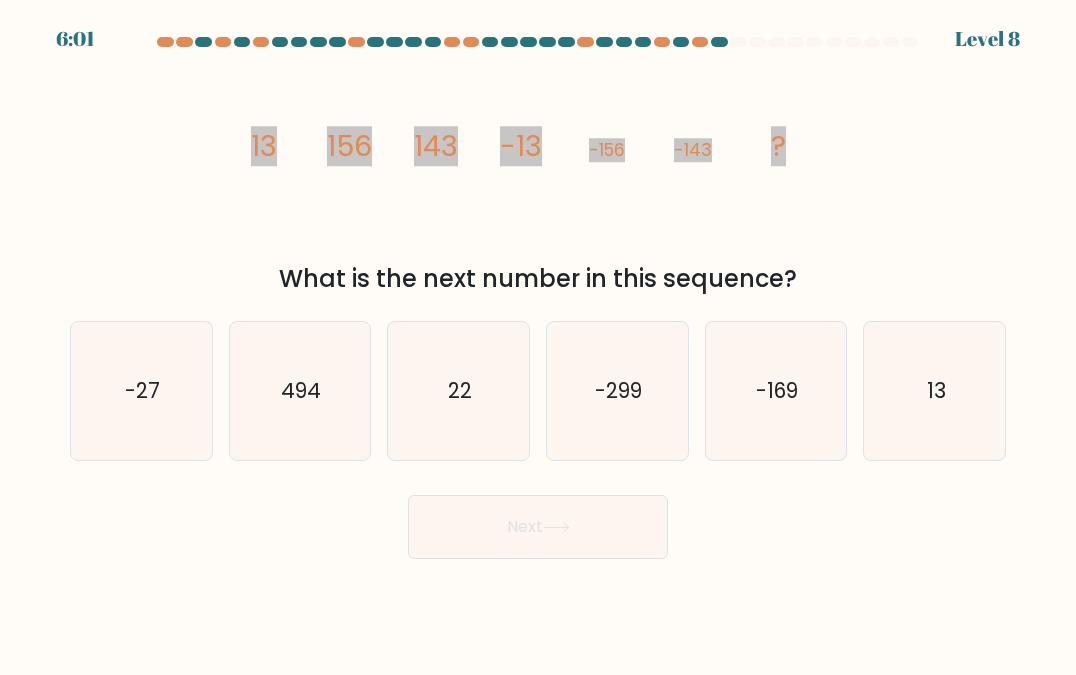 drag, startPoint x: 237, startPoint y: 141, endPoint x: 813, endPoint y: 176, distance: 577.0624 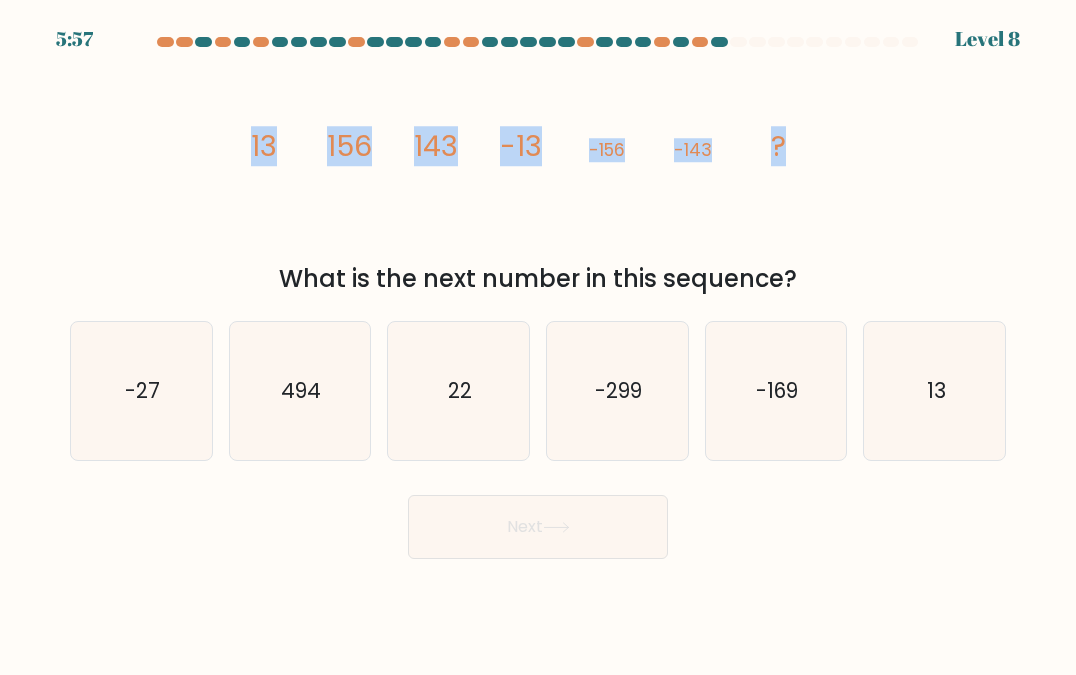 drag, startPoint x: 229, startPoint y: 147, endPoint x: 806, endPoint y: 291, distance: 594.6974 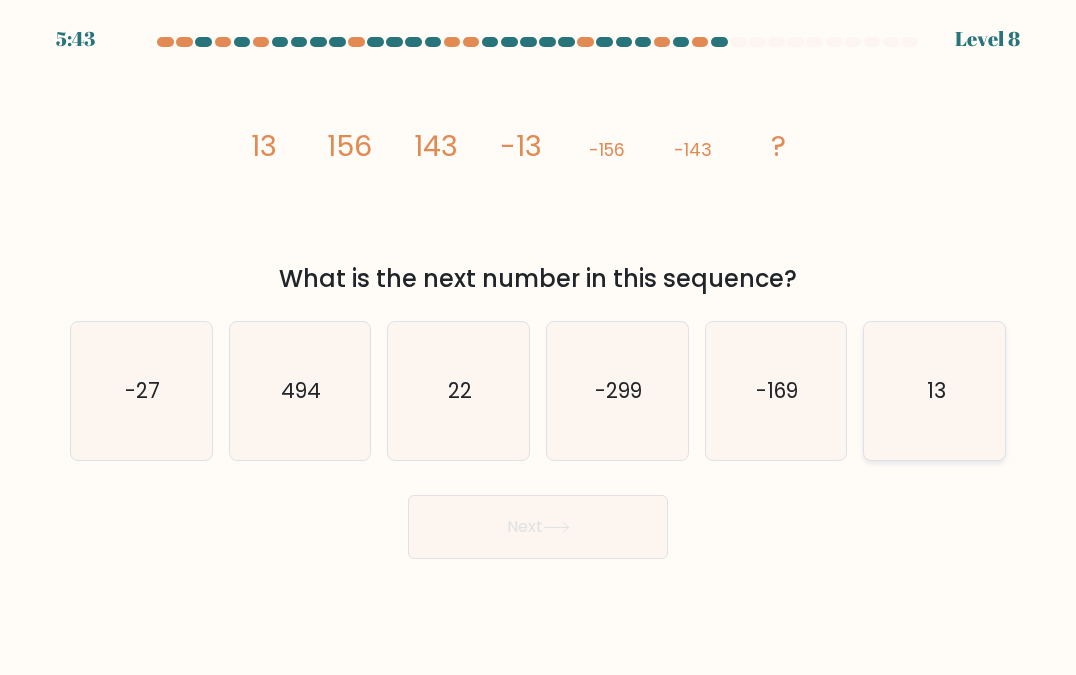 click on "13" at bounding box center [934, 391] 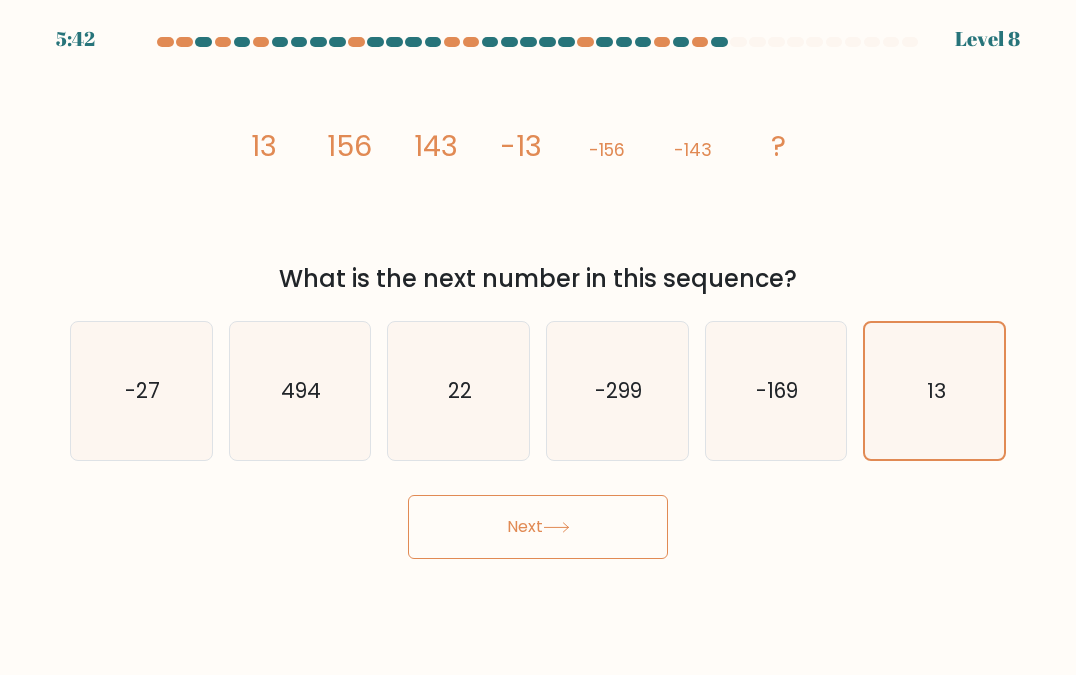click at bounding box center [556, 527] 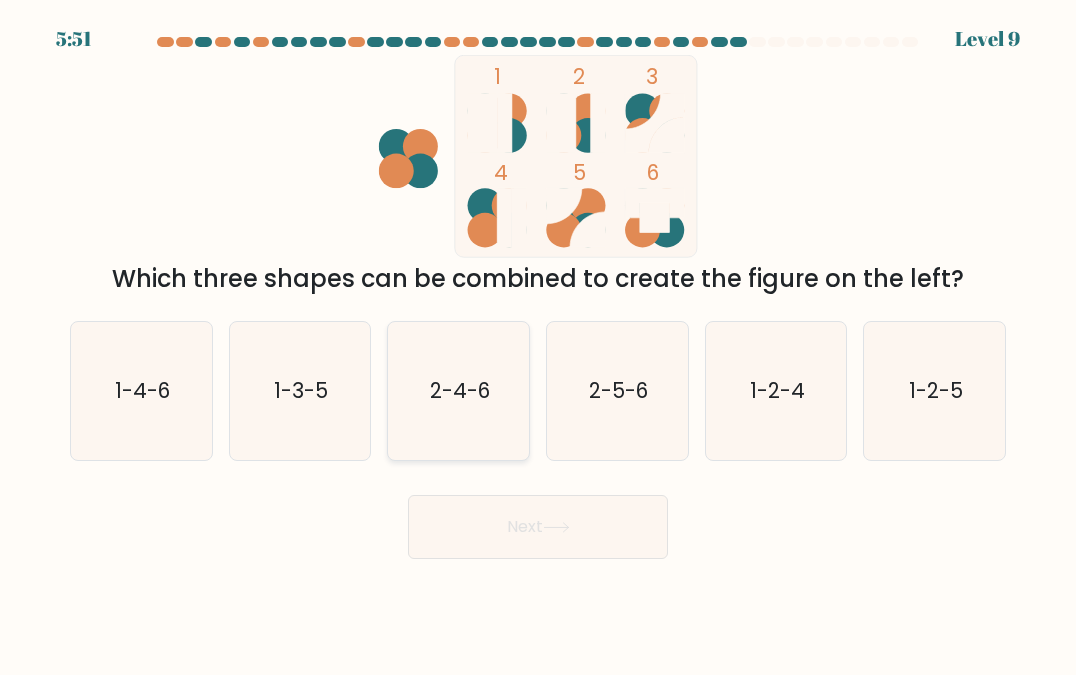 click on "2-4-6" at bounding box center (459, 391) 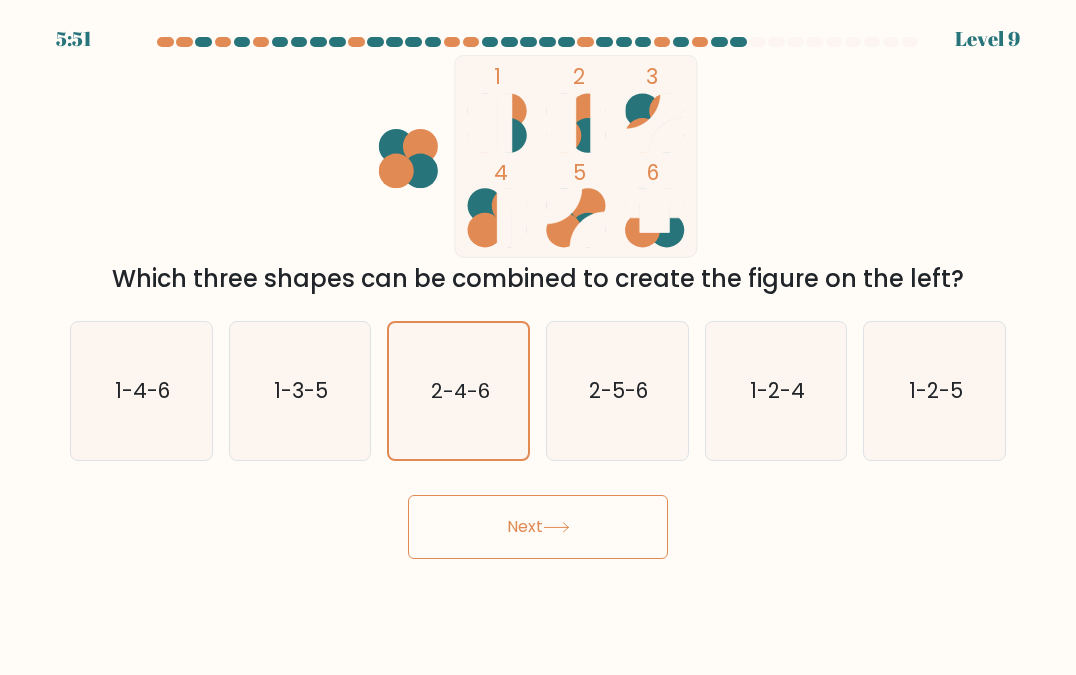 click on "Next" at bounding box center [538, 527] 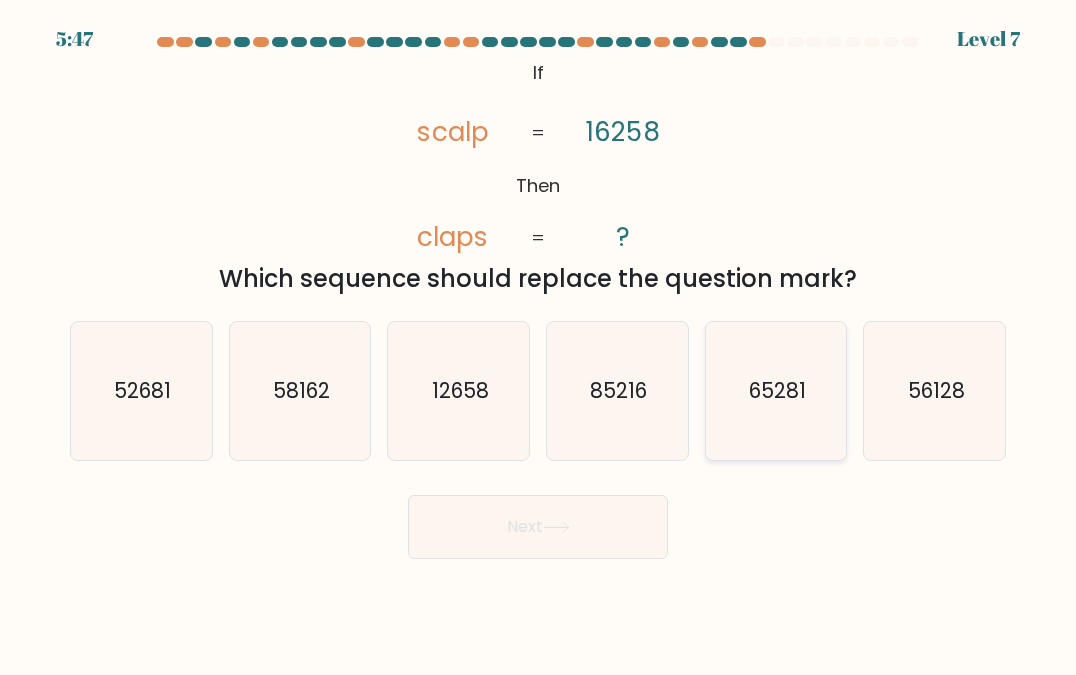 click on "65281" at bounding box center (777, 390) 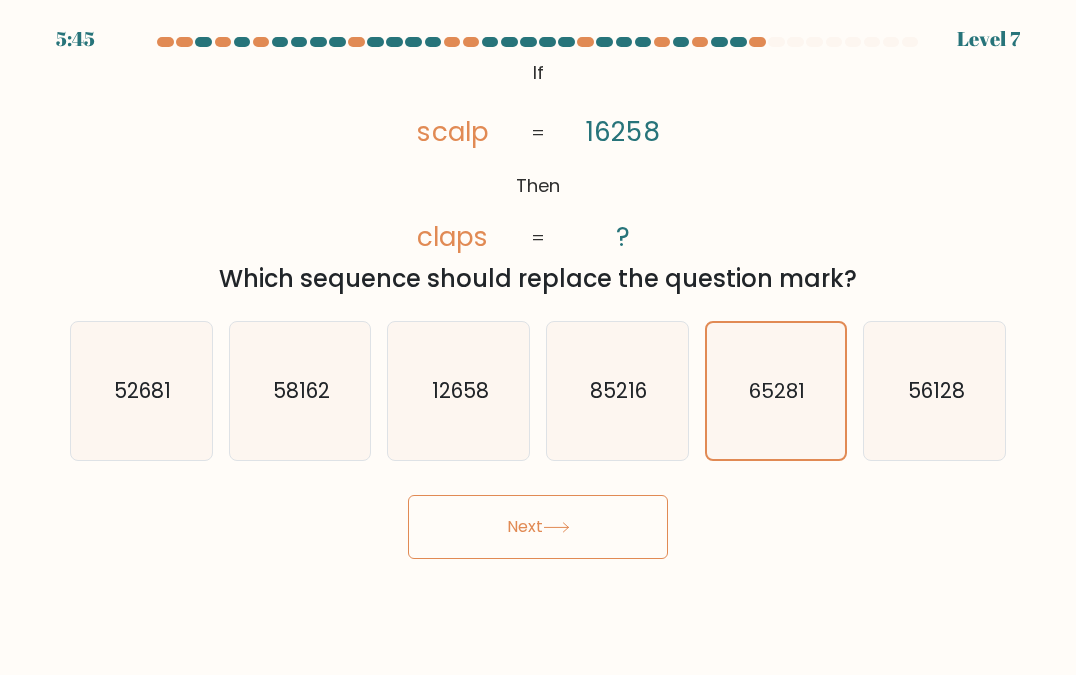 click on "Next" at bounding box center [538, 527] 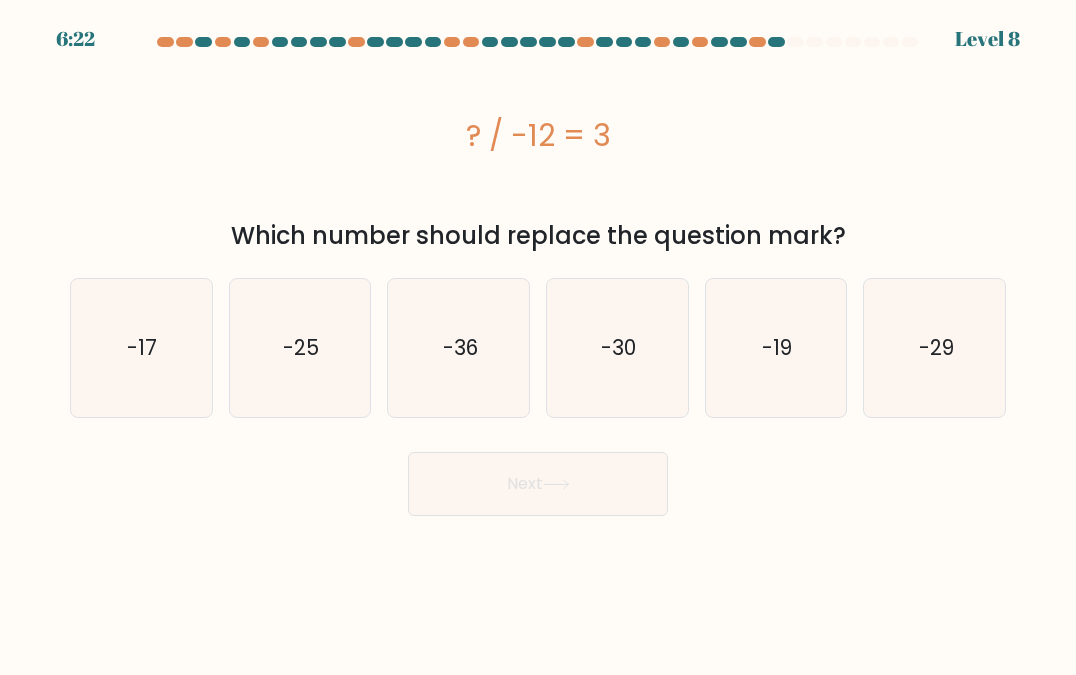 drag, startPoint x: 438, startPoint y: 123, endPoint x: 852, endPoint y: 249, distance: 432.74936 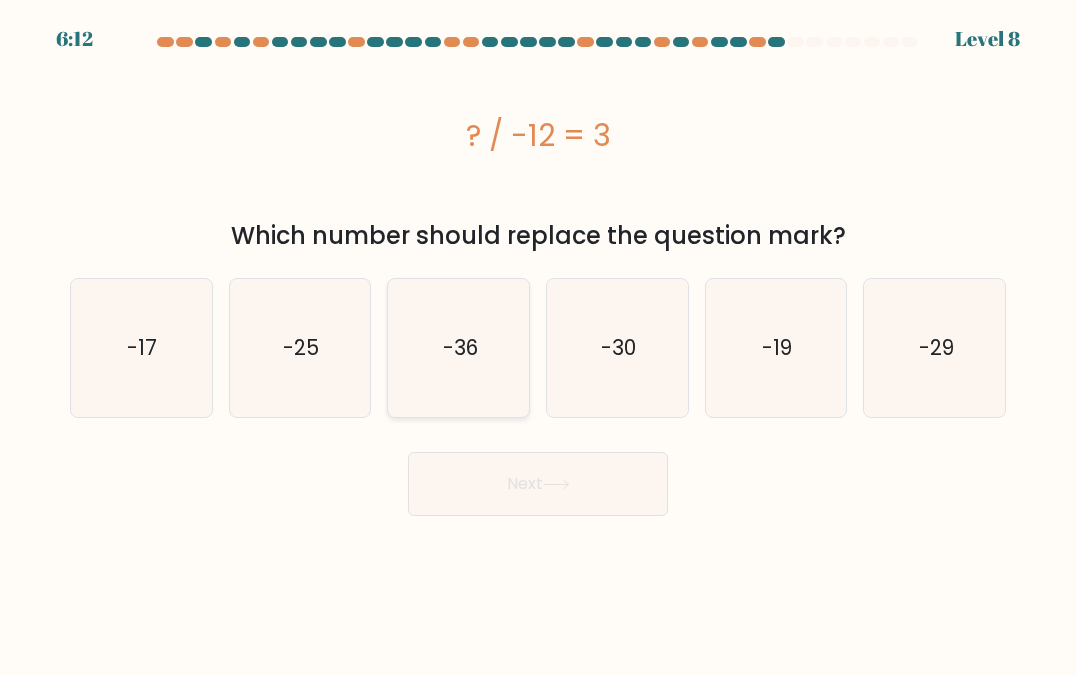 click on "-36" at bounding box center (459, 348) 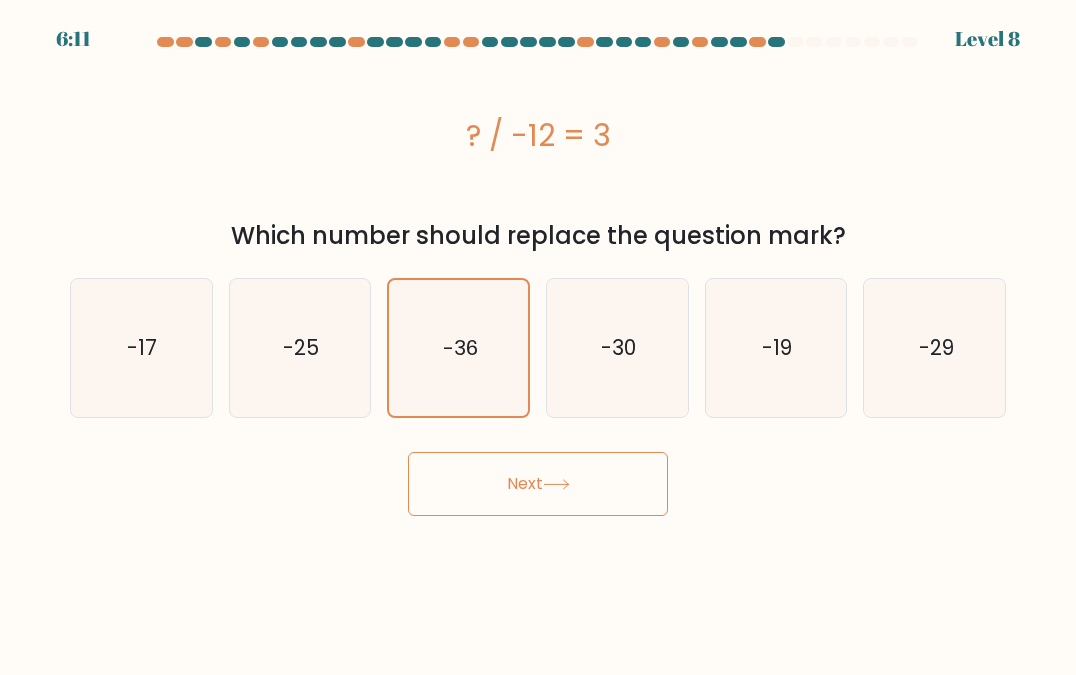 click on "Next" at bounding box center [538, 484] 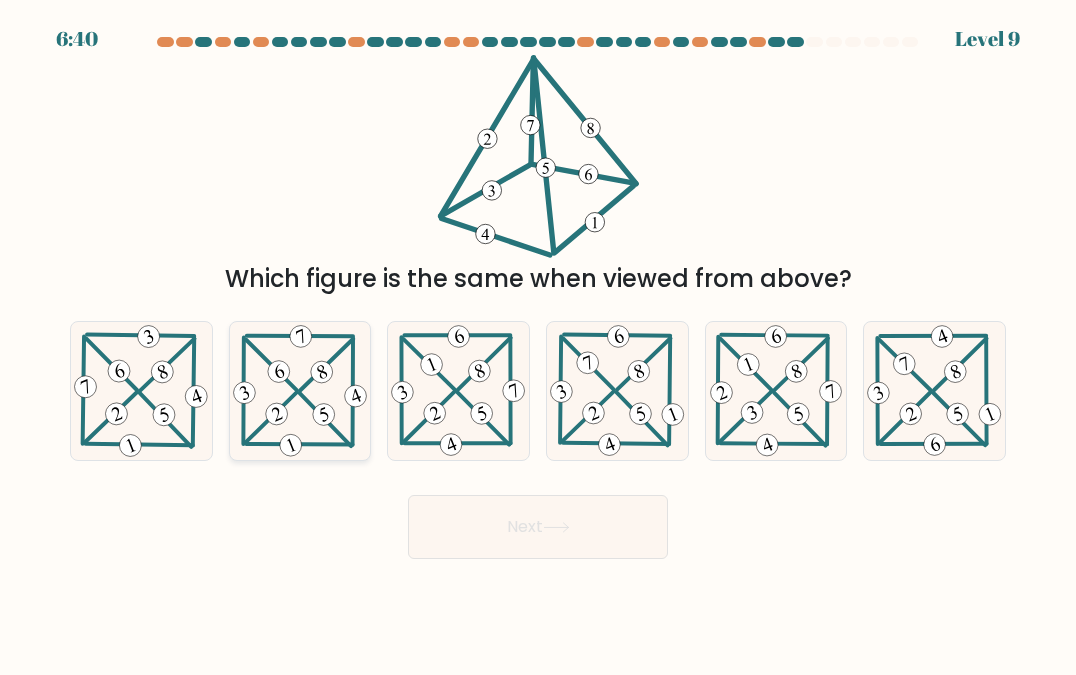 click at bounding box center [300, 391] 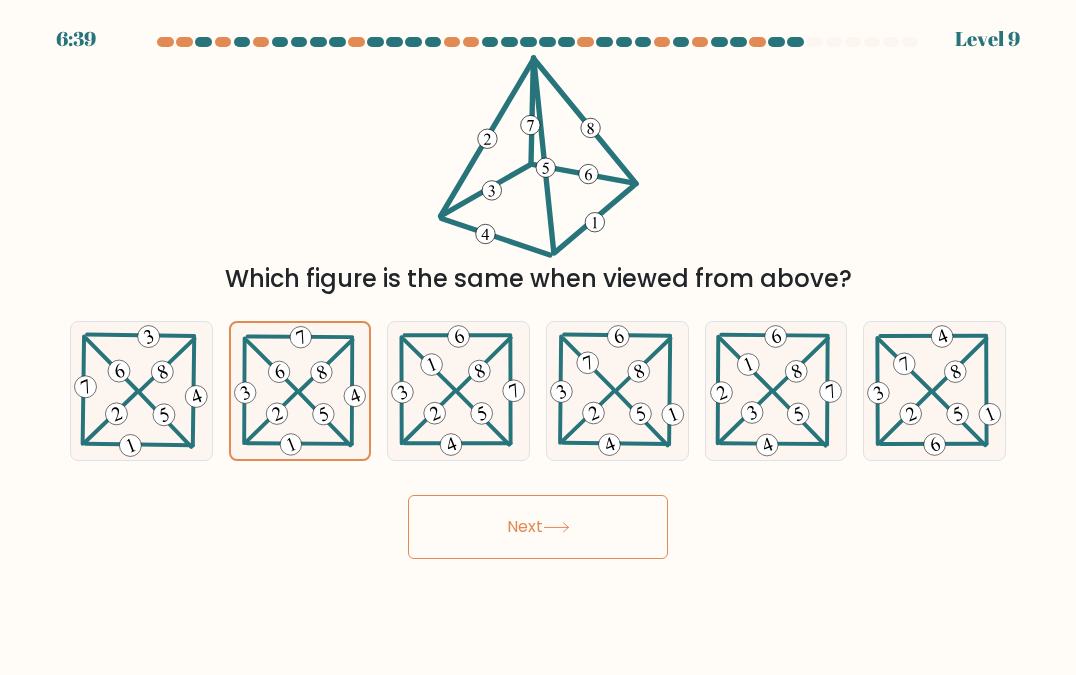 click on "Next" at bounding box center [538, 527] 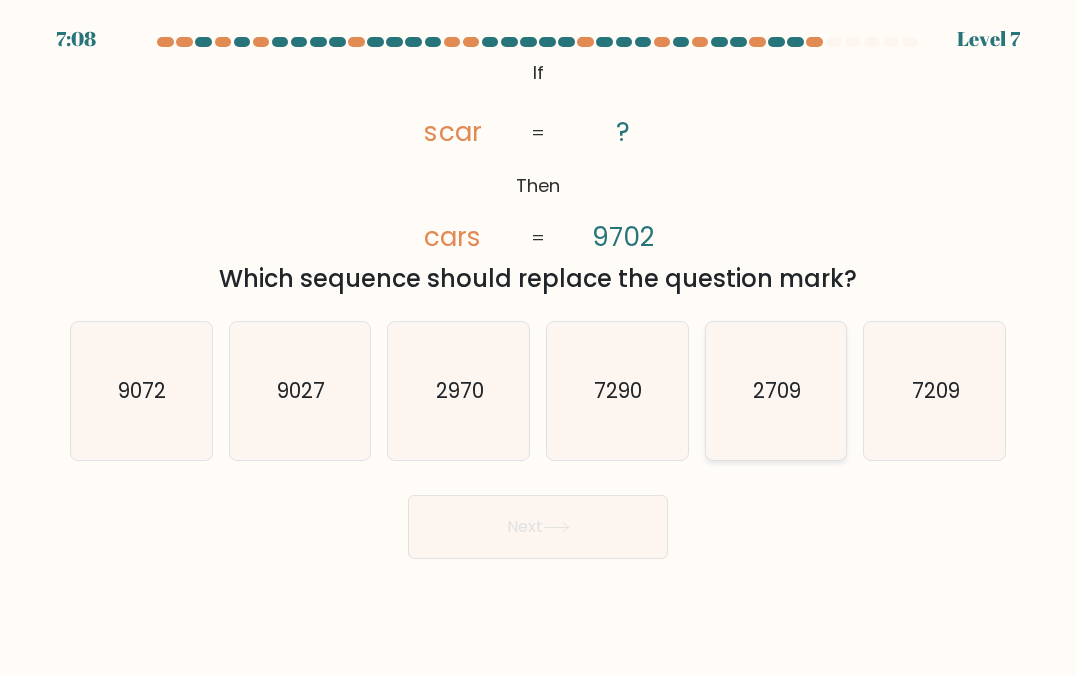 click on "2709" at bounding box center [777, 390] 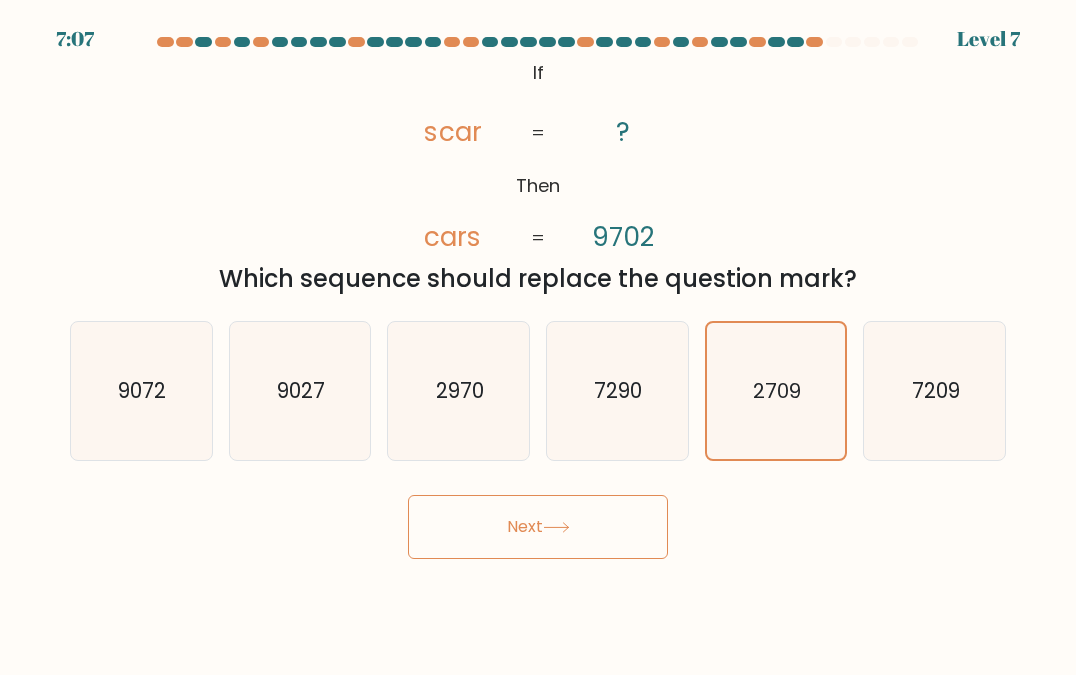 click on "Next" at bounding box center (538, 527) 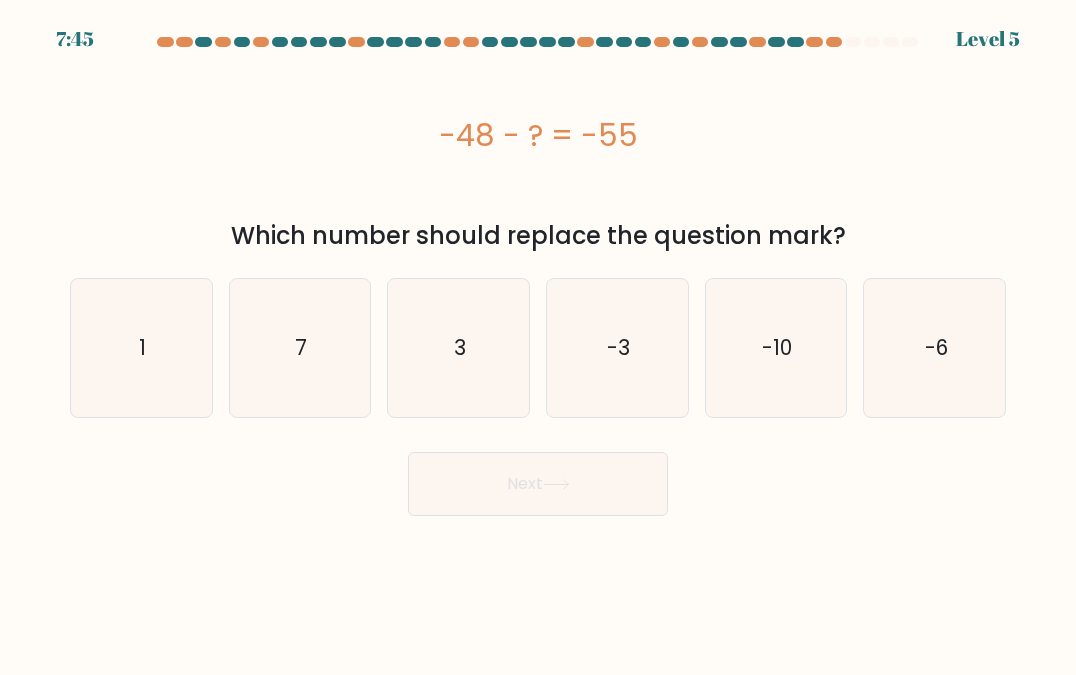 drag, startPoint x: 407, startPoint y: 134, endPoint x: 853, endPoint y: 243, distance: 459.12634 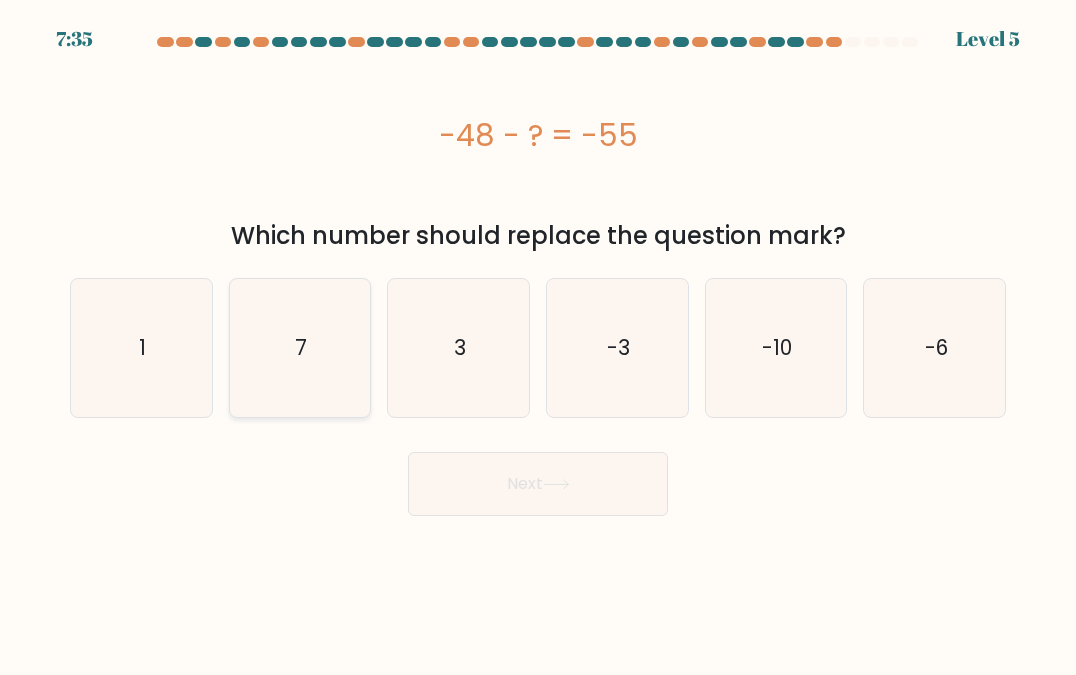 click on "7" at bounding box center [300, 348] 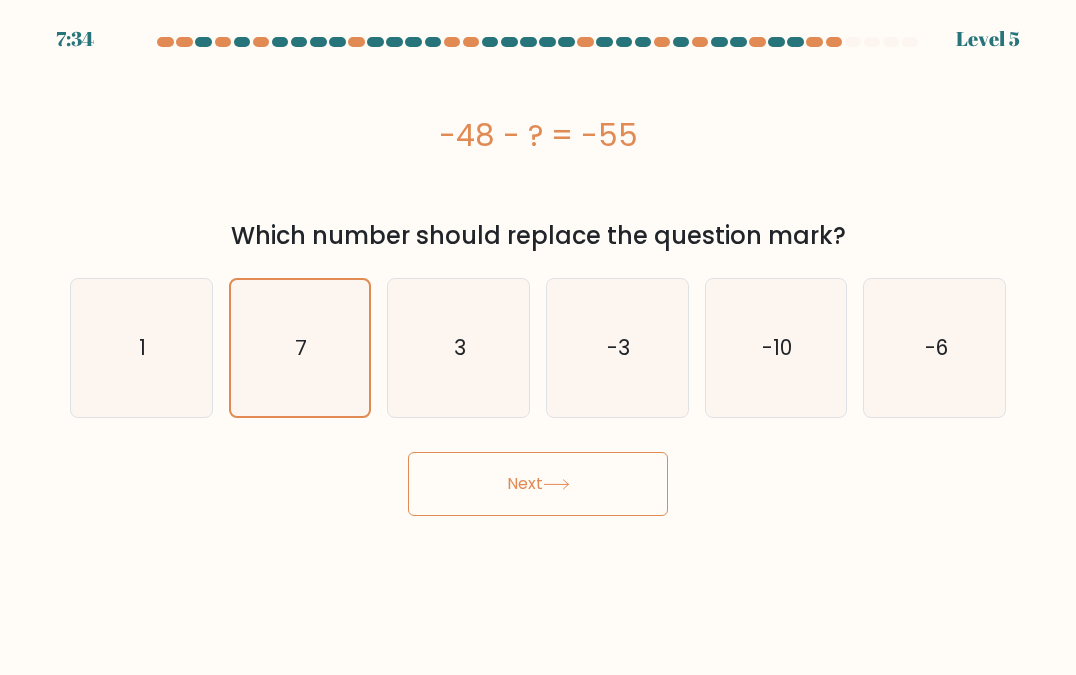 click on "Next" at bounding box center [538, 484] 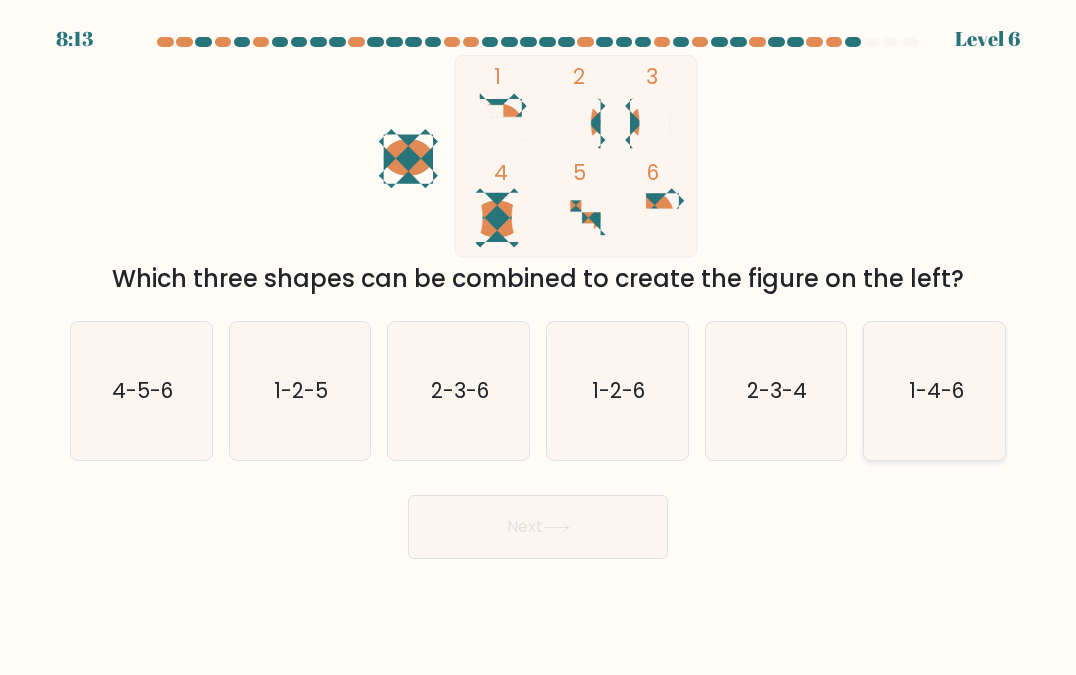 click on "1-4-6" at bounding box center (935, 391) 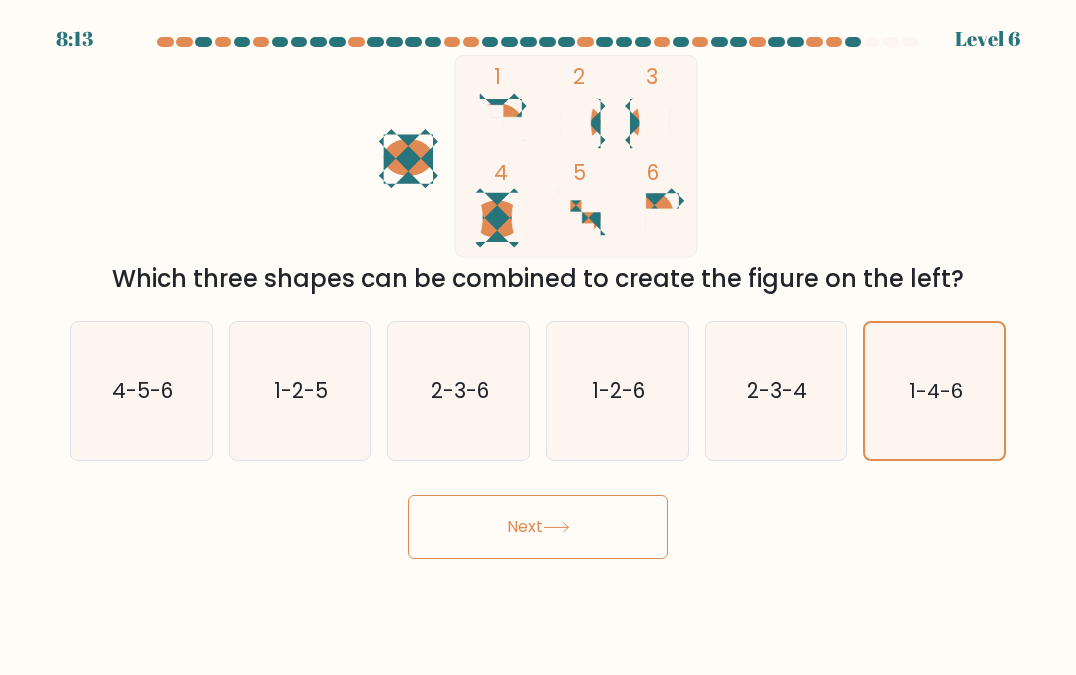 click on "Next" at bounding box center [538, 527] 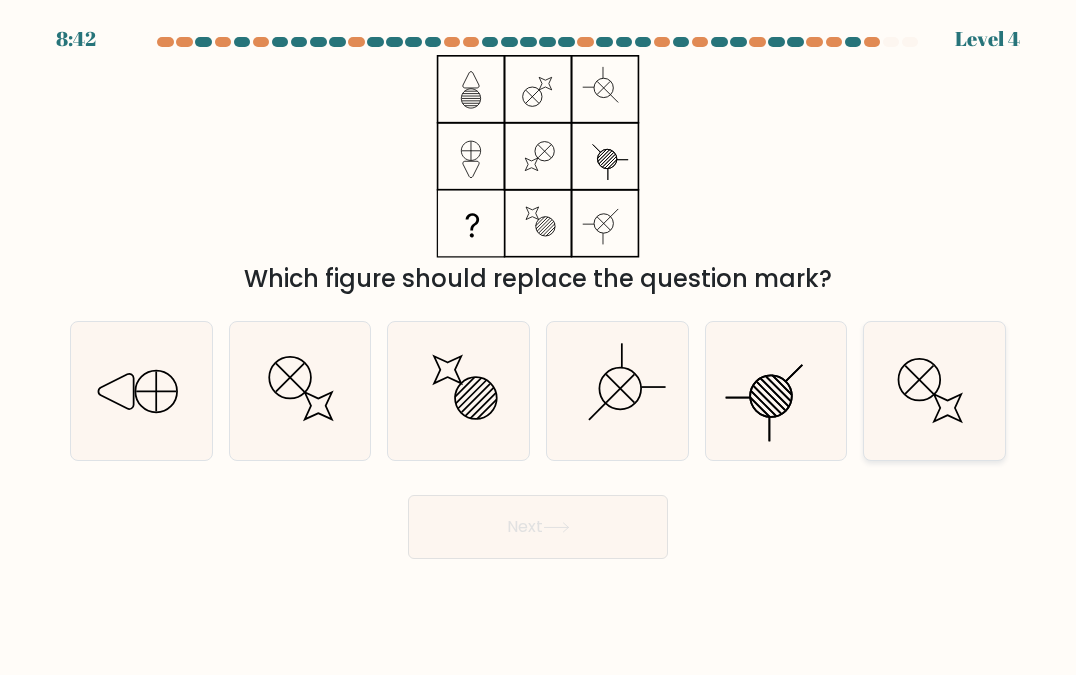 click at bounding box center [935, 391] 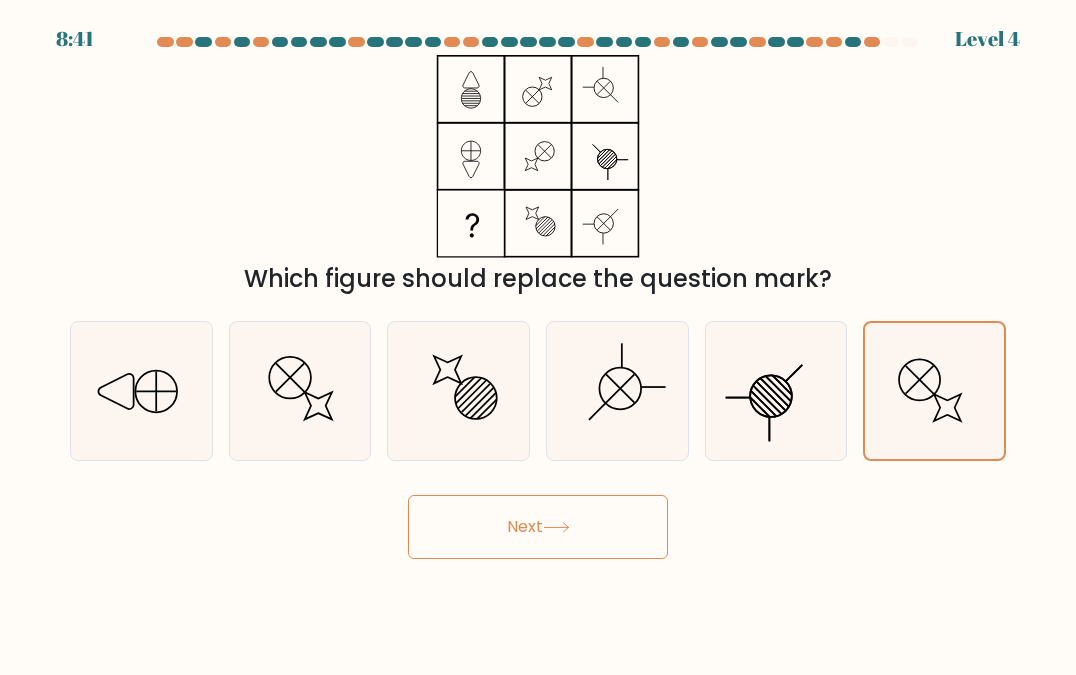 click on "Next" at bounding box center (538, 527) 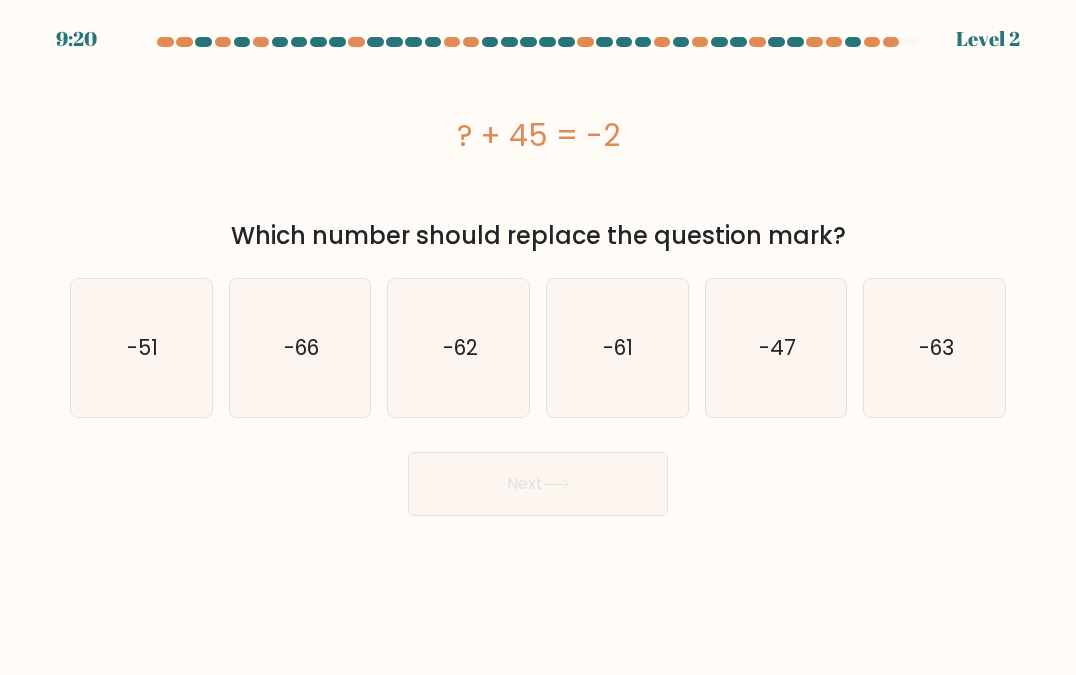 drag, startPoint x: 443, startPoint y: 119, endPoint x: 874, endPoint y: 243, distance: 448.483 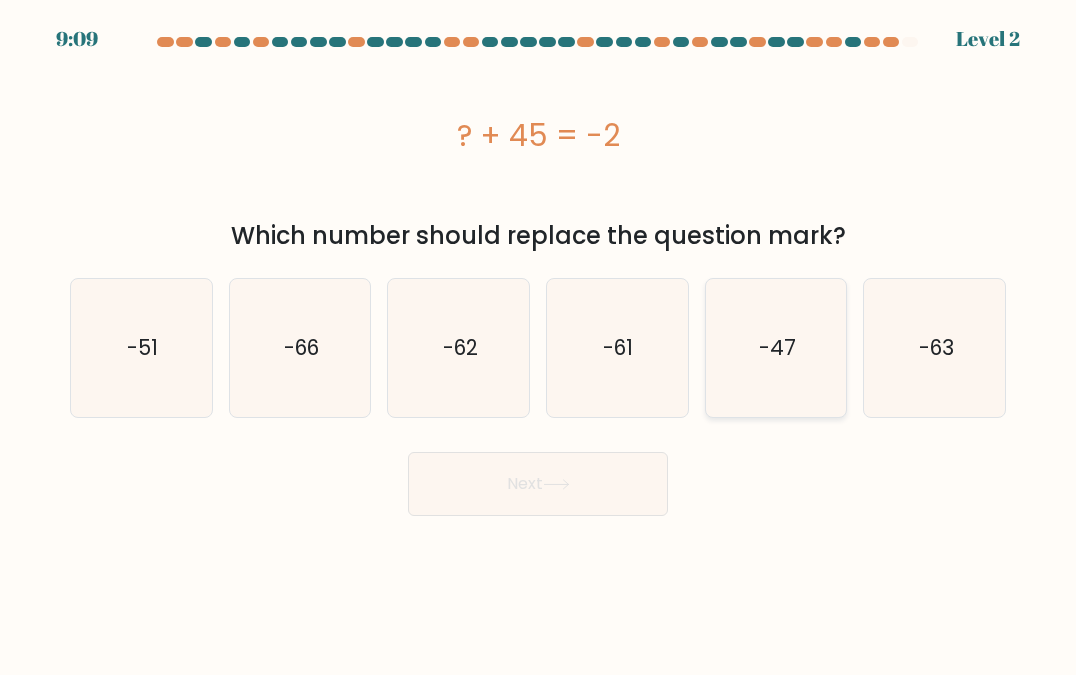 click on "-47" at bounding box center (777, 347) 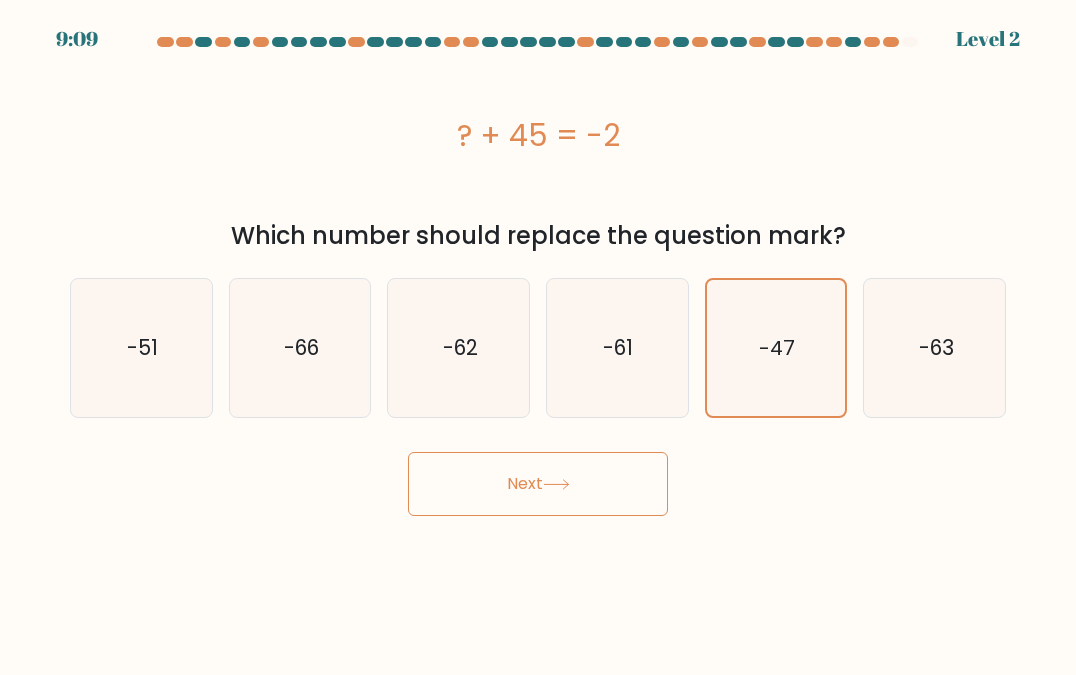 click on "Next" at bounding box center (538, 484) 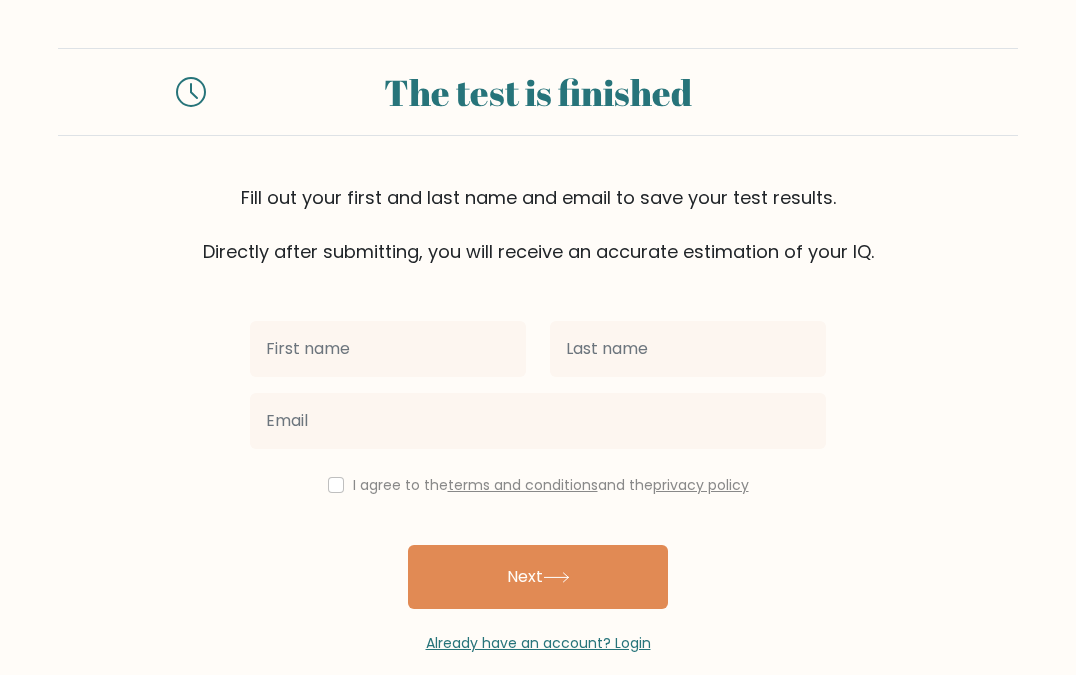 scroll, scrollTop: 0, scrollLeft: 0, axis: both 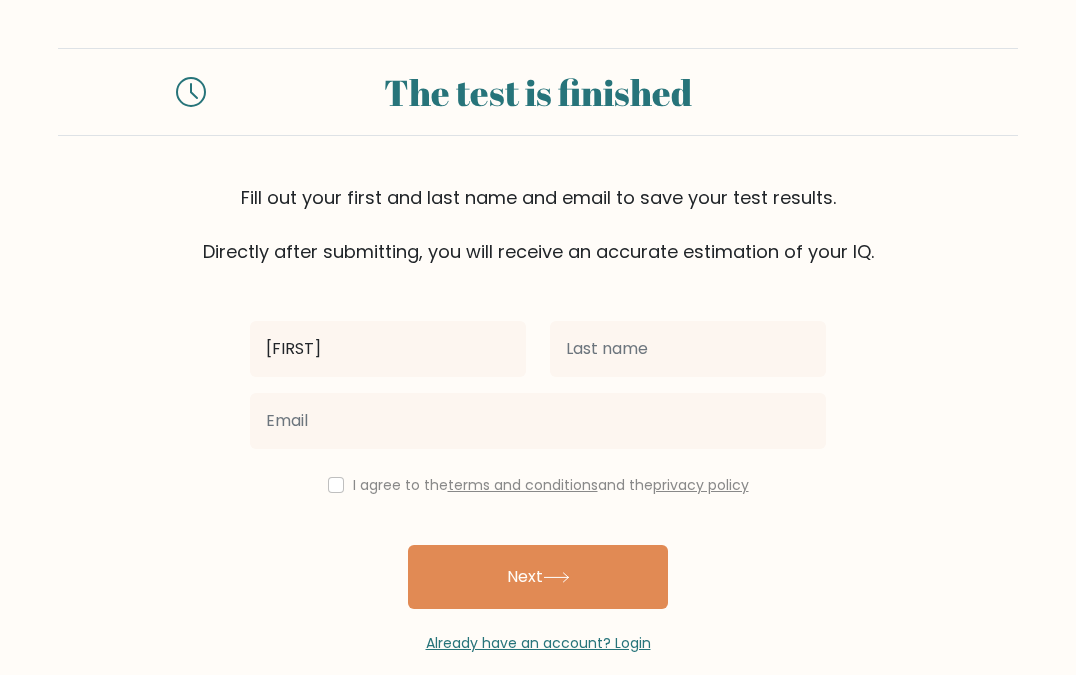 type on "[FIRST]" 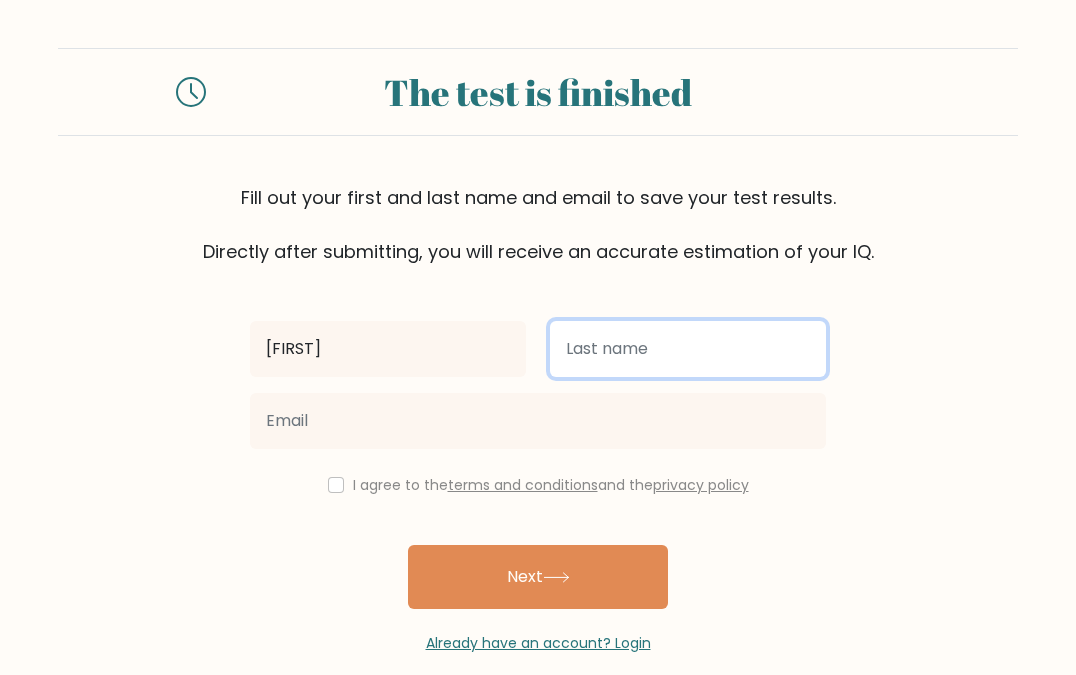 click at bounding box center [688, 349] 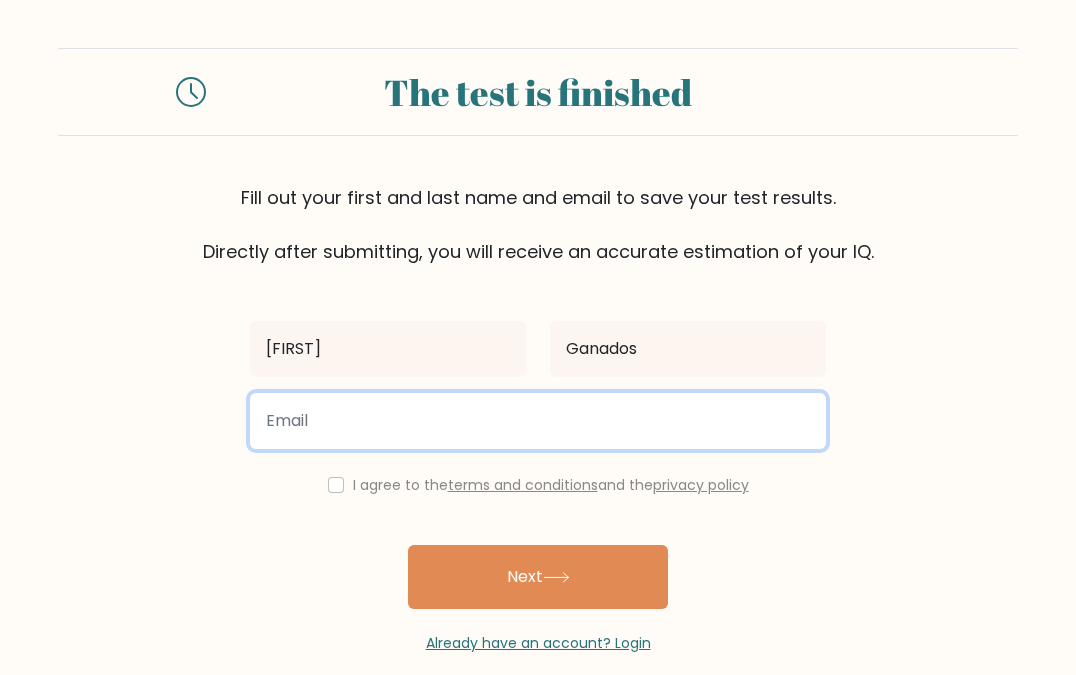 click at bounding box center [538, 421] 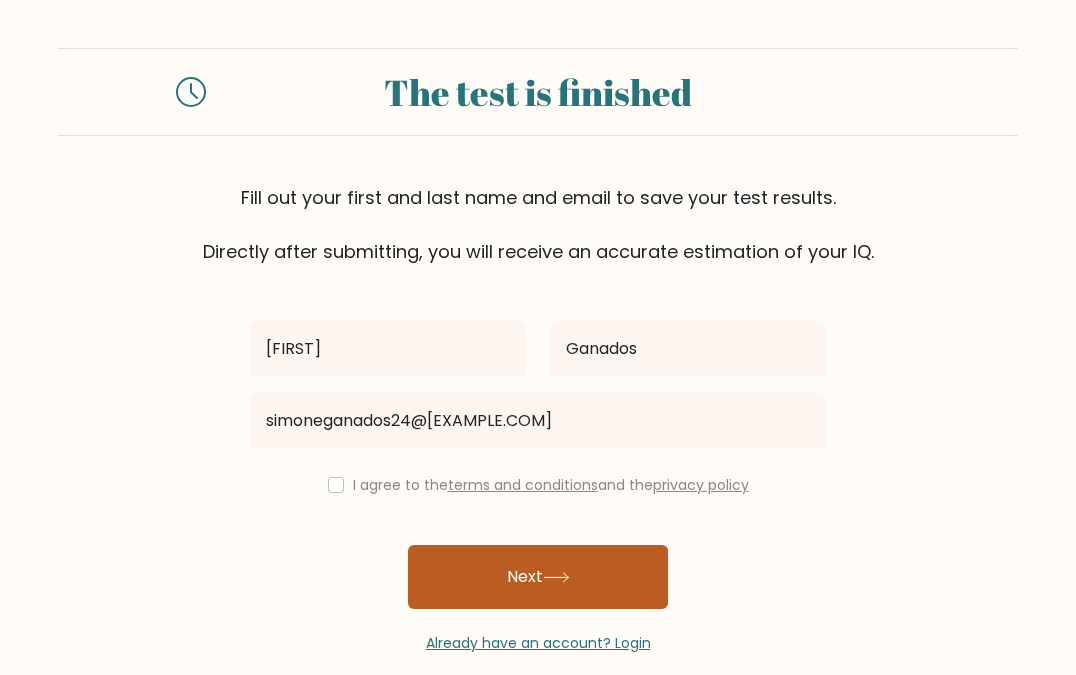 click on "Next" at bounding box center (538, 577) 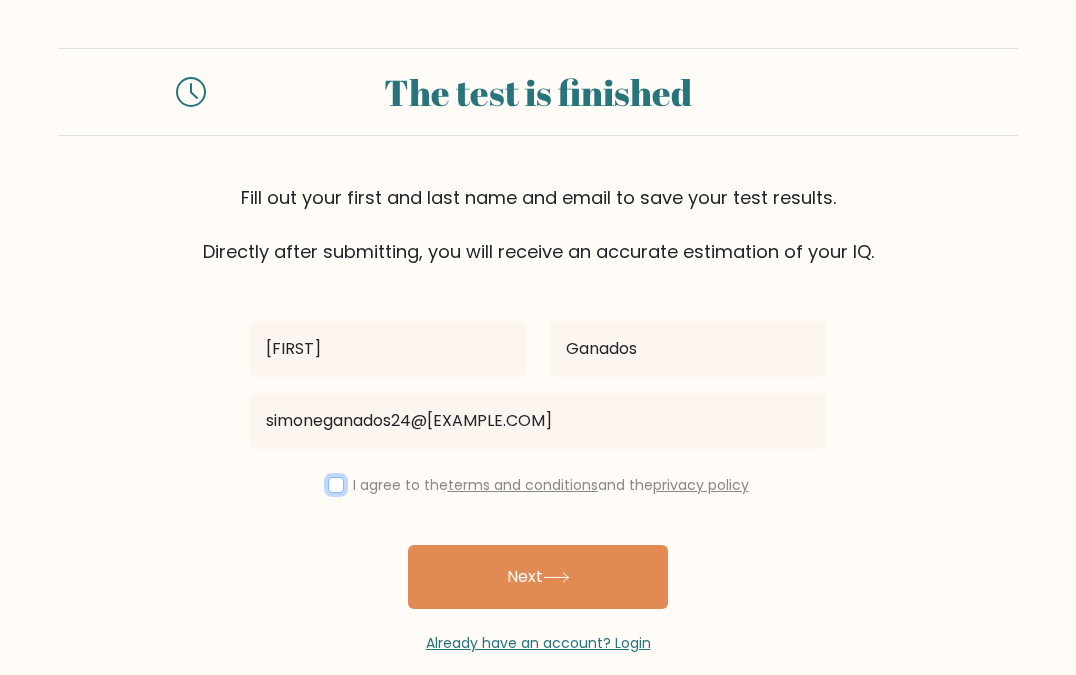 click at bounding box center [336, 485] 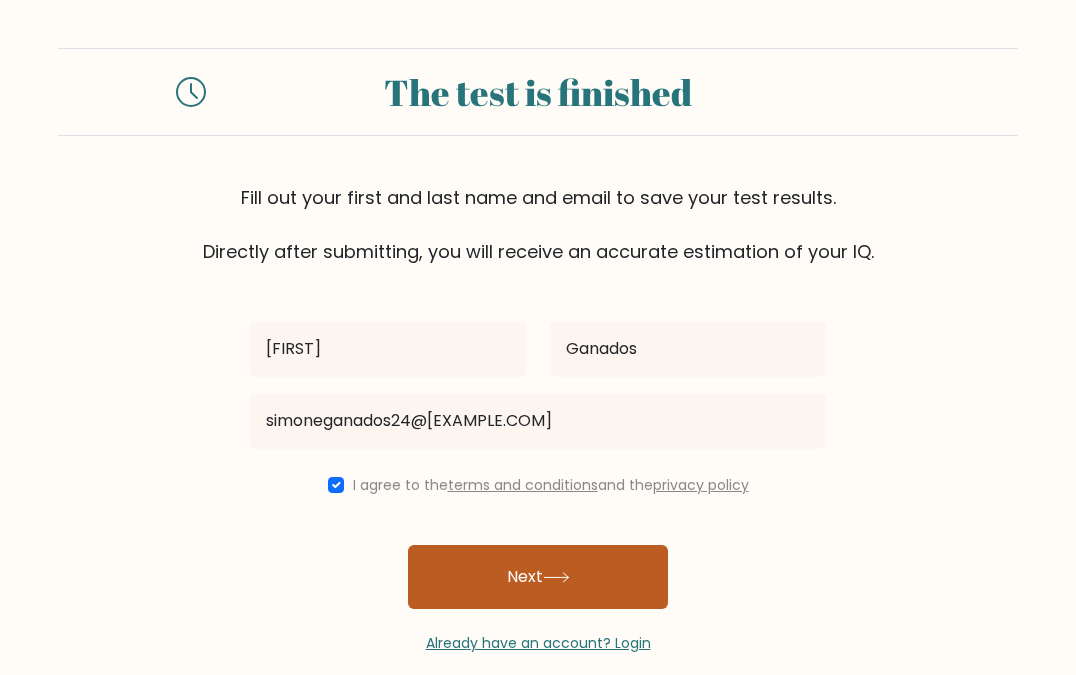 click on "Next" at bounding box center [538, 577] 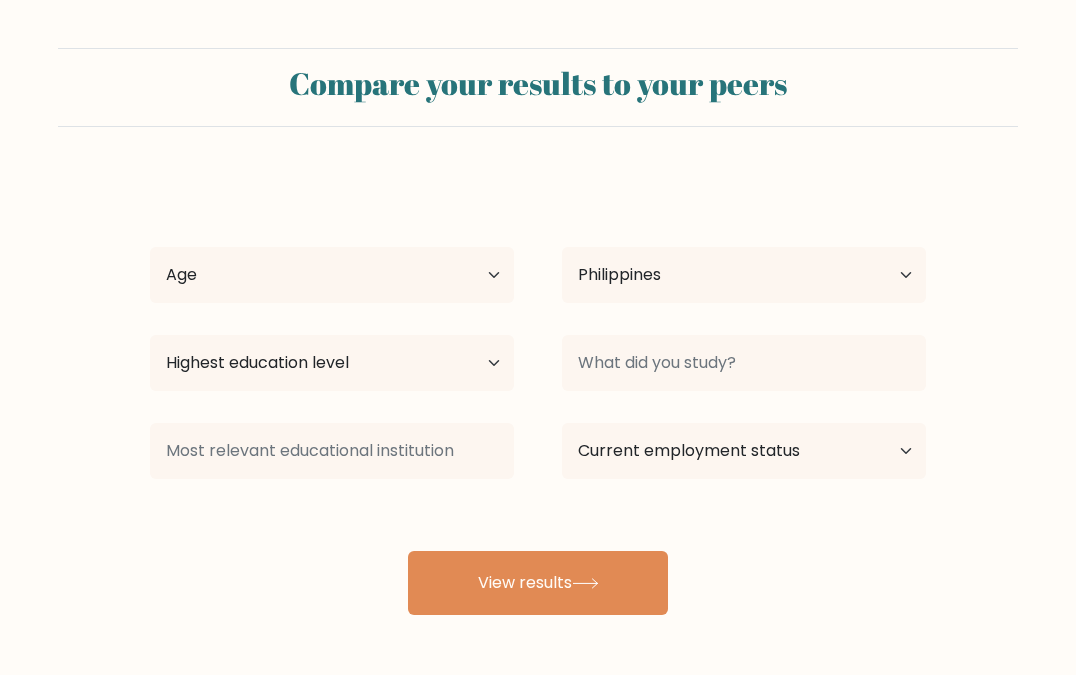 scroll, scrollTop: 0, scrollLeft: 0, axis: both 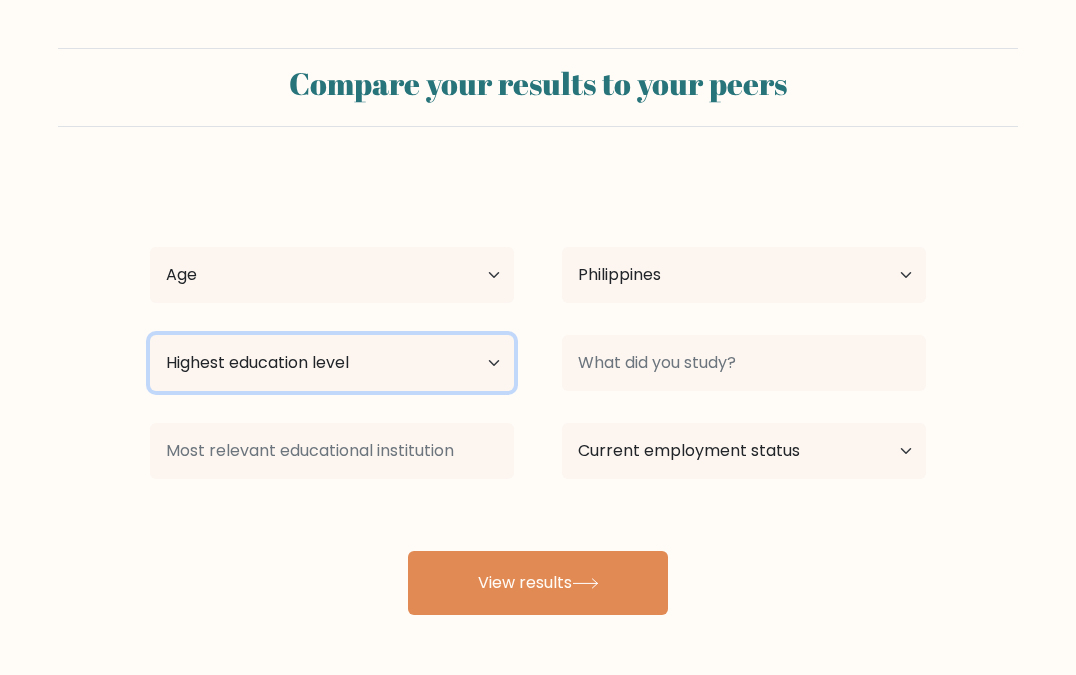click on "Highest education level
No schooling
Primary
Lower Secondary
Upper Secondary
Occupation Specific
Bachelor's degree
Master's degree
Doctoral degree" at bounding box center (332, 363) 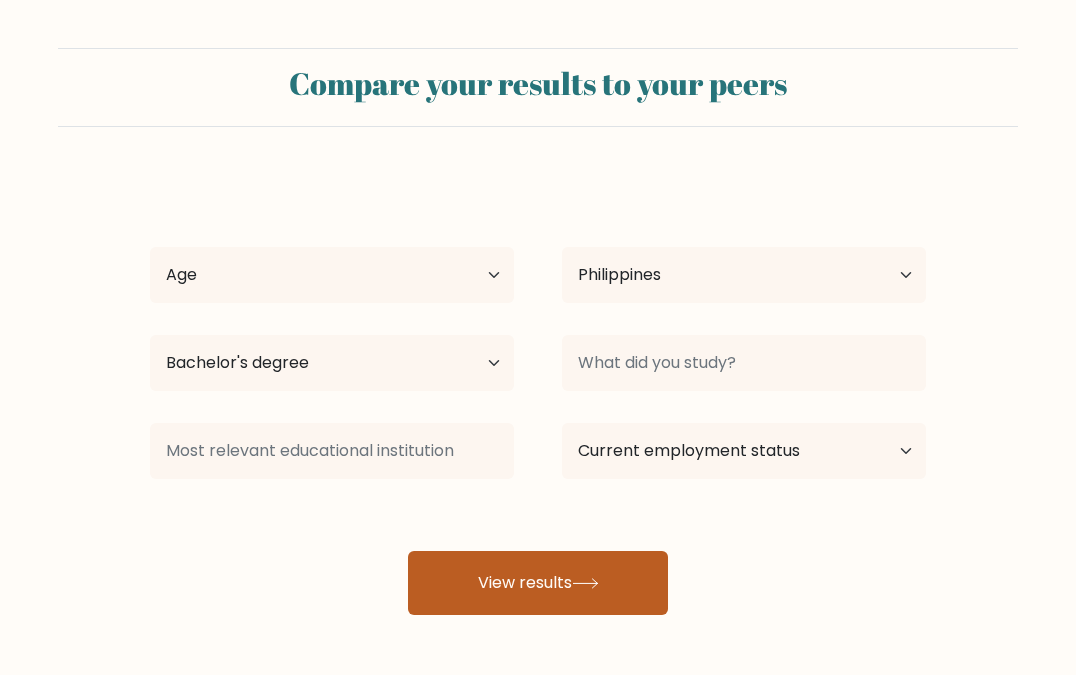 click on "View results" at bounding box center (538, 583) 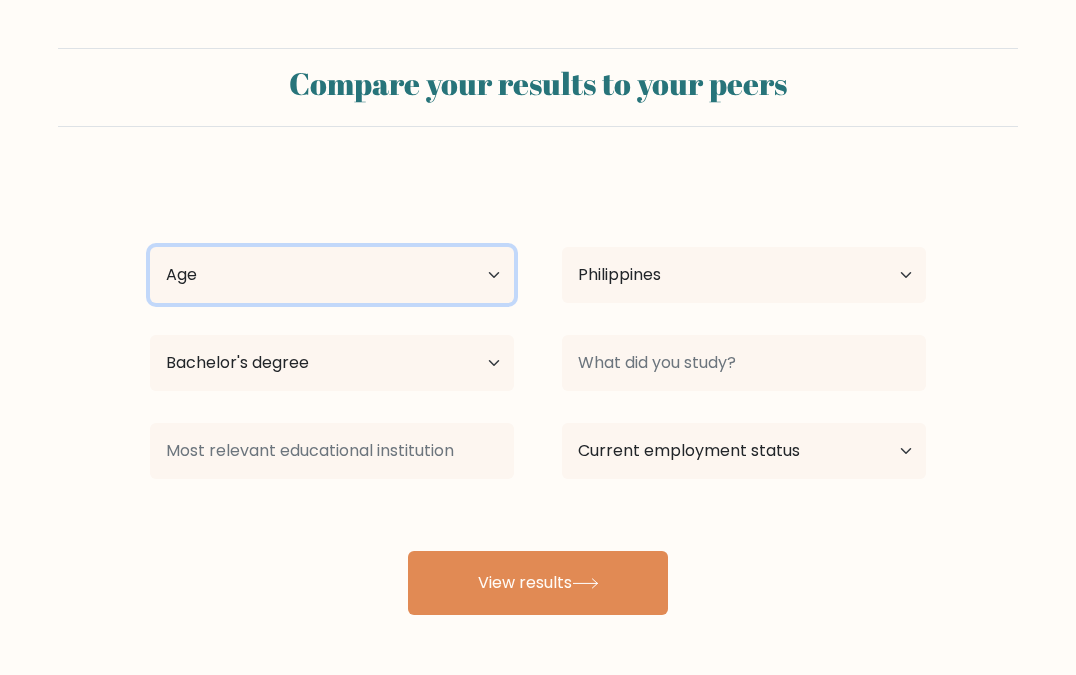 click on "Age
Under 18 years old
18-24 years old
25-34 years old
35-44 years old
45-54 years old
55-64 years old
65 years old and above" at bounding box center [332, 275] 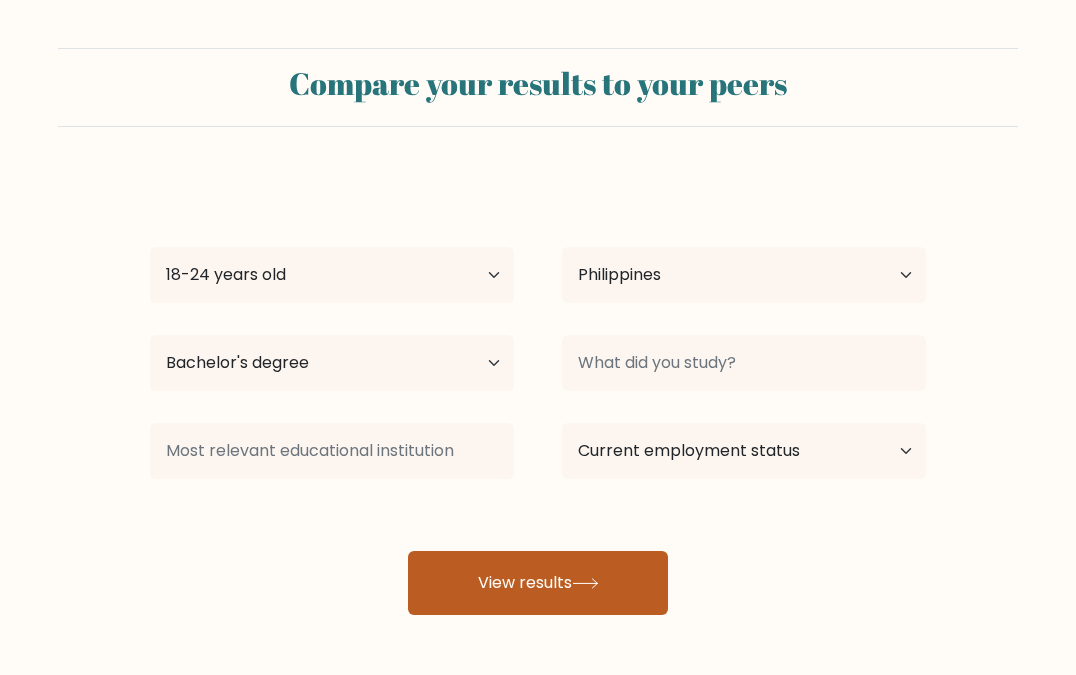 click at bounding box center (585, 583) 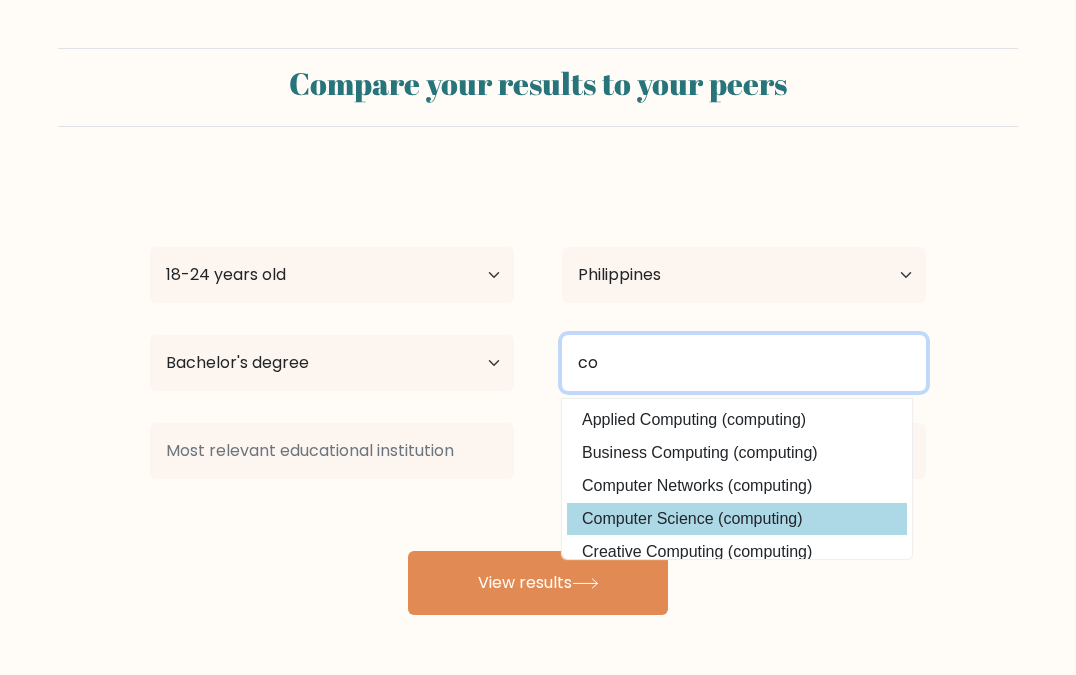 type on "co" 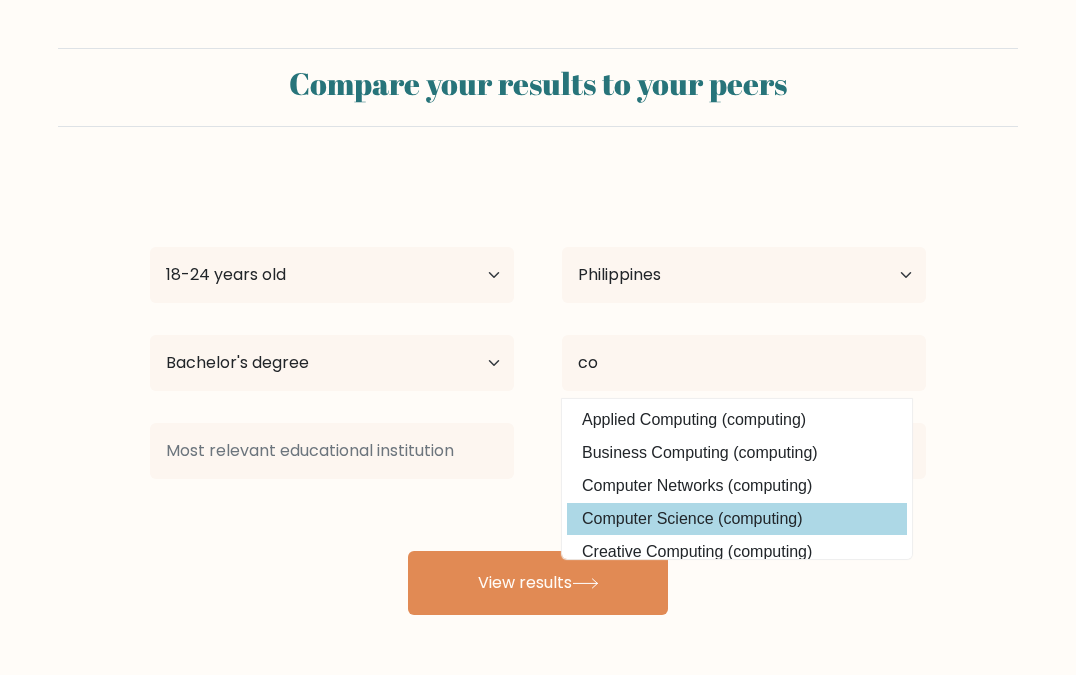 click on "Computer Science (computing)" at bounding box center (737, 519) 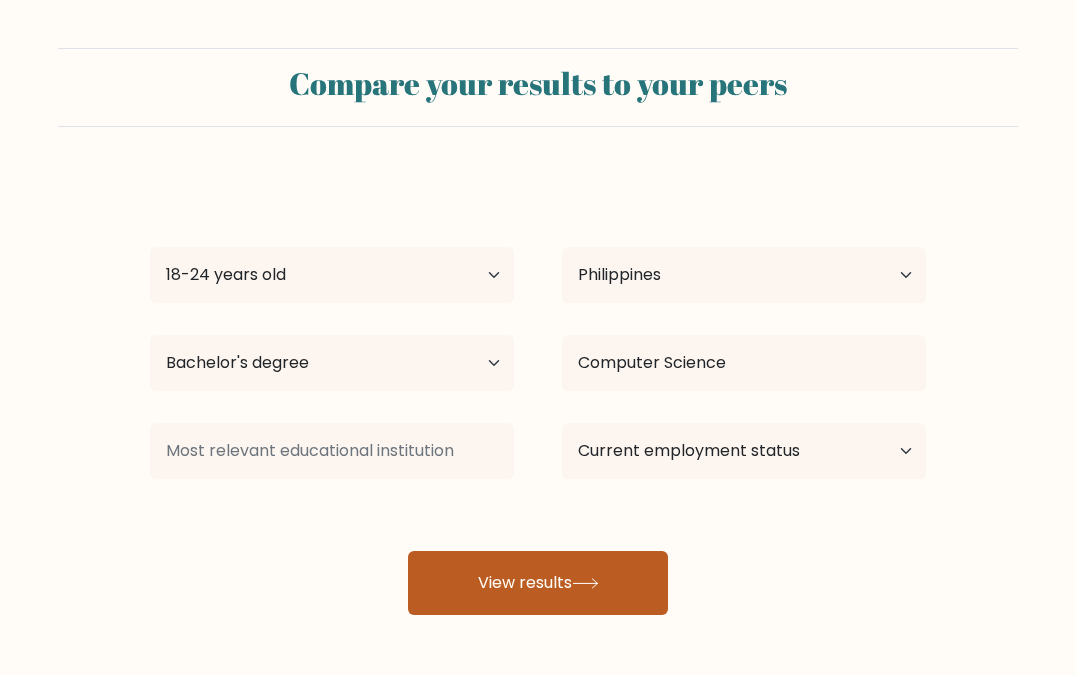 click on "View results" at bounding box center (538, 583) 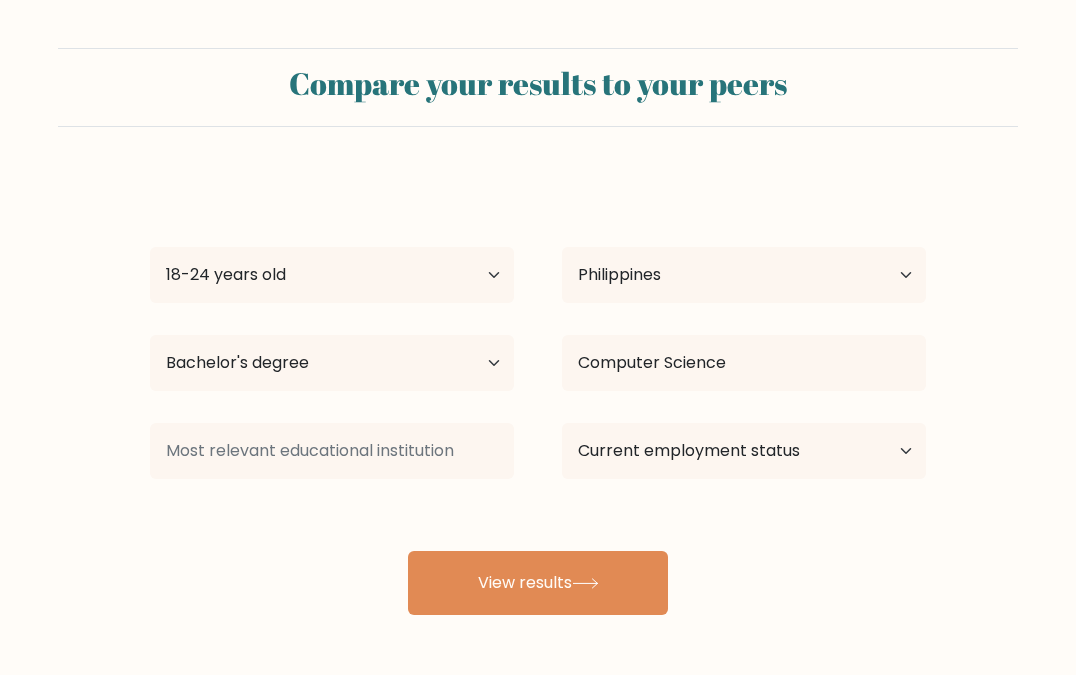 click on "Simone
Ganados
Age
Under 18 years old
18-24 years old
25-34 years old
35-44 years old
45-54 years old
55-64 years old
65 years old and above
Country
Afghanistan
Albania
Algeria
American Samoa
Andorra
Angola
Anguilla
Antarctica
Antigua and Barbuda
Argentina
Armenia
Aruba
Australia
Austria
Azerbaijan
Bahamas
Bahrain
Bangladesh
Barbados
Belarus
Belgium
Belize
Benin
Bermuda
Bhutan
Bolivia
Bonaire, Sint Eustatius and Saba
Bosnia and Herzegovina
Botswana
Bouvet Island
Brazil
Brunei" at bounding box center [538, 395] 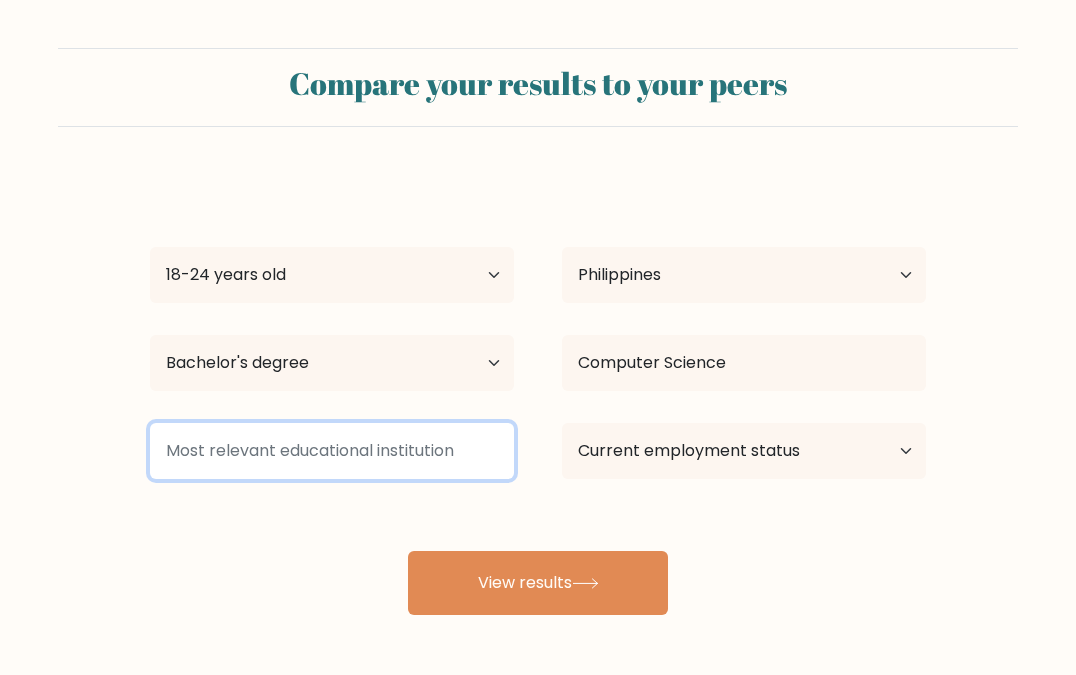 click at bounding box center [332, 451] 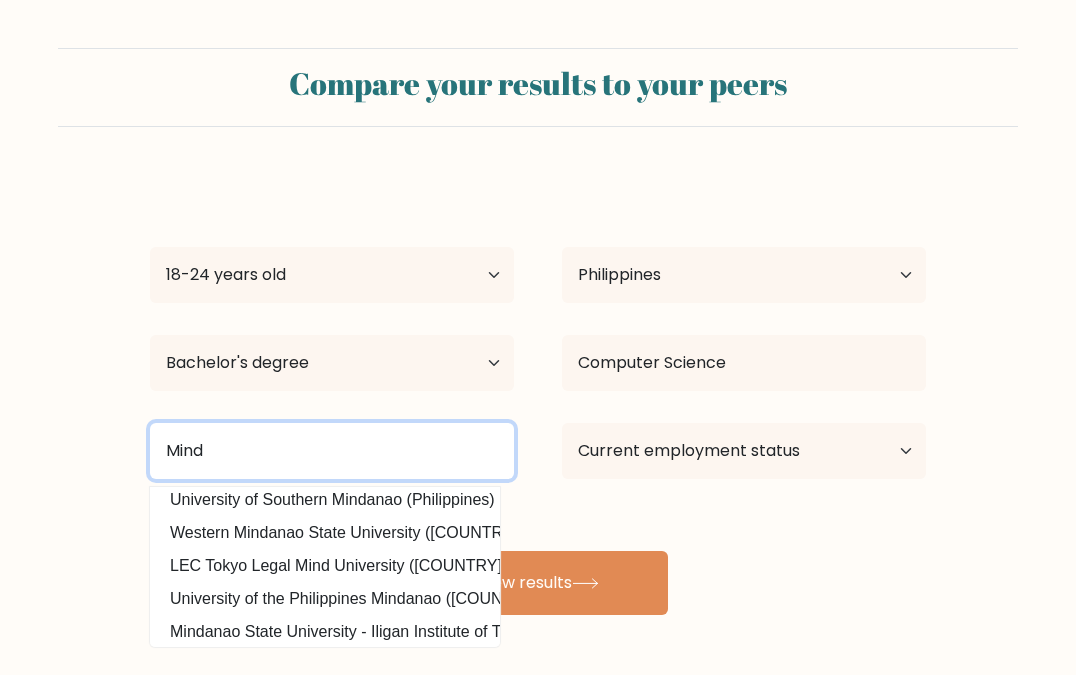 scroll, scrollTop: 147, scrollLeft: 0, axis: vertical 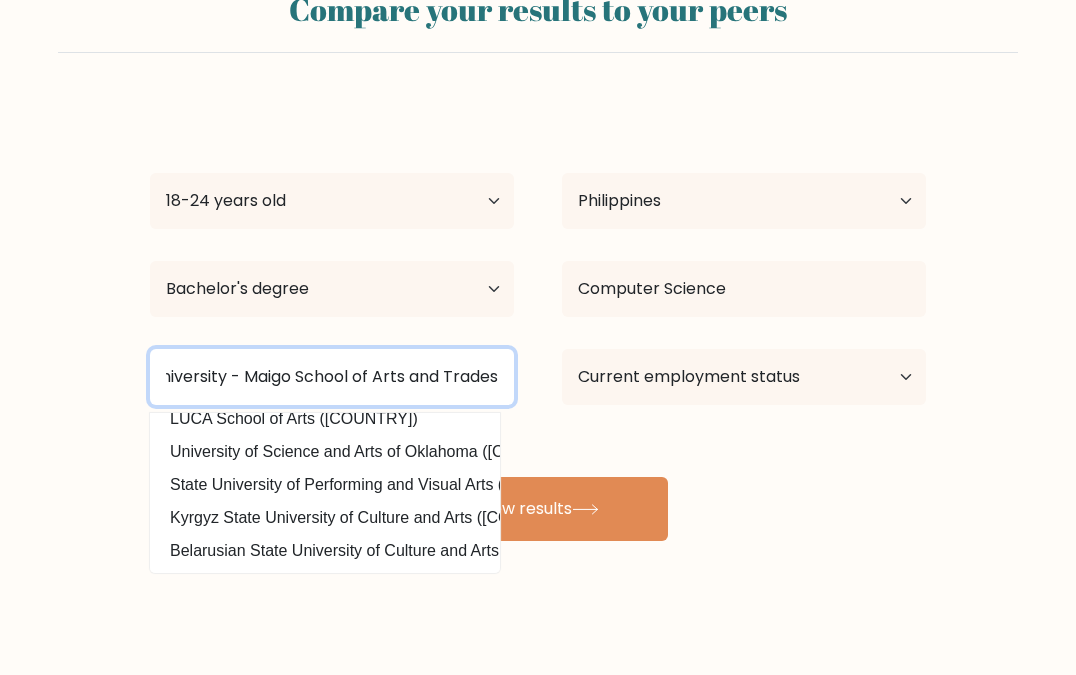 type on "Mindanao State University - Maigo School of Arts and Trades" 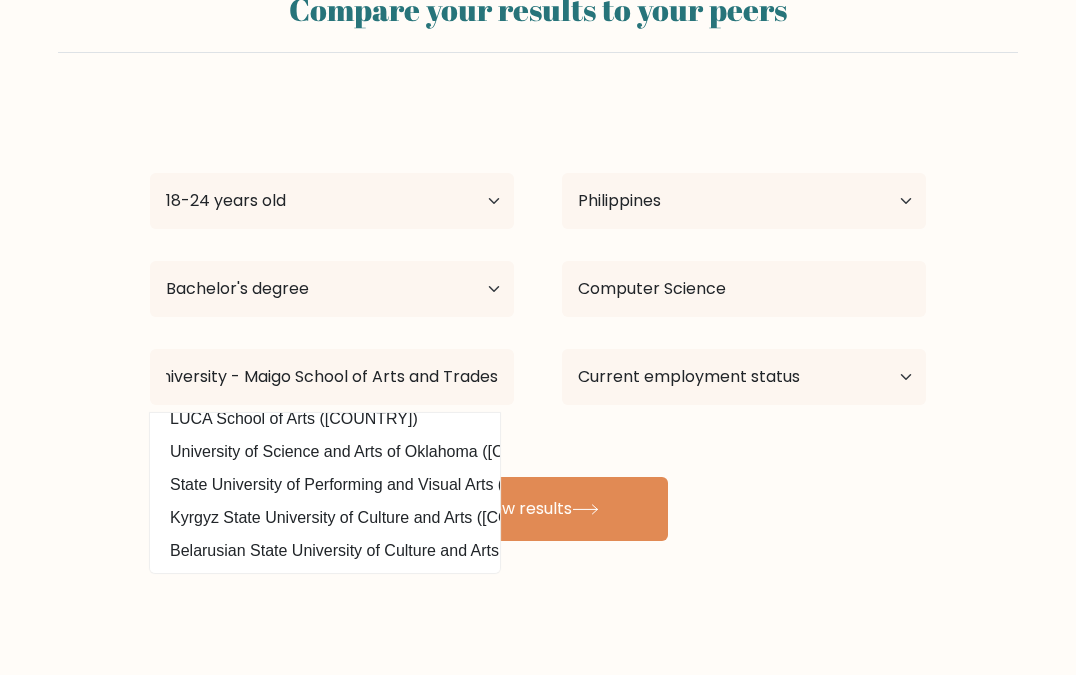 click on "Simone
Ganados
Age
Under 18 years old
18-24 years old
25-34 years old
35-44 years old
45-54 years old
55-64 years old
65 years old and above
Country
Afghanistan
Albania
Algeria
American Samoa
Andorra
Angola
Anguilla
Antarctica
Antigua and Barbuda
Argentina
Armenia
Aruba
Australia
Austria
Azerbaijan
Bahamas
Bahrain
Bangladesh
Barbados
Belarus
Belgium
Belize
Benin
Bermuda
Bhutan
Bolivia
Bonaire, Sint Eustatius and Saba
Bosnia and Herzegovina
Botswana
Bouvet Island
Brazil
Brunei" at bounding box center (538, 321) 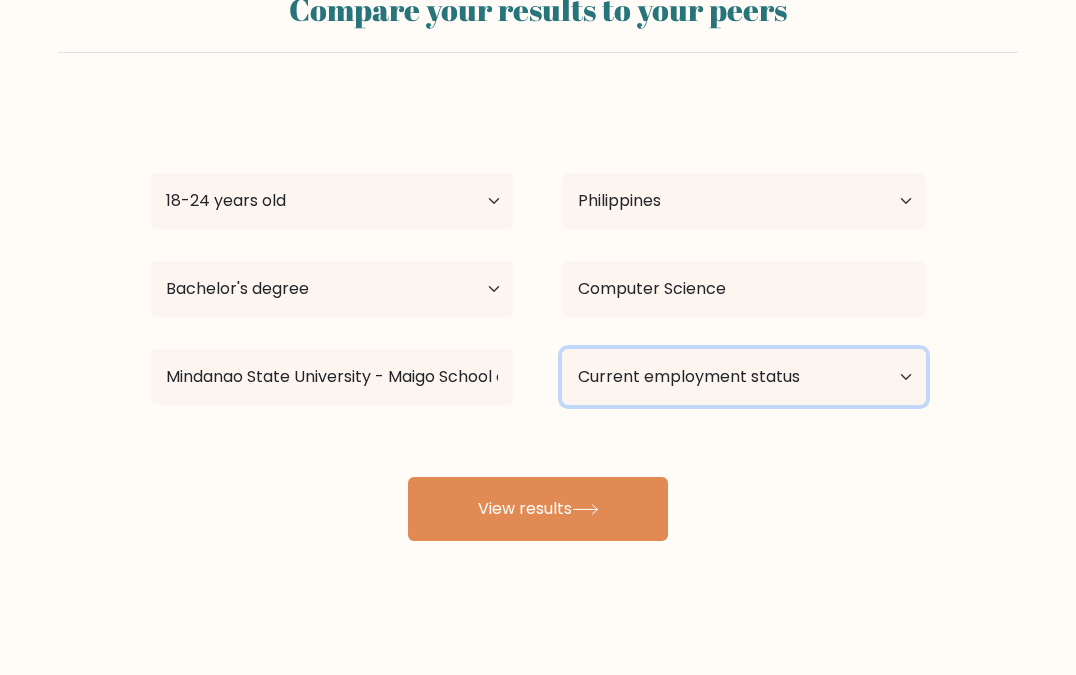 click on "Current employment status
Employed
Student
Retired
Other / prefer not to answer" at bounding box center (744, 377) 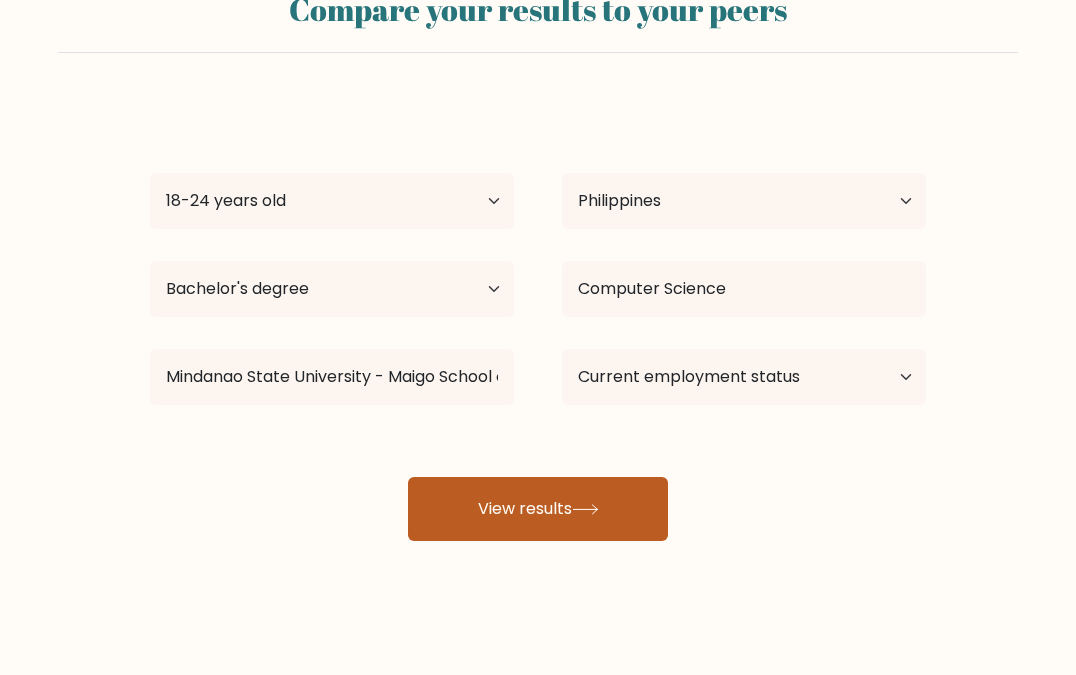 click on "View results" at bounding box center (538, 509) 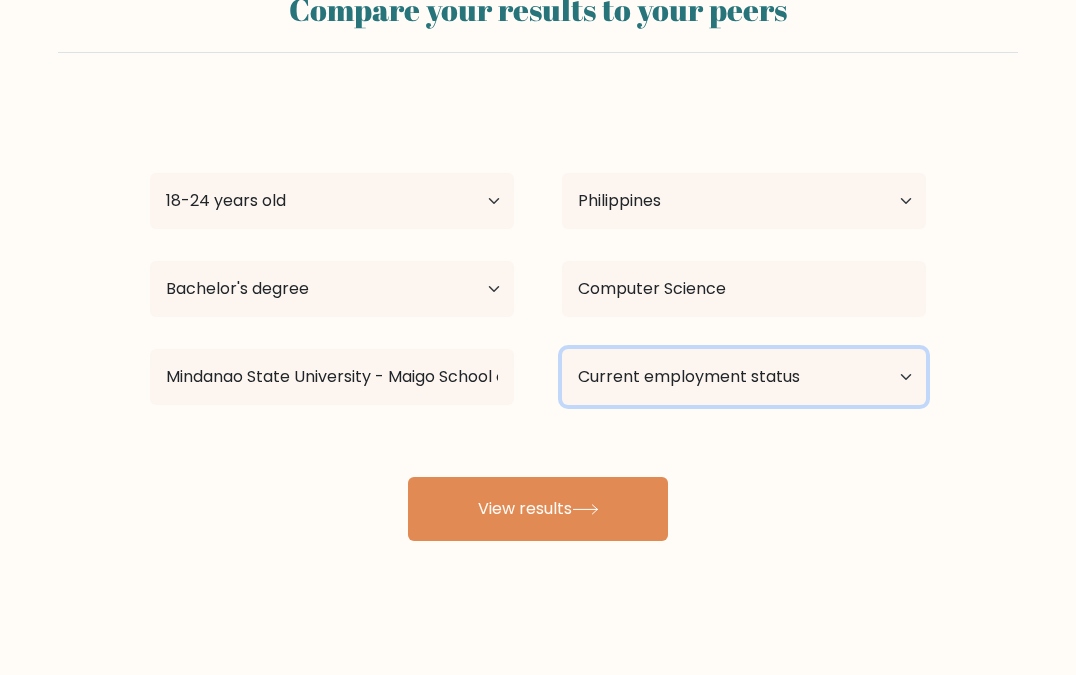 click on "Current employment status
Employed
Student
Retired
Other / prefer not to answer" at bounding box center (744, 377) 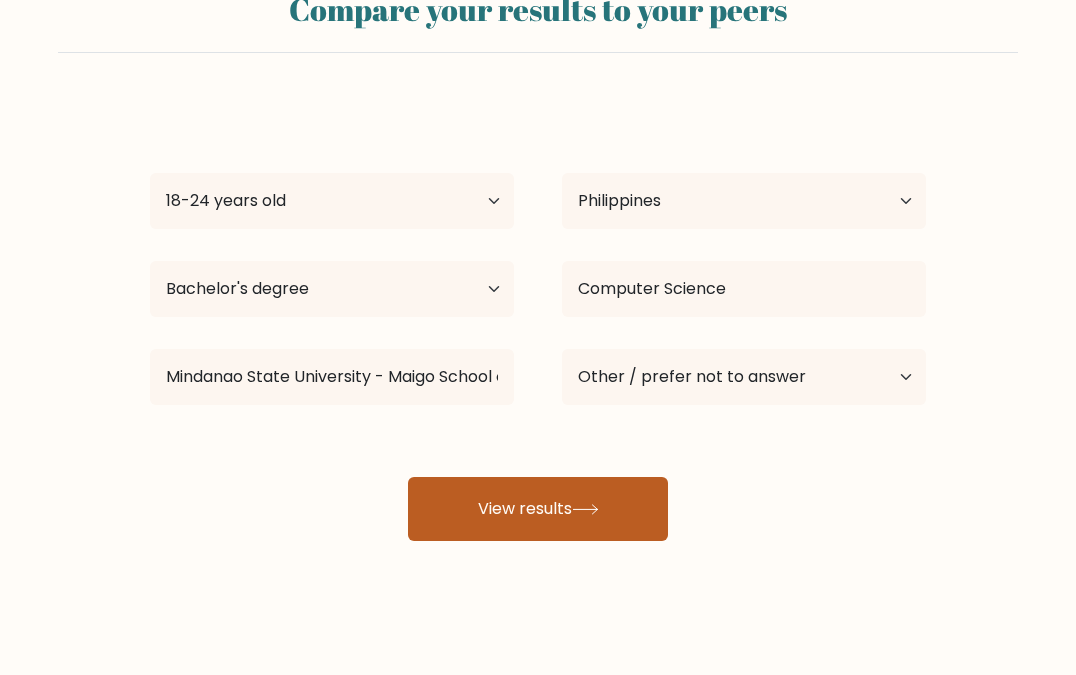 click on "View results" at bounding box center [538, 509] 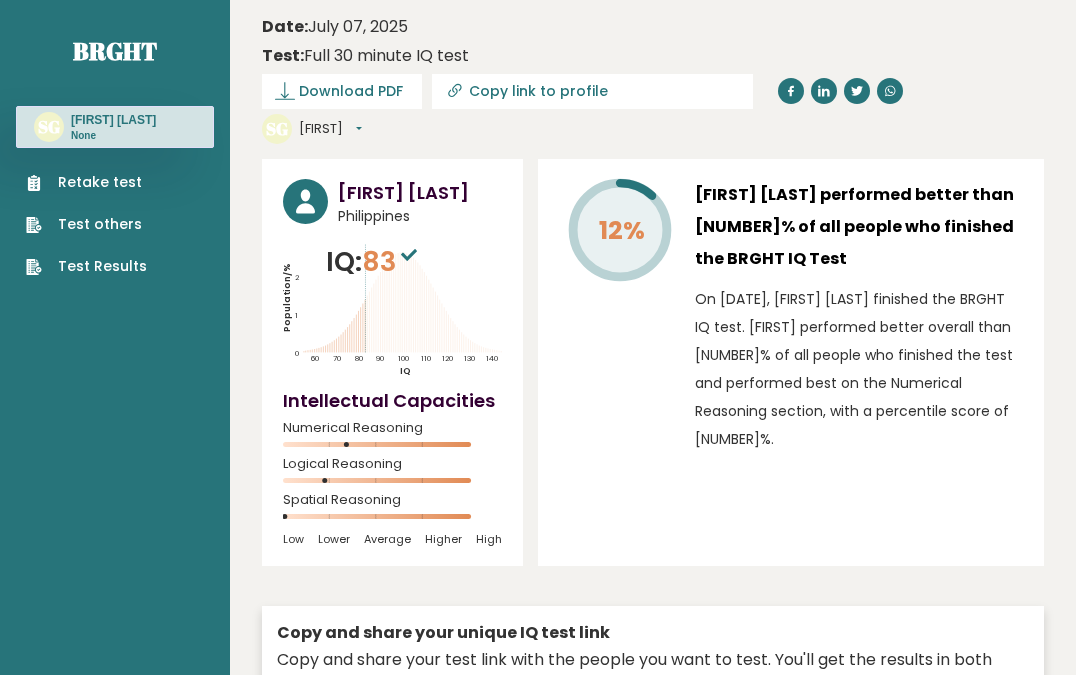 scroll, scrollTop: 0, scrollLeft: 0, axis: both 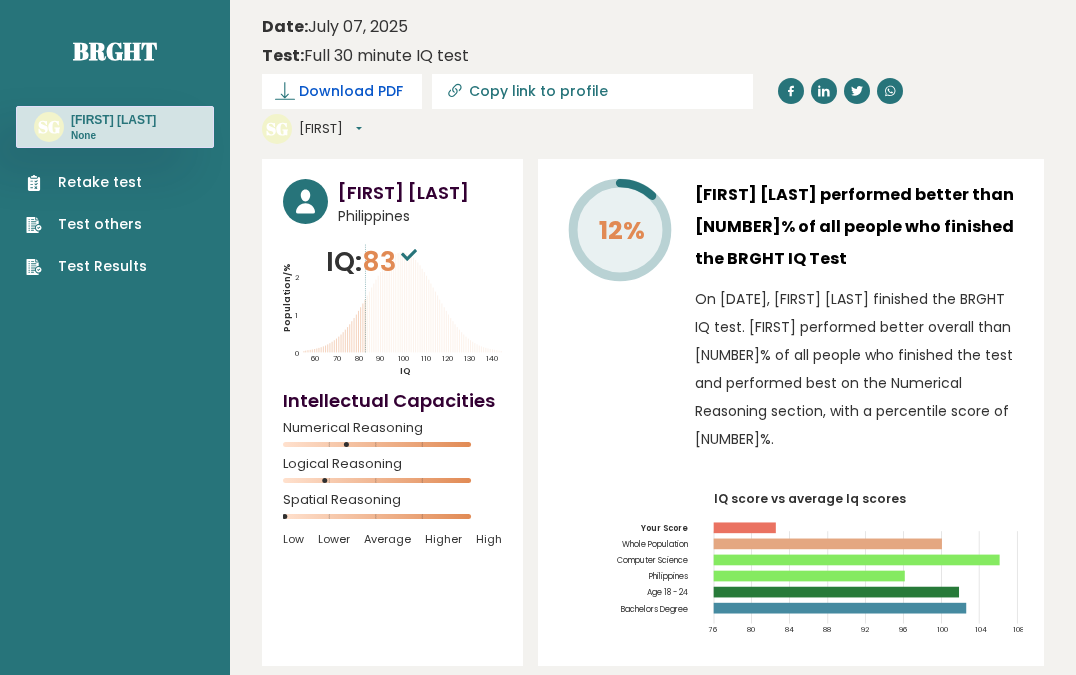 click on "Download PDF" at bounding box center [351, 91] 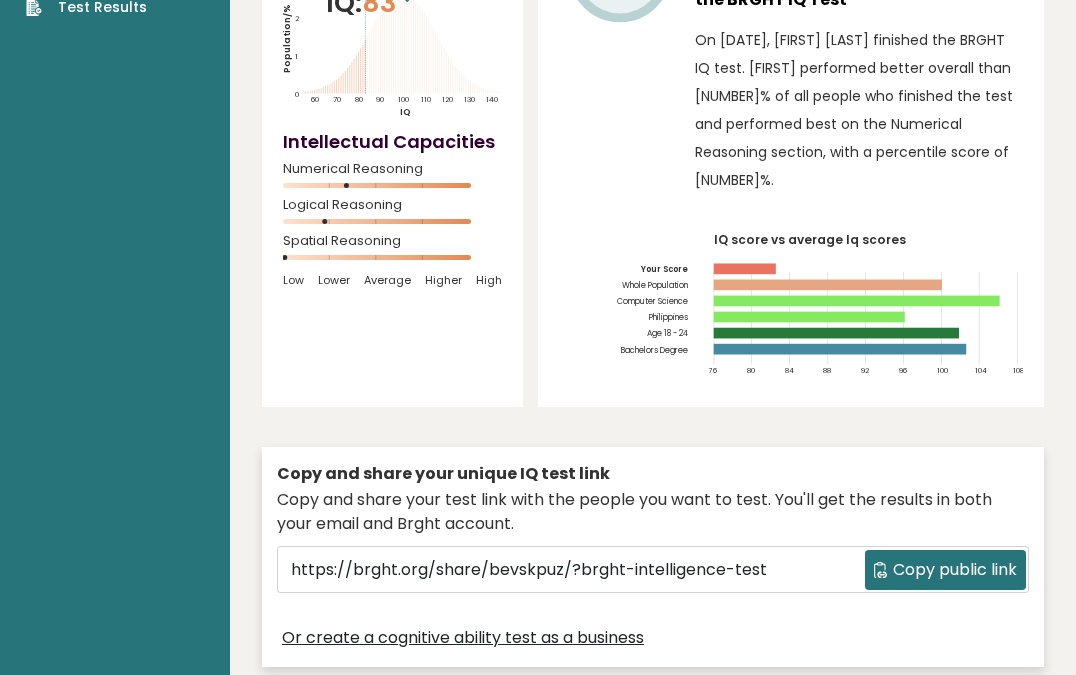 scroll, scrollTop: 260, scrollLeft: 0, axis: vertical 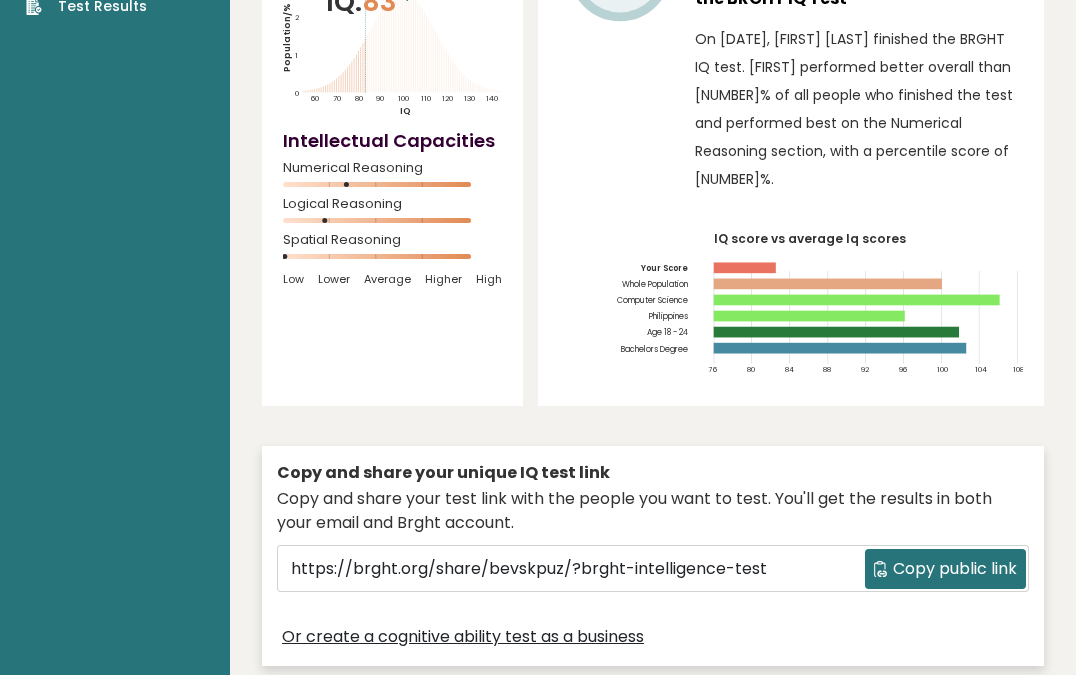 click on "Copy public link" at bounding box center (955, 569) 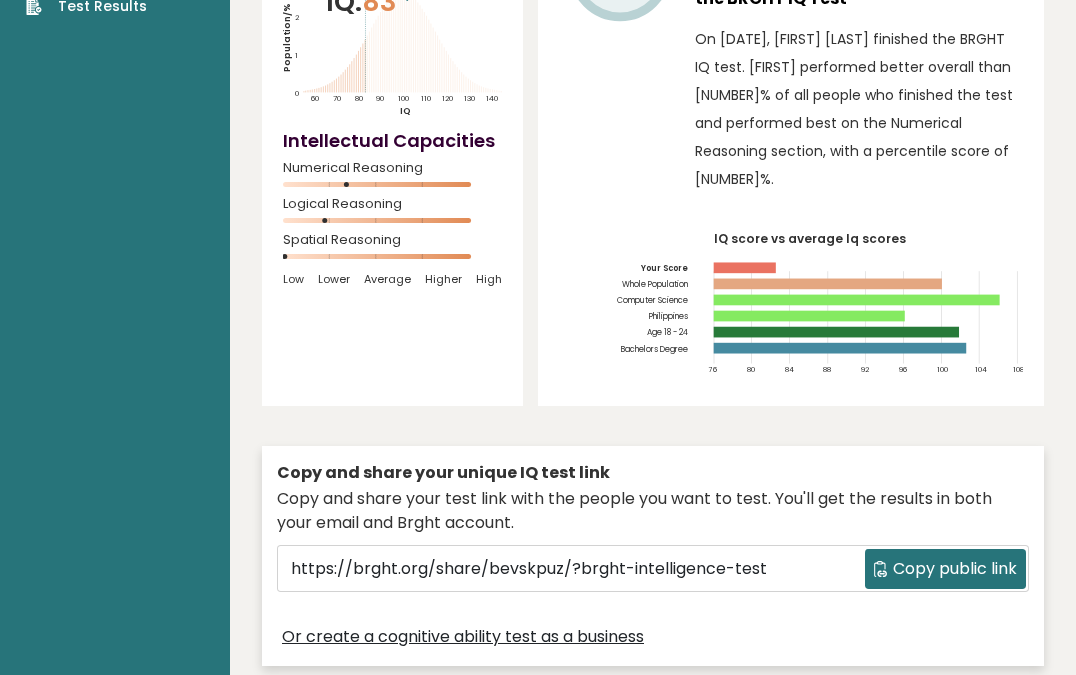click on "IQ score vs average Iq scores
[NUMBER]
[NUMBER]
[NUMBER]
[NUMBER]
[NUMBER]
[NUMBER]
[NUMBER]
[NUMBER]
[NUMBER]
Your Score
Whole Population
Computer Science
Philippines
Age [NUMBER] - [NUMBER]
Bachelors Degree" at bounding box center (791, 309) 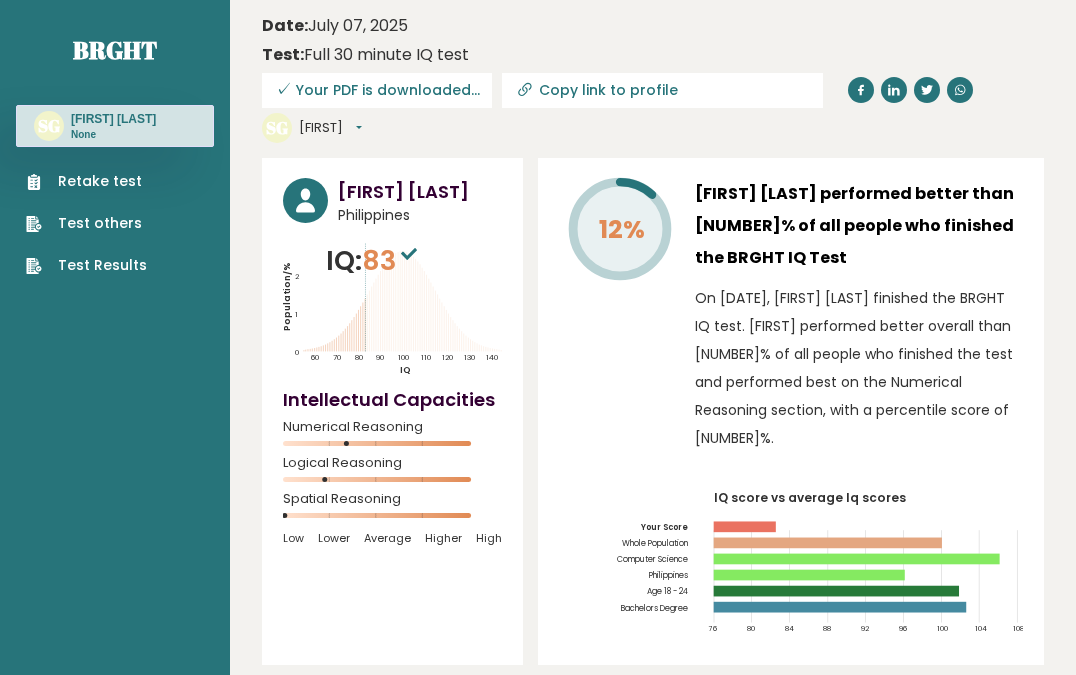 scroll, scrollTop: 0, scrollLeft: 0, axis: both 